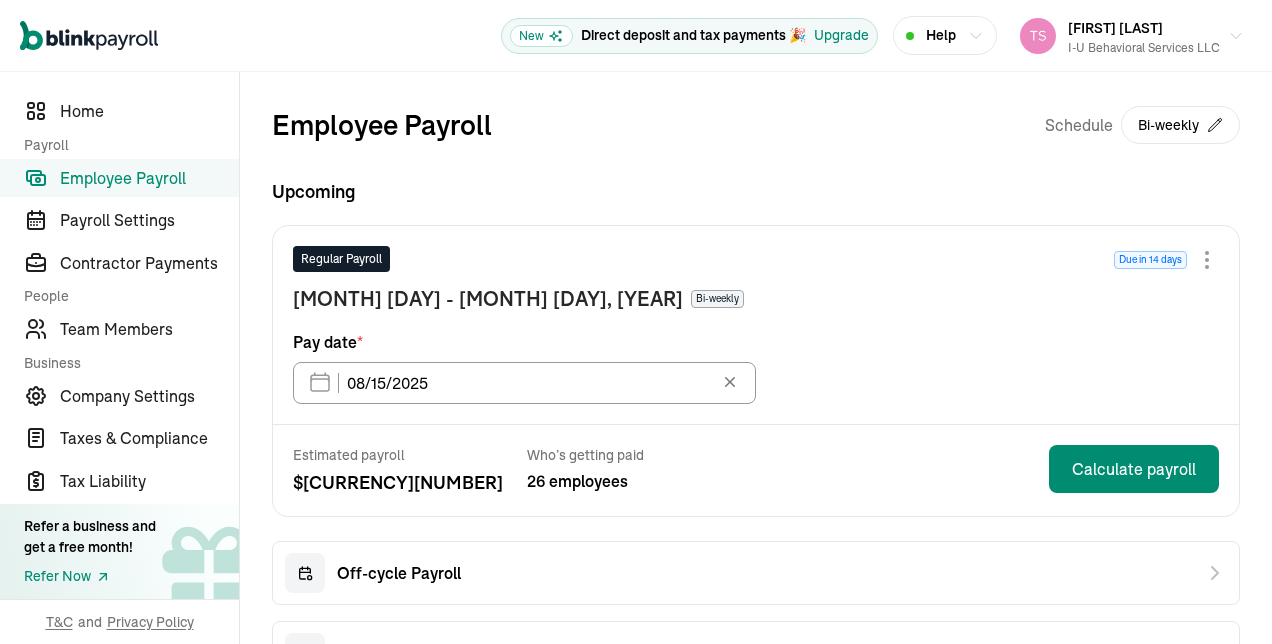 scroll, scrollTop: 0, scrollLeft: 0, axis: both 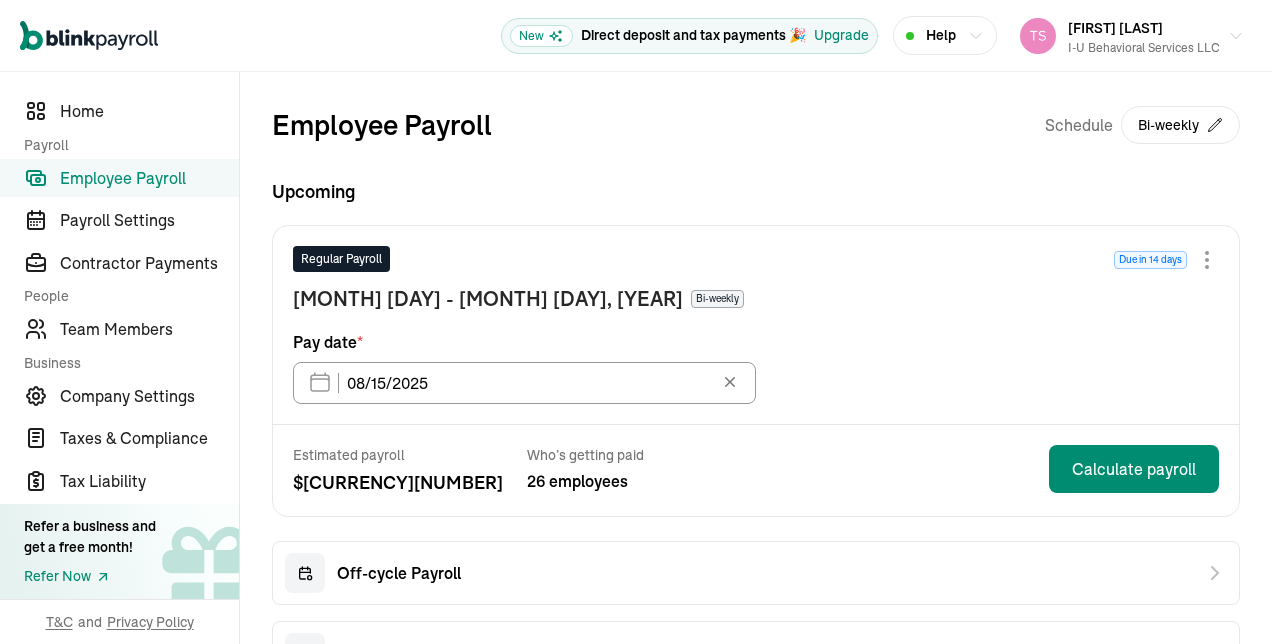 click on "Regular Payroll Due in 14 days [MONTH] [DAY] - [MONTH] [DAY], [YEAR] Bi-weekly Pay date * [MONTH]/[DAY]/[YEAR] [MONTH] [YEAR] Mon Tue Wed Thu Fri Sat Sun 28 29 30 31 1 2 3 4 5 6 7 8 9 10 11 12 13 14 15 16 17 18 19 20 21 22 23 24 25 26 27 28 29 30 31 1 2 3 4 5 6 7" at bounding box center (756, 325) 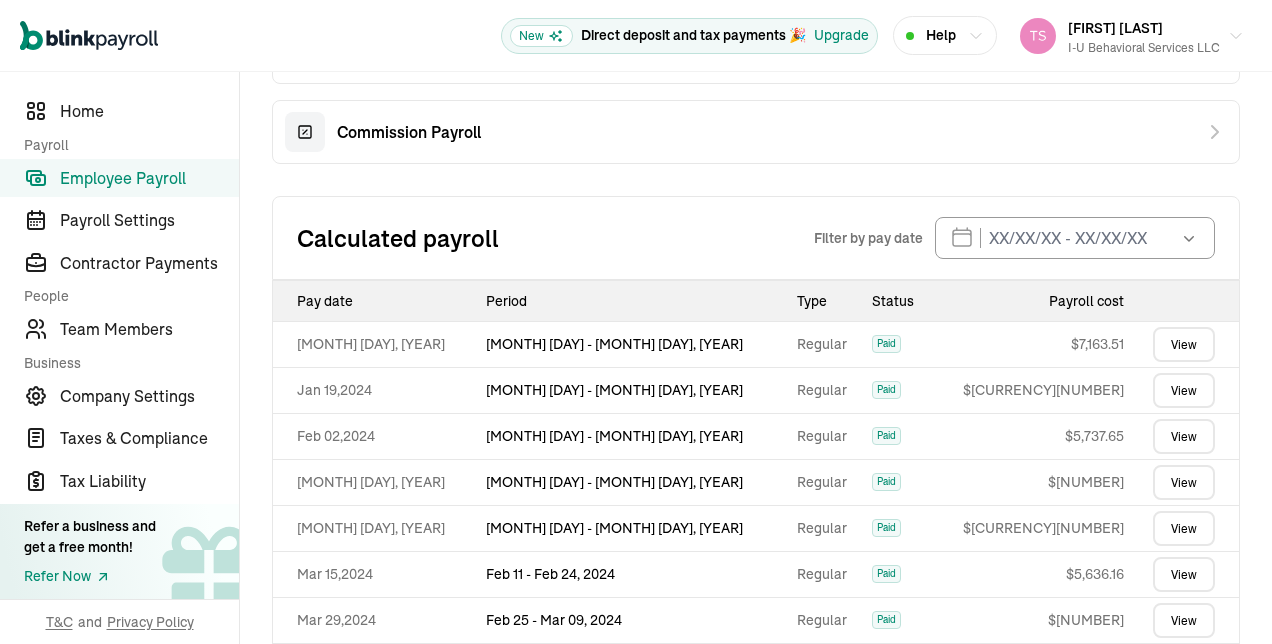 scroll, scrollTop: 241, scrollLeft: 0, axis: vertical 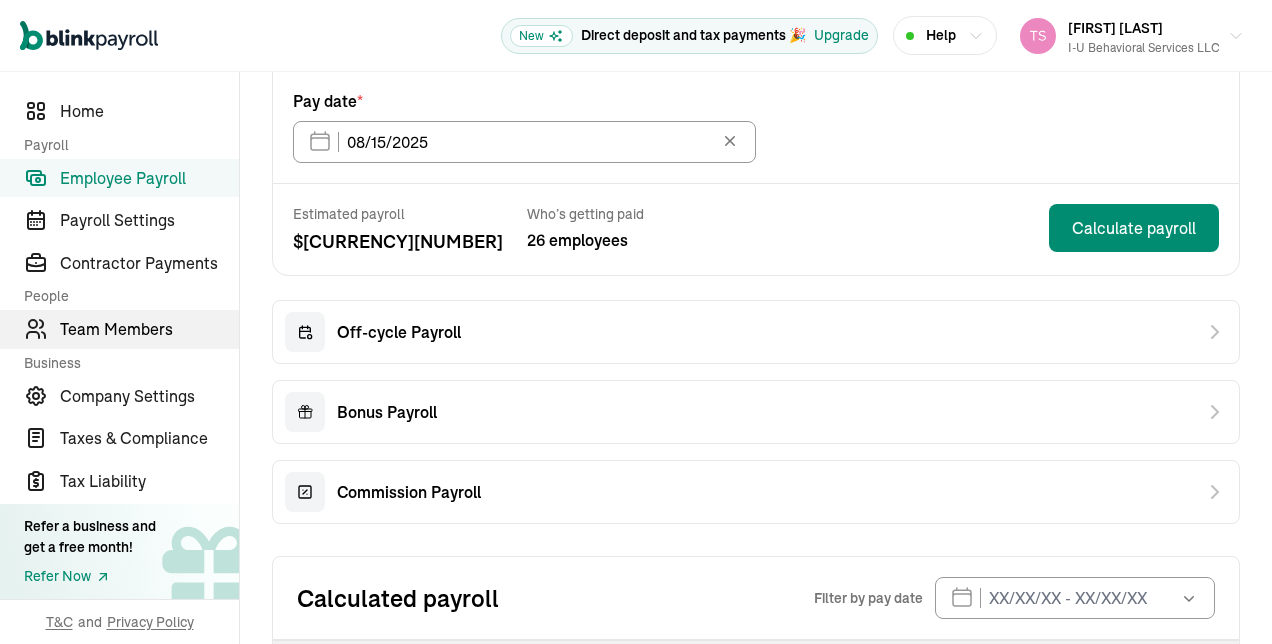 click on "Team Members" at bounding box center [149, 329] 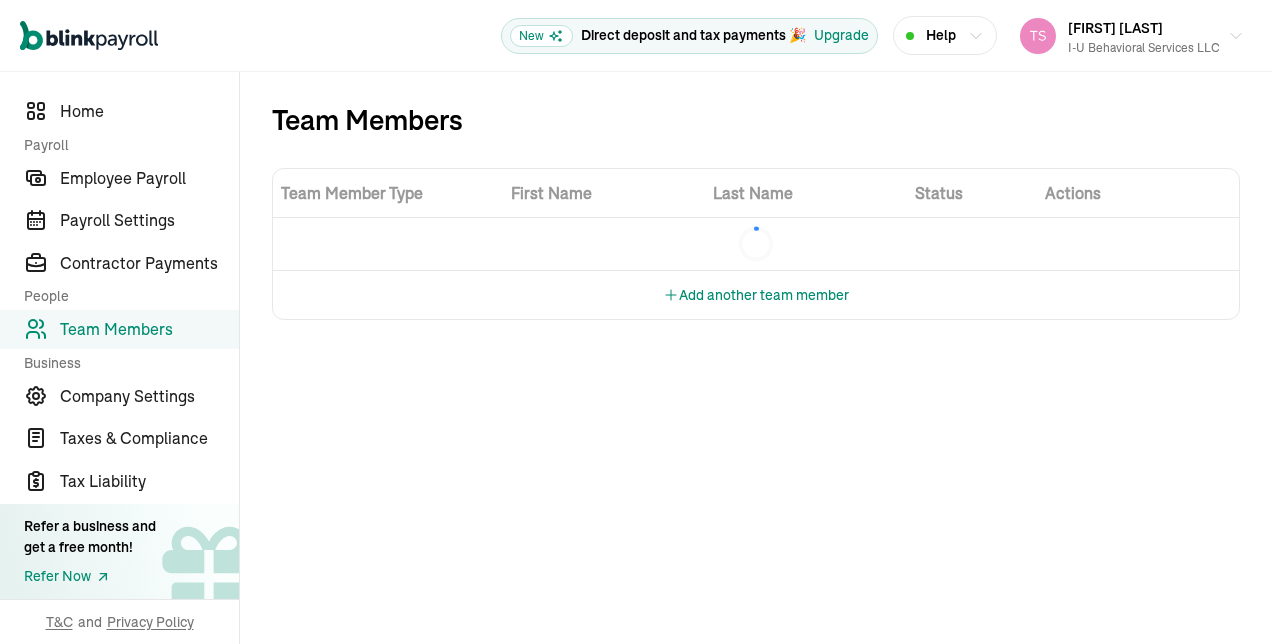 scroll, scrollTop: 0, scrollLeft: 0, axis: both 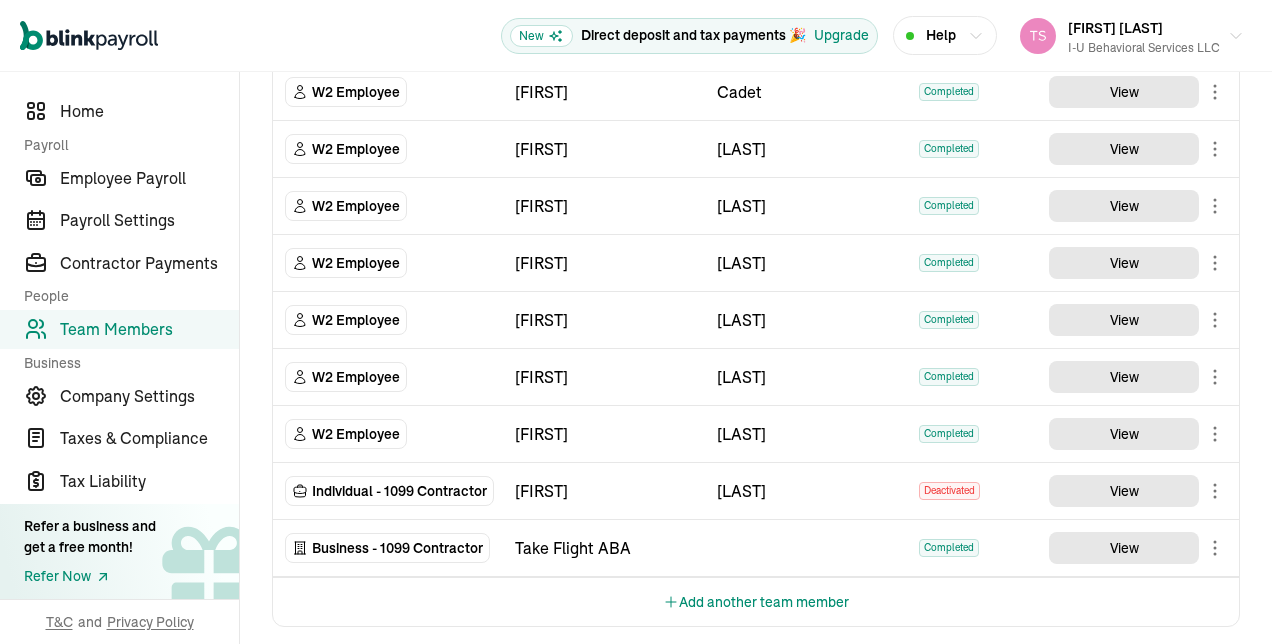 click on "Add another team member" at bounding box center [756, 602] 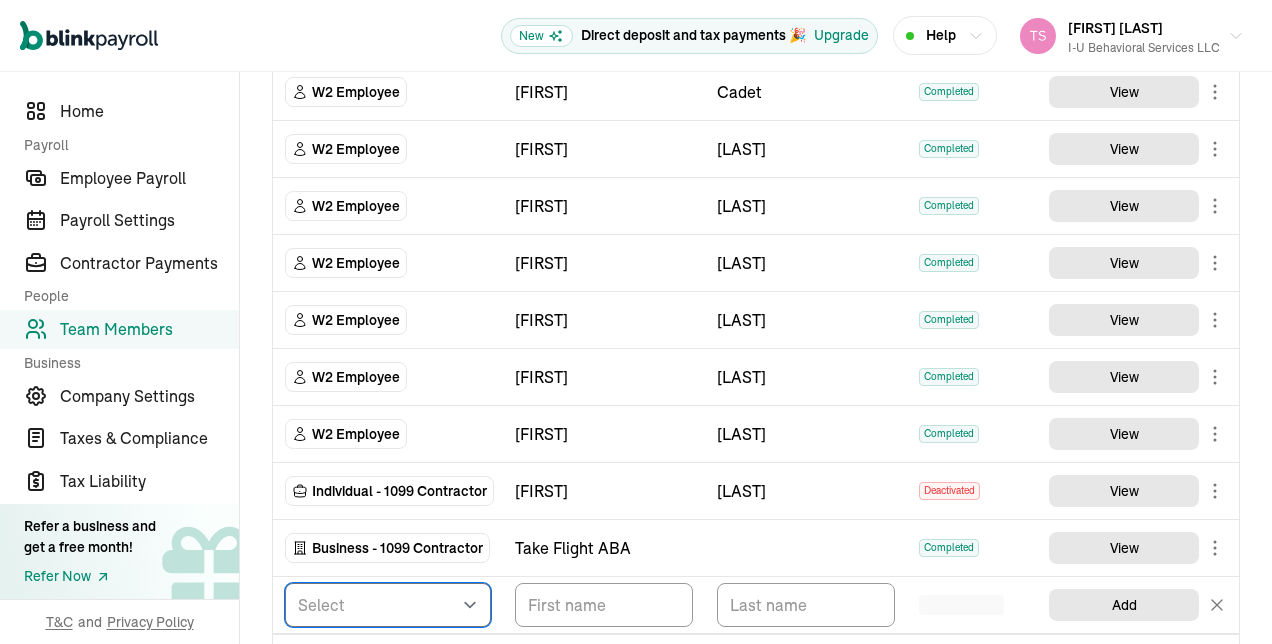 click on "Select W2 Employee Individual - 1099 Contractor Business - 1099 Contractor" at bounding box center [388, 605] 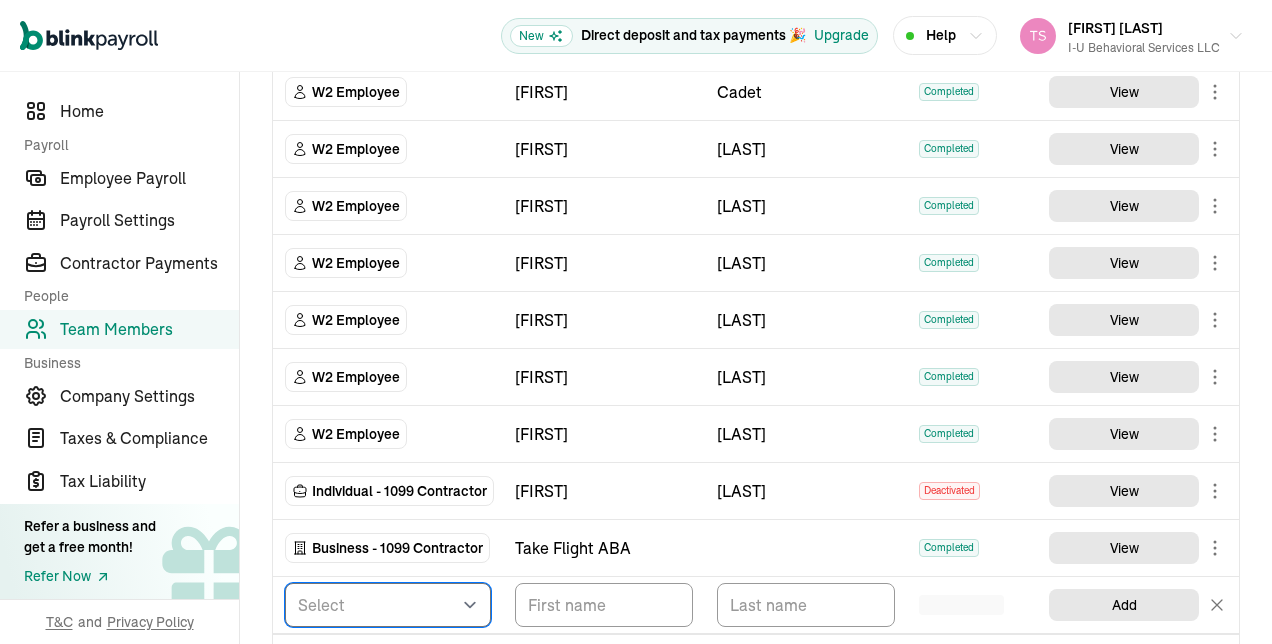 select on "employee" 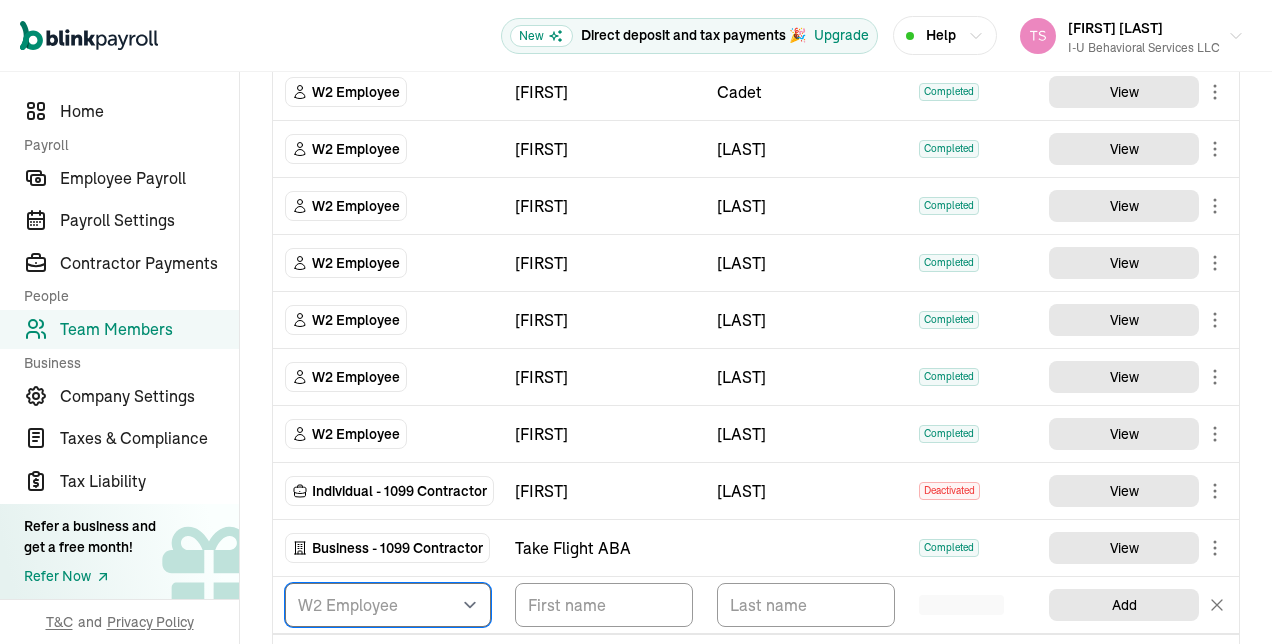 click on "Select W2 Employee Individual - 1099 Contractor Business - 1099 Contractor" at bounding box center (388, 605) 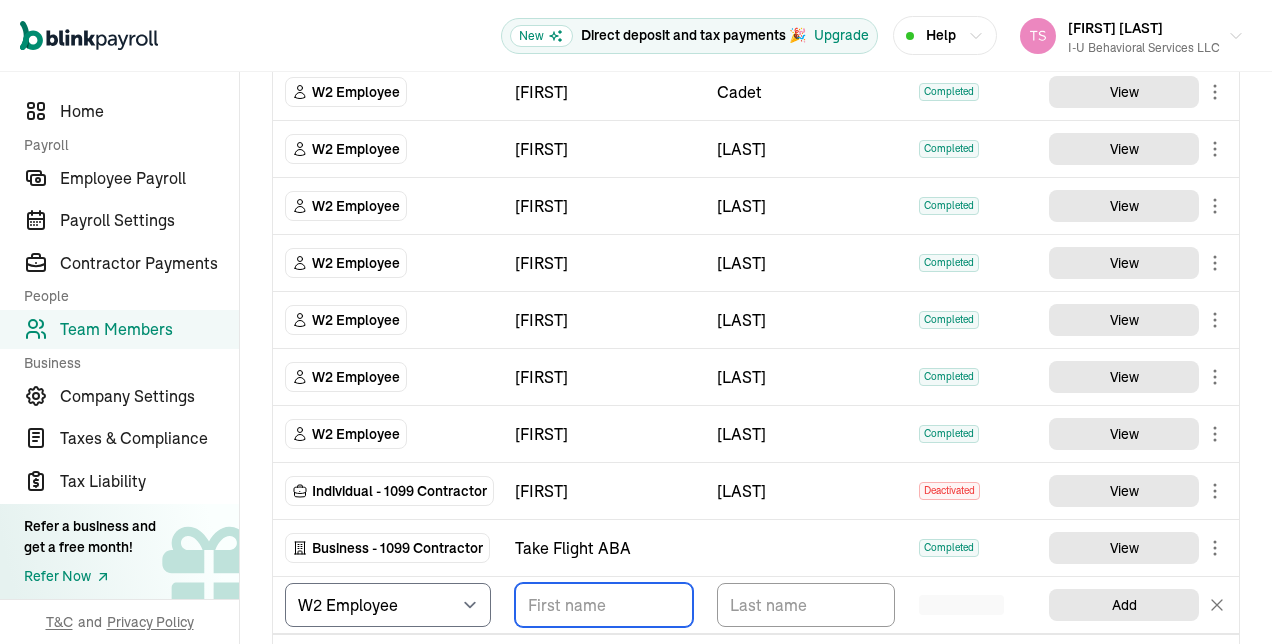 click at bounding box center [604, 605] 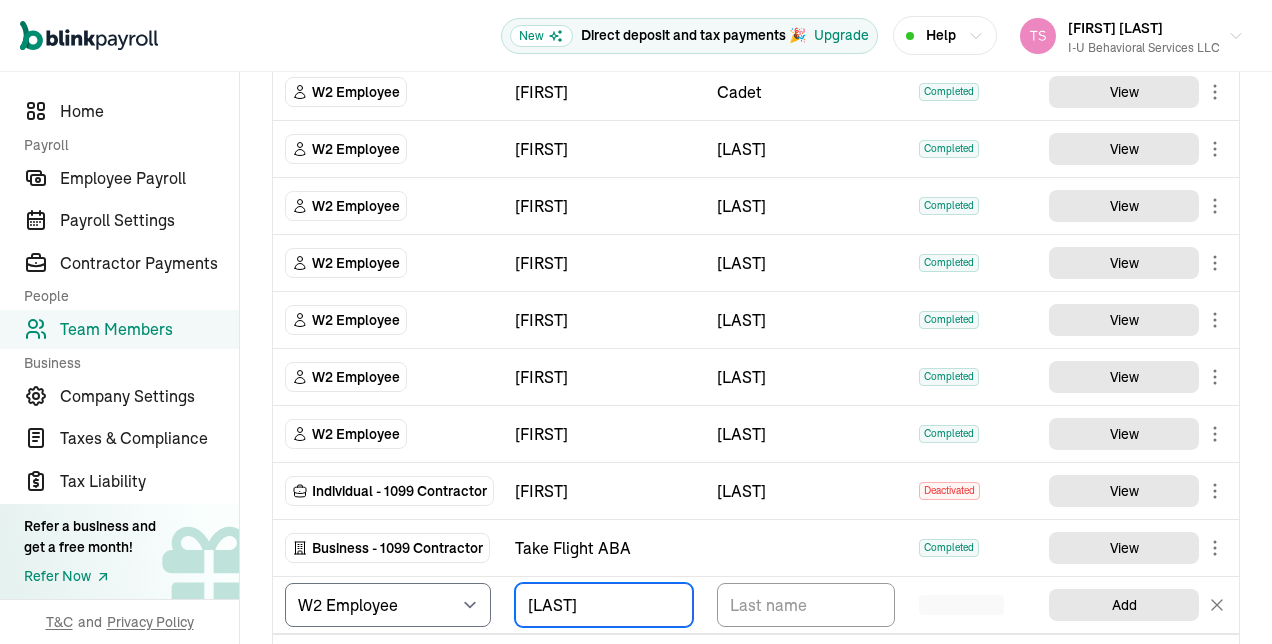 type on "[LETTER]" 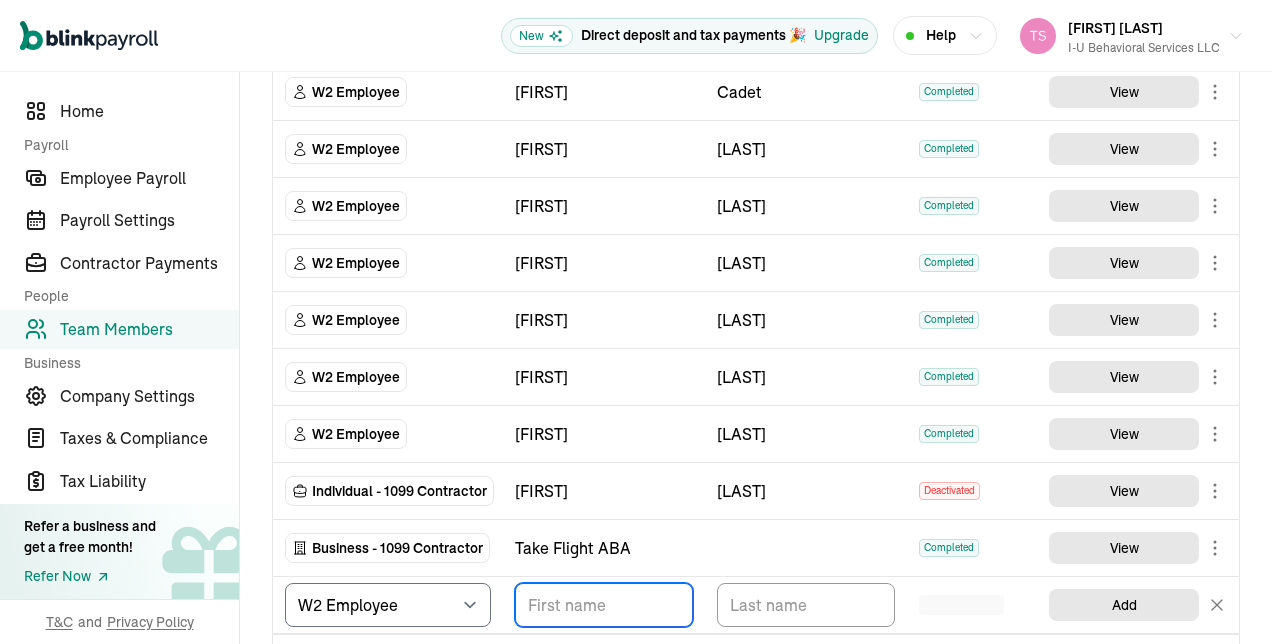 paste on "[FIRST] [LAST]" 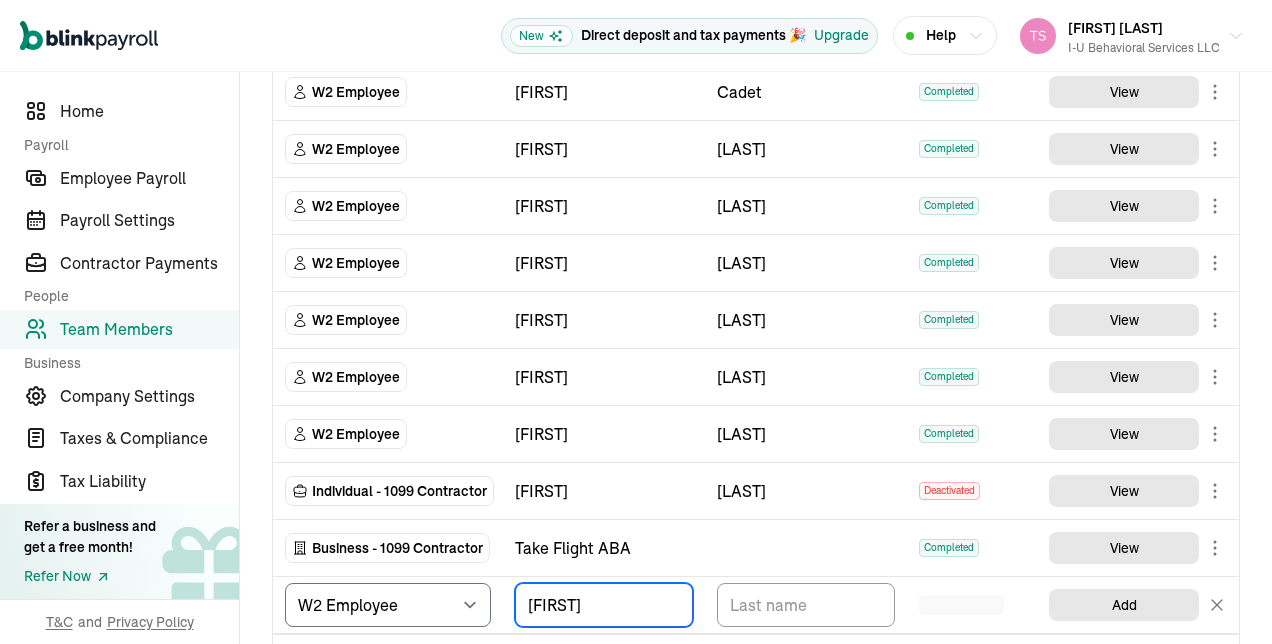 type on "[FIRST]" 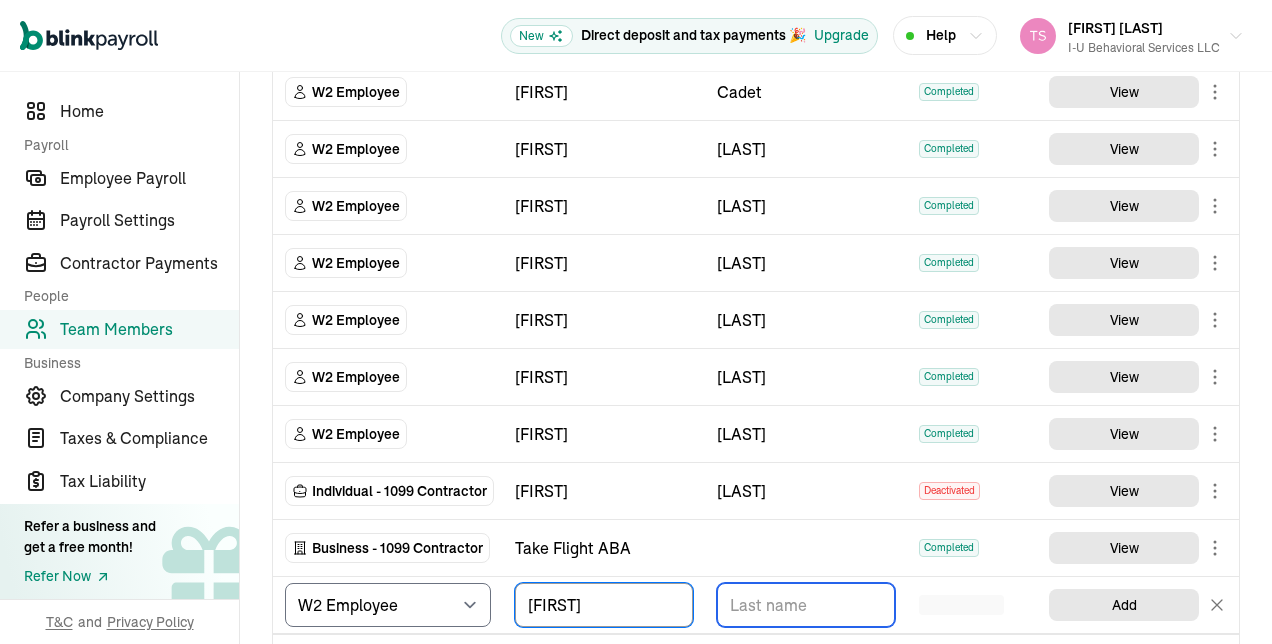 click at bounding box center (806, 605) 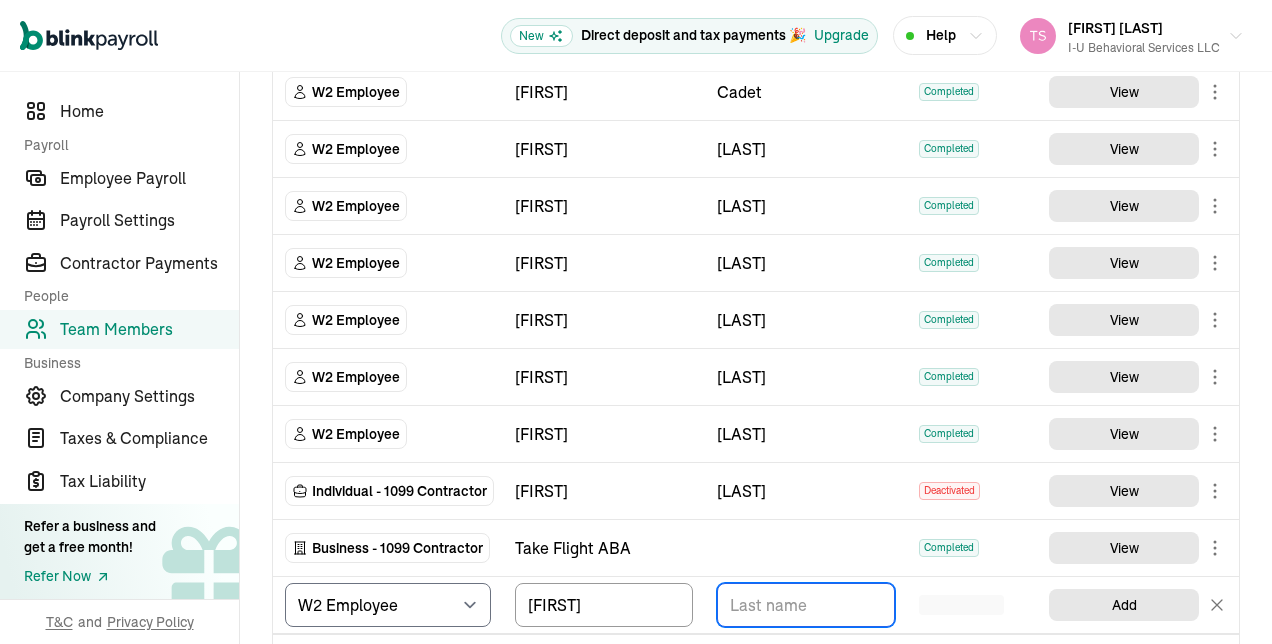 paste on "[FIRST] [LAST]" 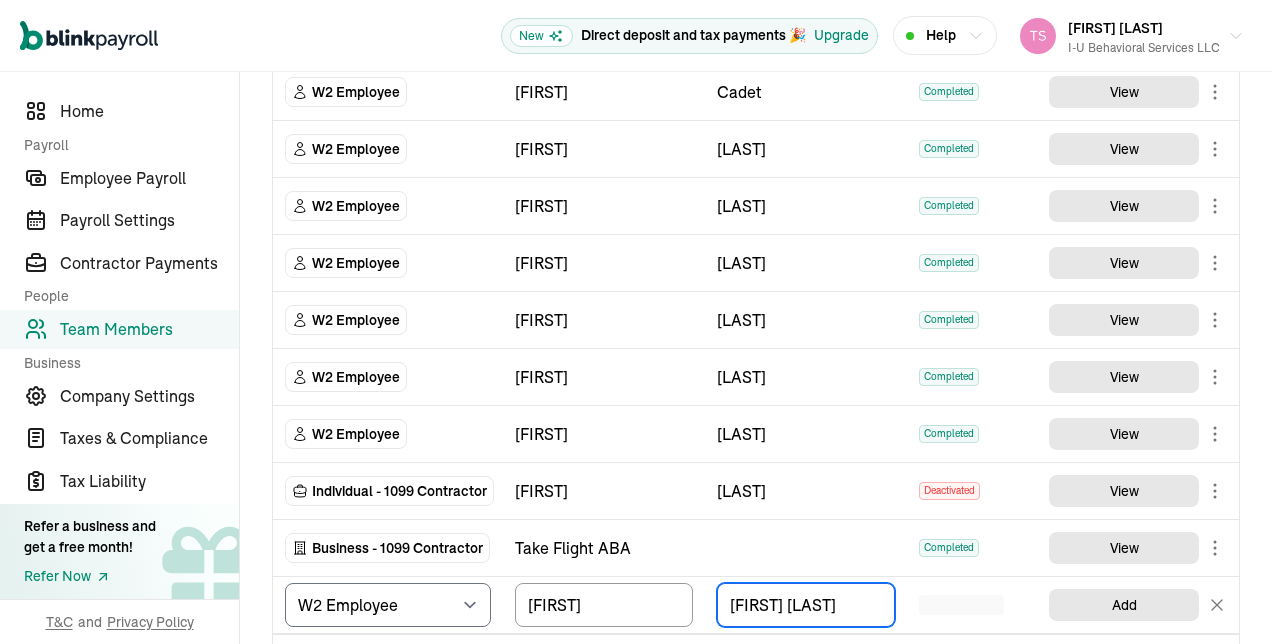 click on "[FIRST] [LAST]" at bounding box center (806, 605) 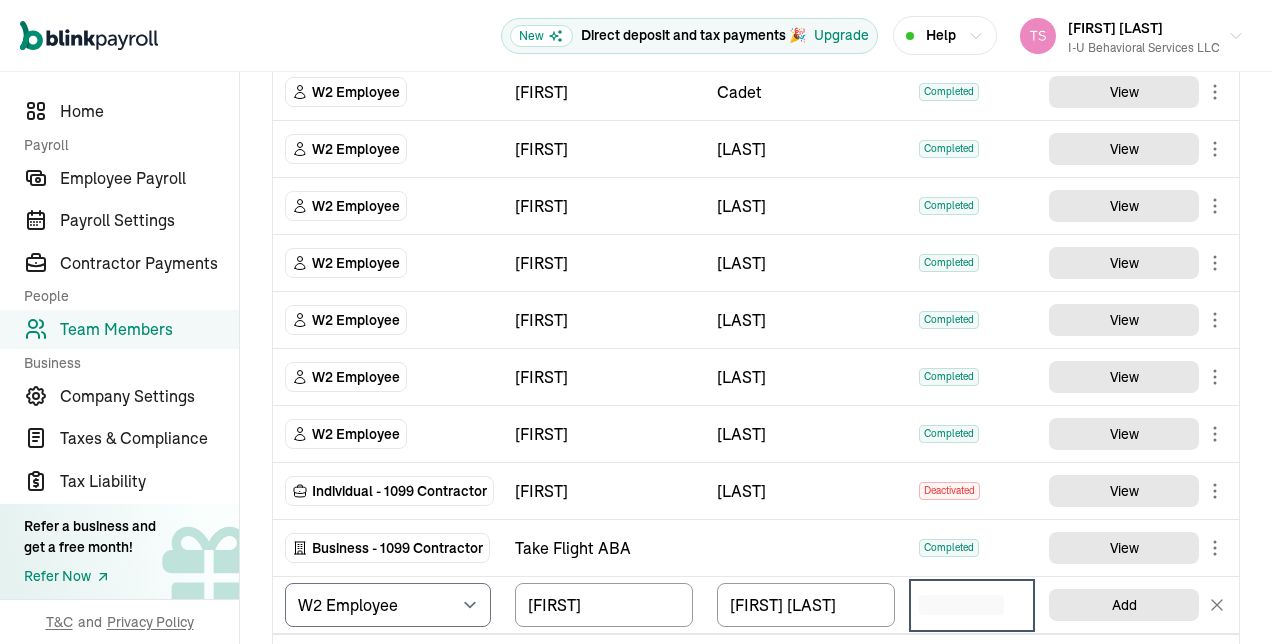 click at bounding box center (806, 548) 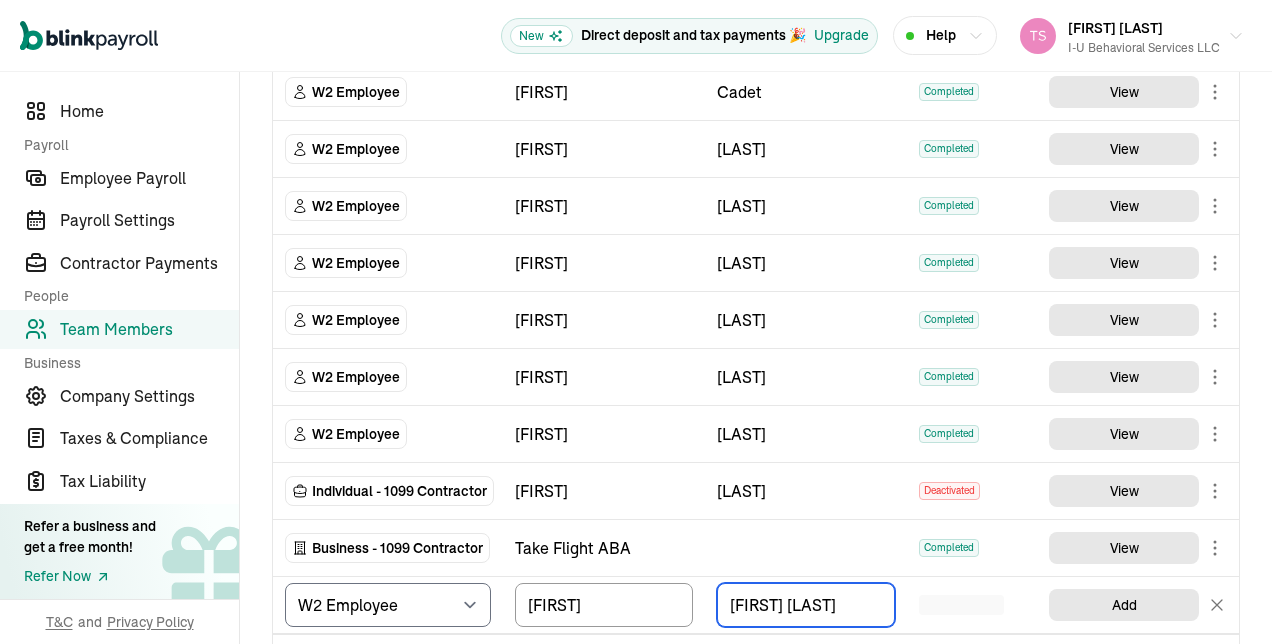click on "[FIRST] [LAST]" at bounding box center [806, 605] 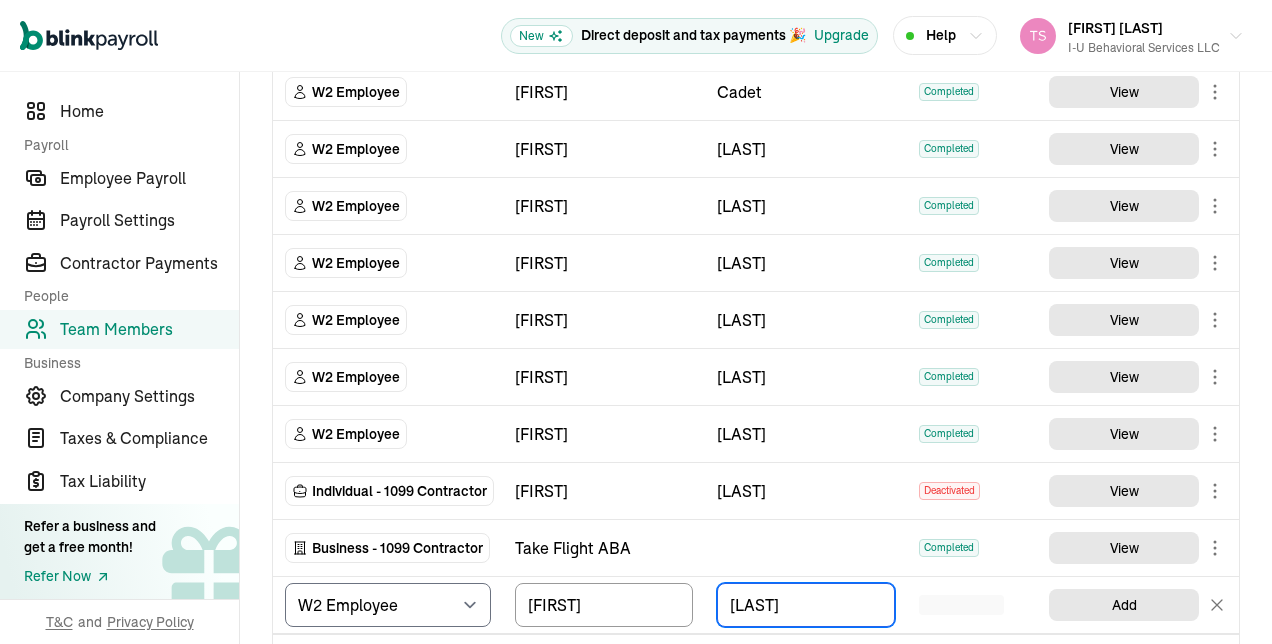 type on "[LAST]" 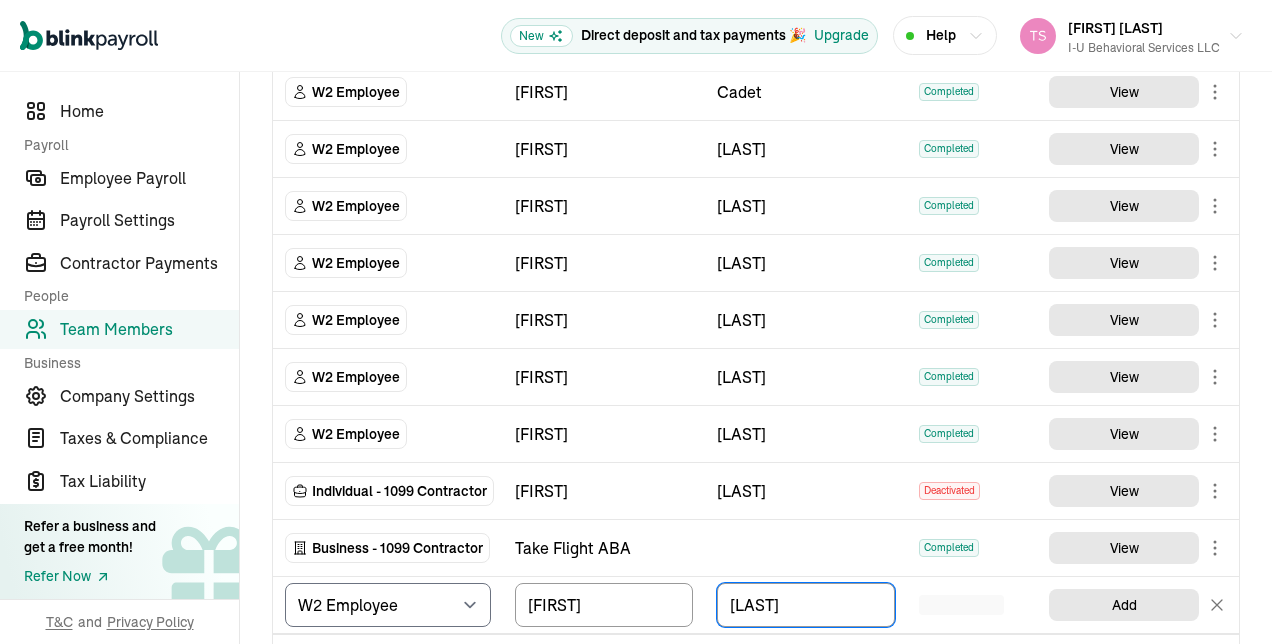 click at bounding box center (961, 605) 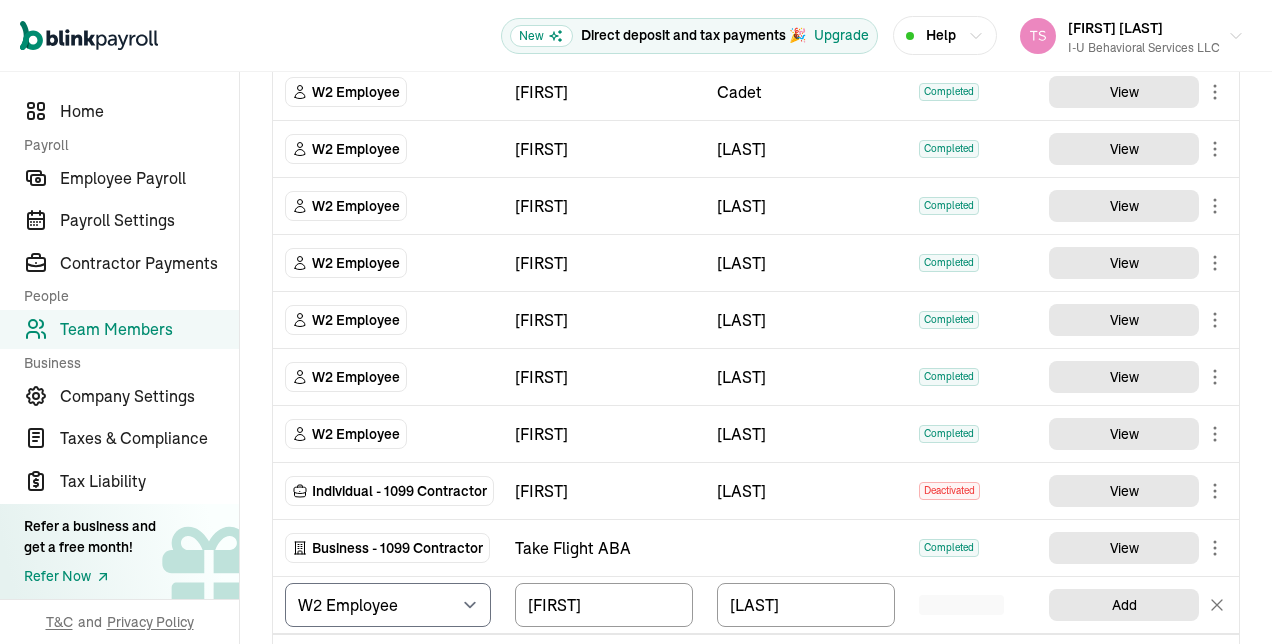 scroll, scrollTop: 1921, scrollLeft: 0, axis: vertical 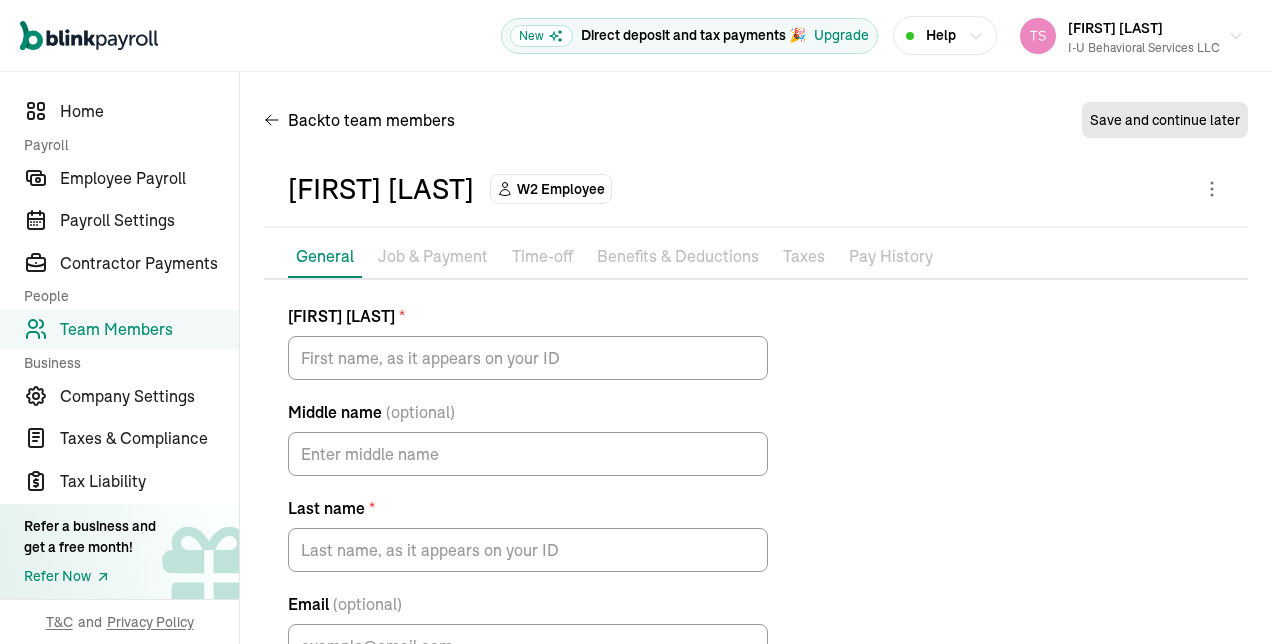 type on "[FIRST]" 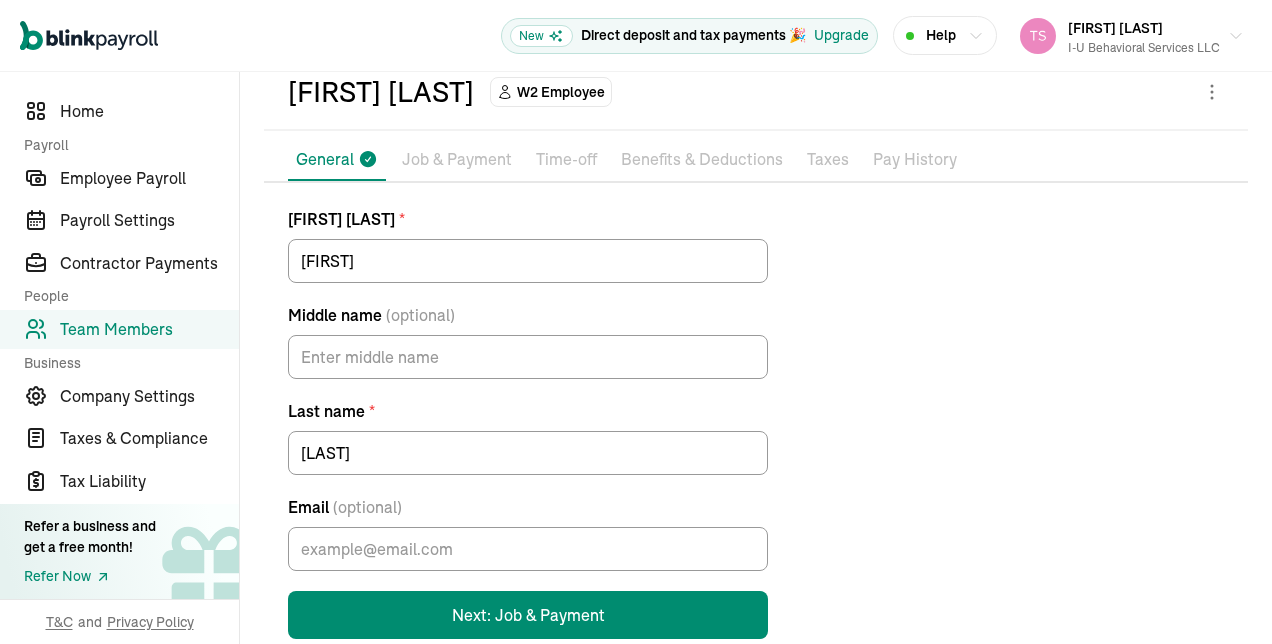 scroll, scrollTop: 136, scrollLeft: 0, axis: vertical 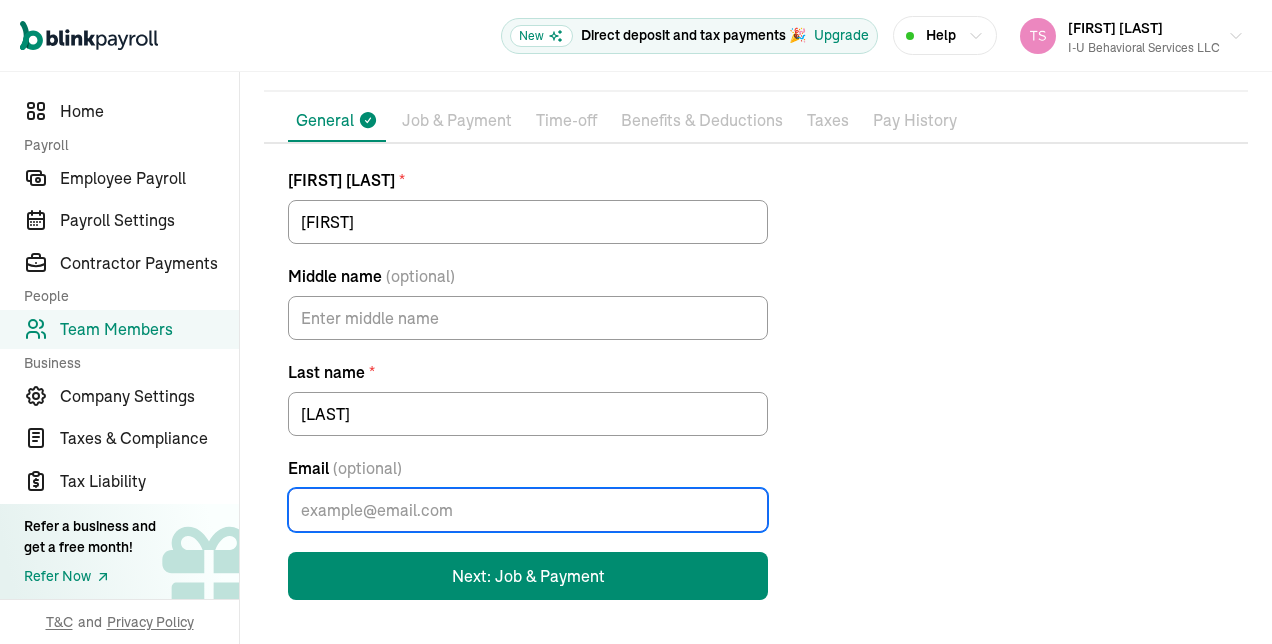 click on "Email   (optional)" at bounding box center [528, 510] 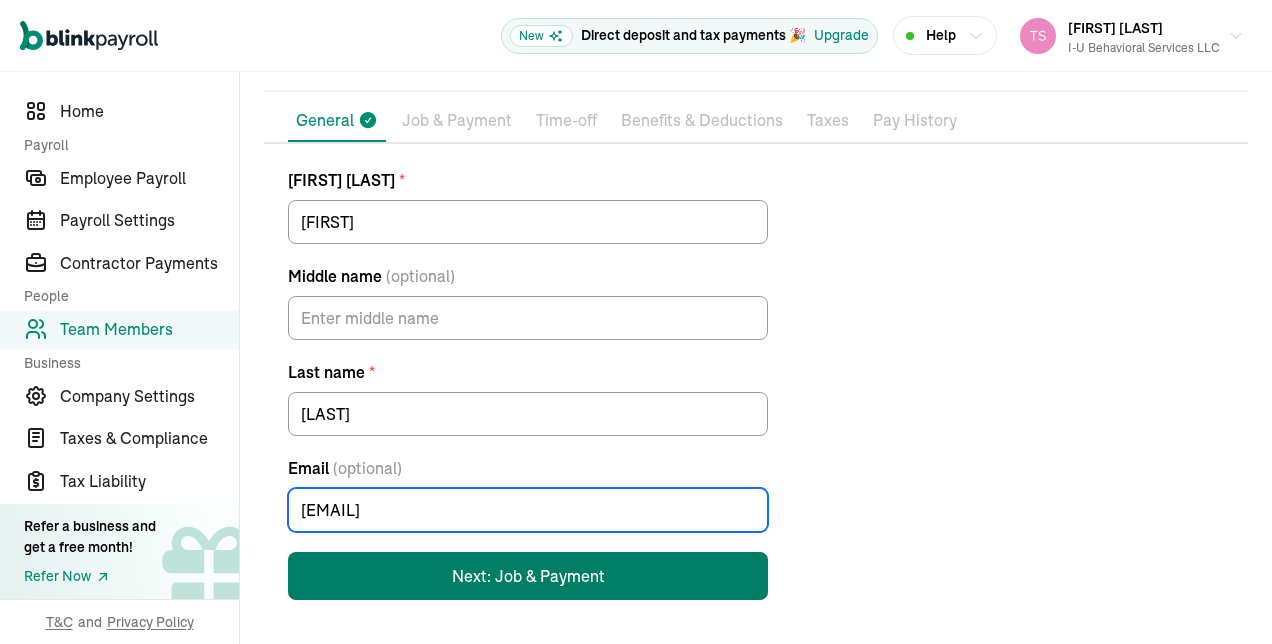 type on "[EMAIL]" 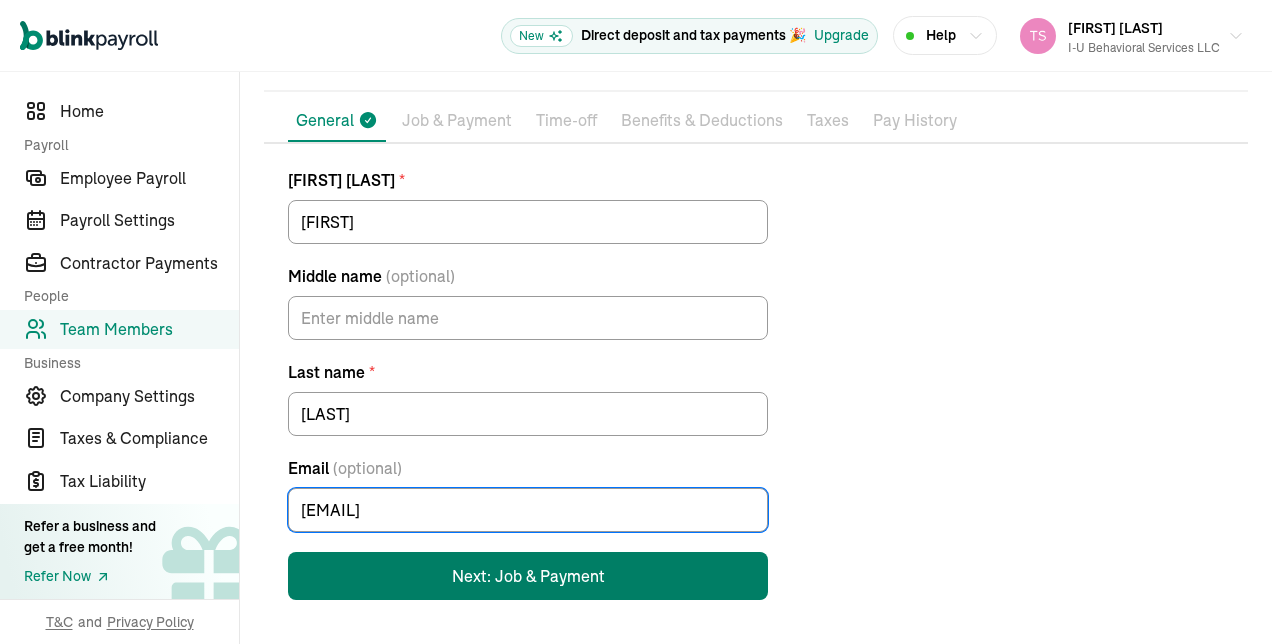click on "Next: Job & Payment" at bounding box center (528, 576) 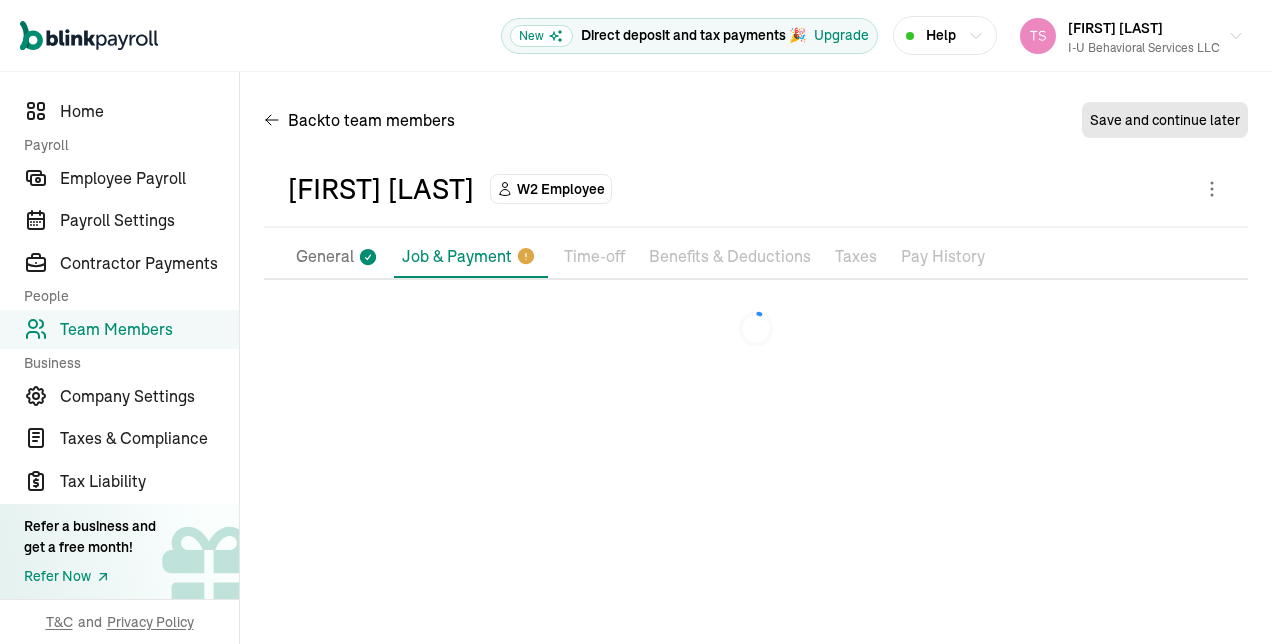 scroll, scrollTop: 0, scrollLeft: 0, axis: both 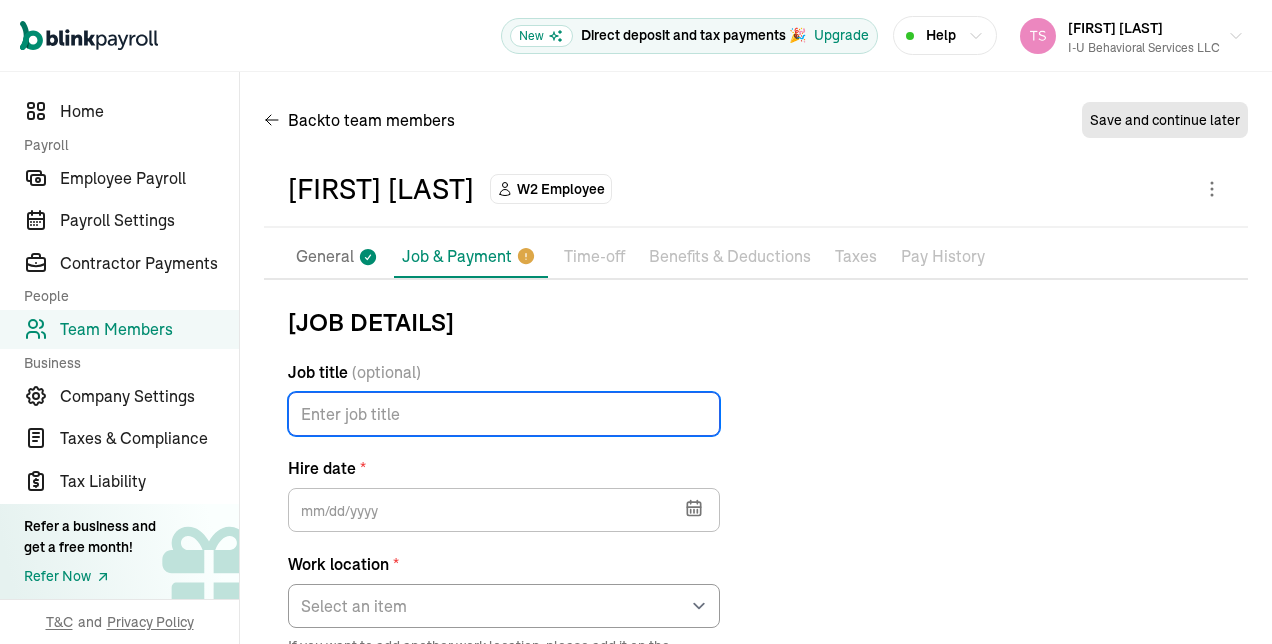 click on "Job title   (optional)" at bounding box center [504, 414] 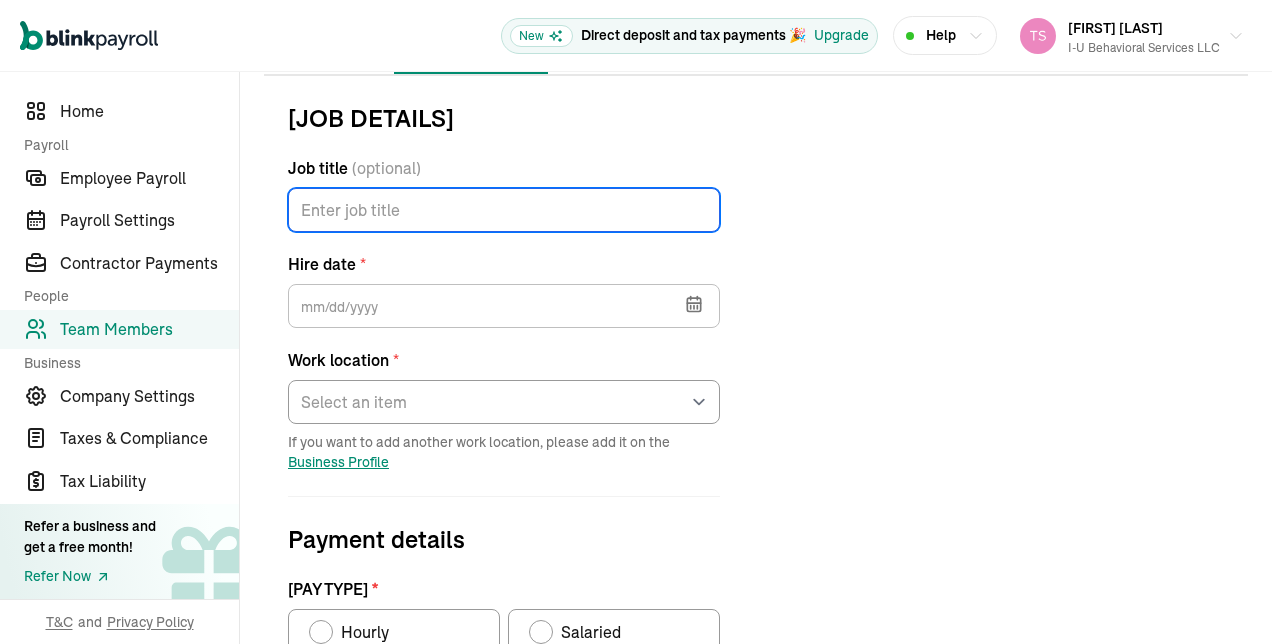 scroll, scrollTop: 236, scrollLeft: 0, axis: vertical 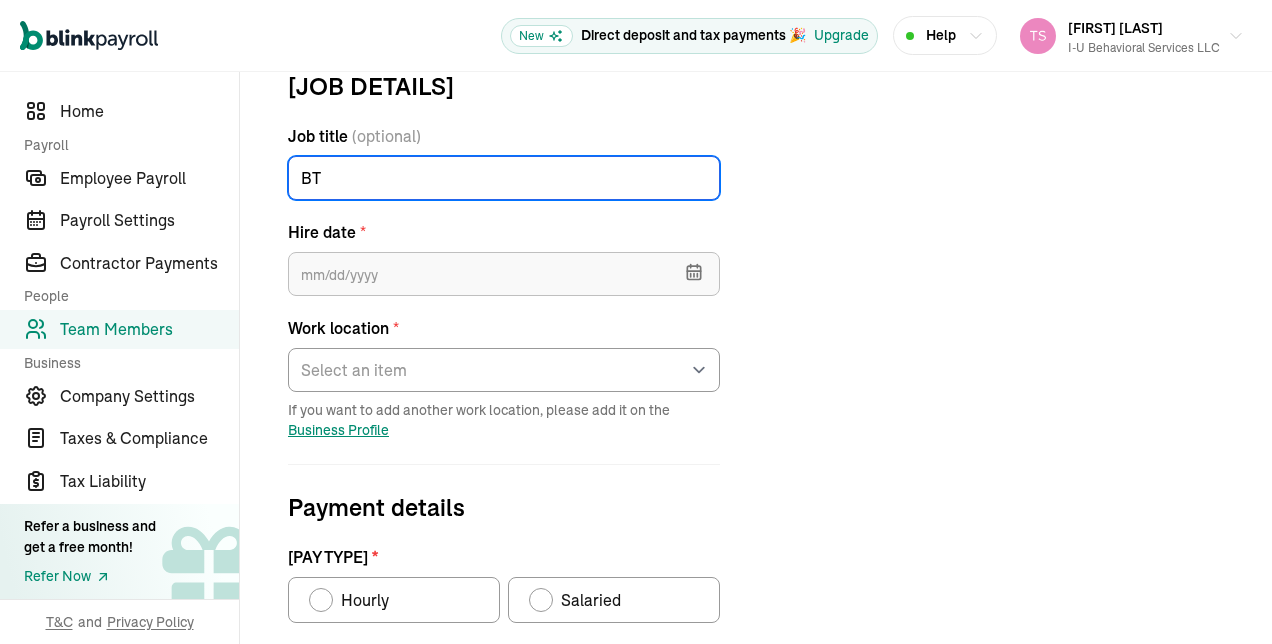 type on "BT" 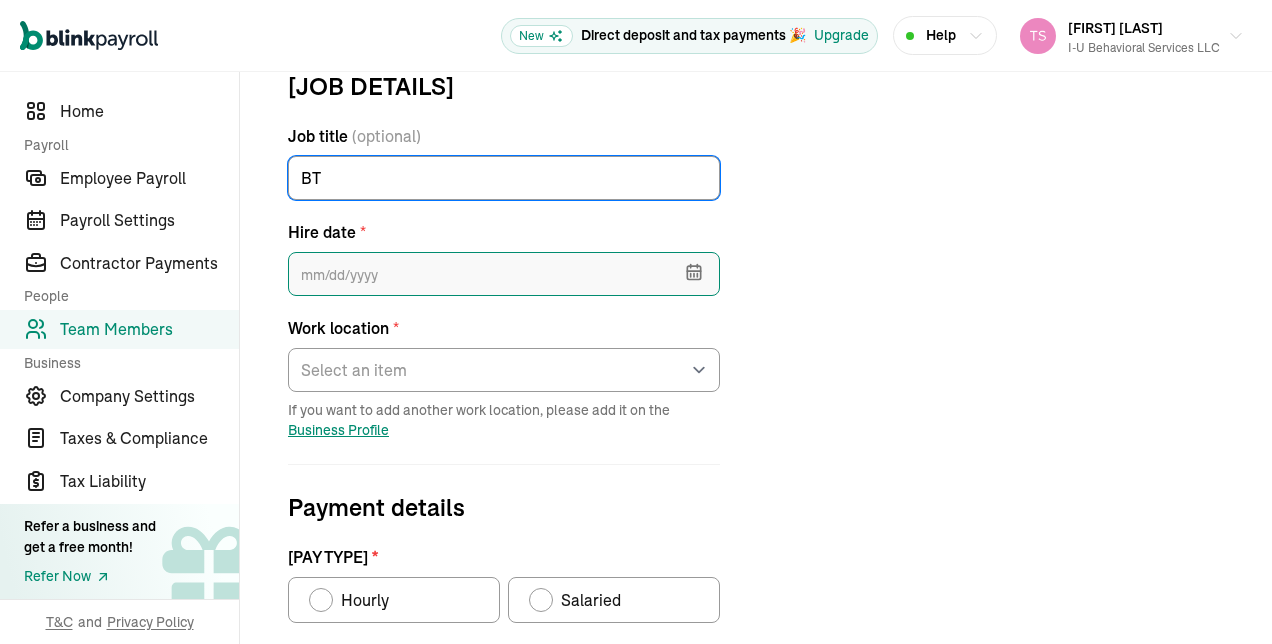 click at bounding box center [504, 274] 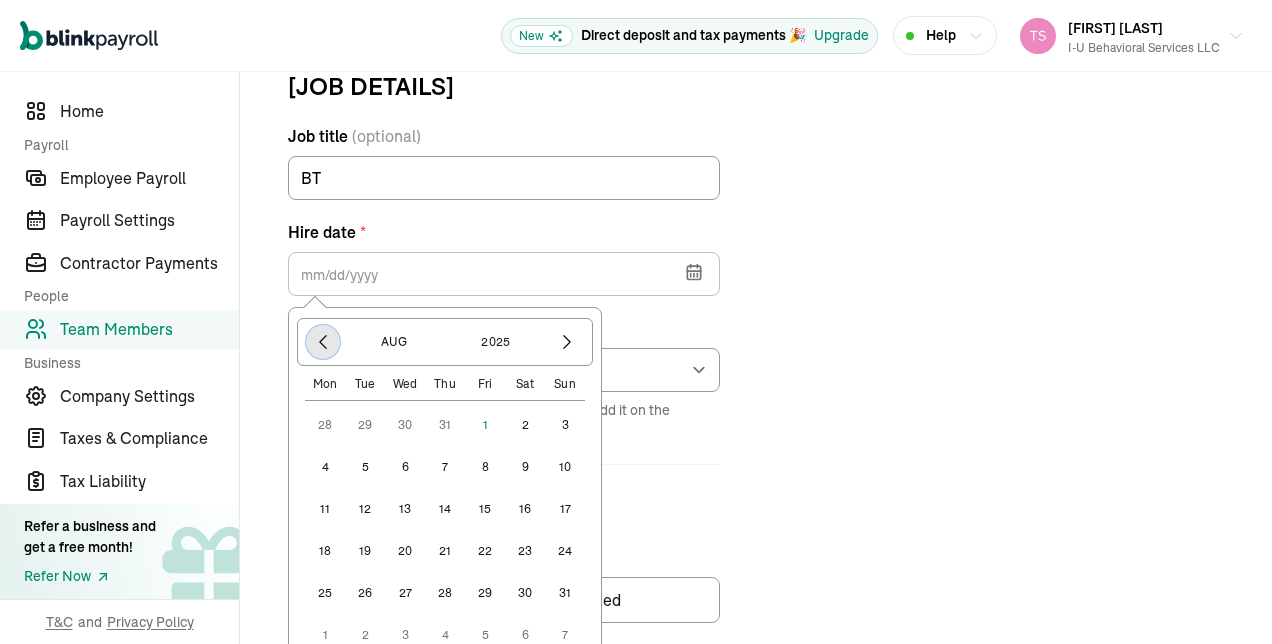 click 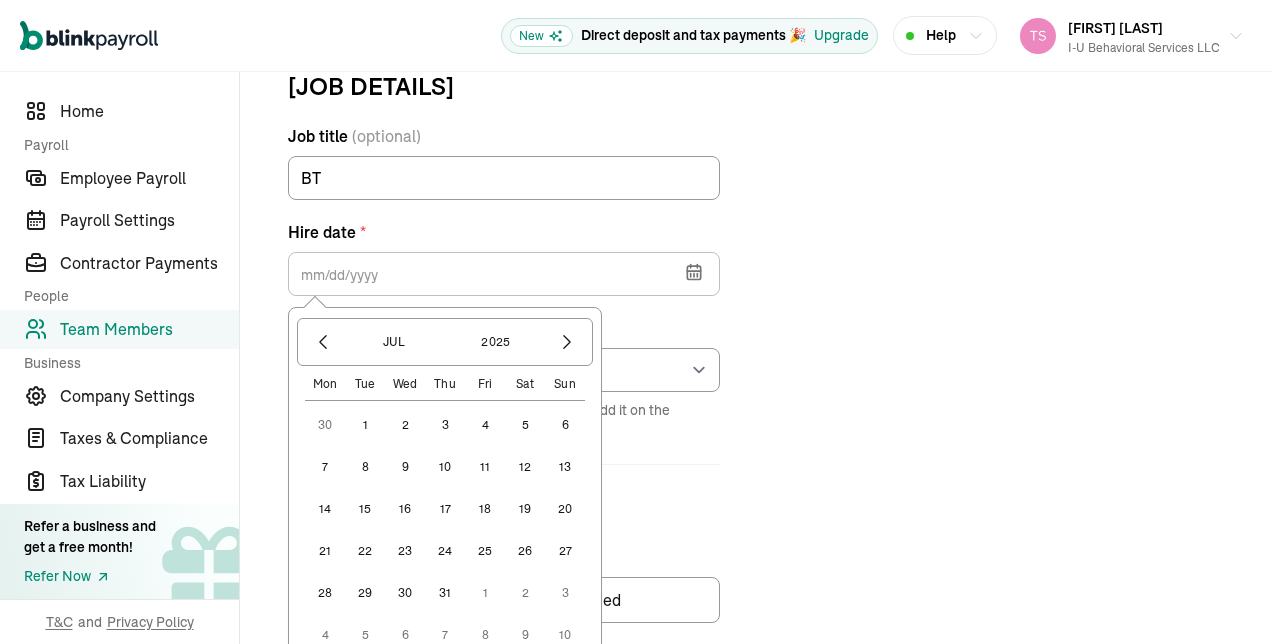 click on "1" at bounding box center (365, 425) 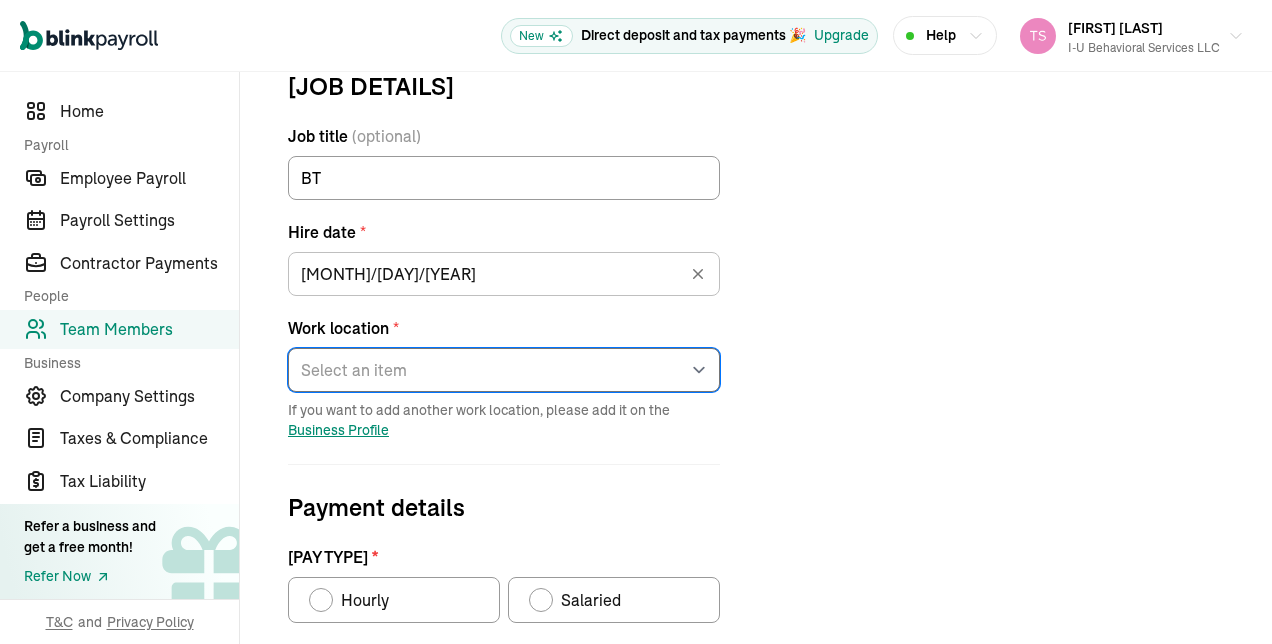 click on "Select an item [NUMBER] [STREET] Works from home" at bounding box center [504, 370] 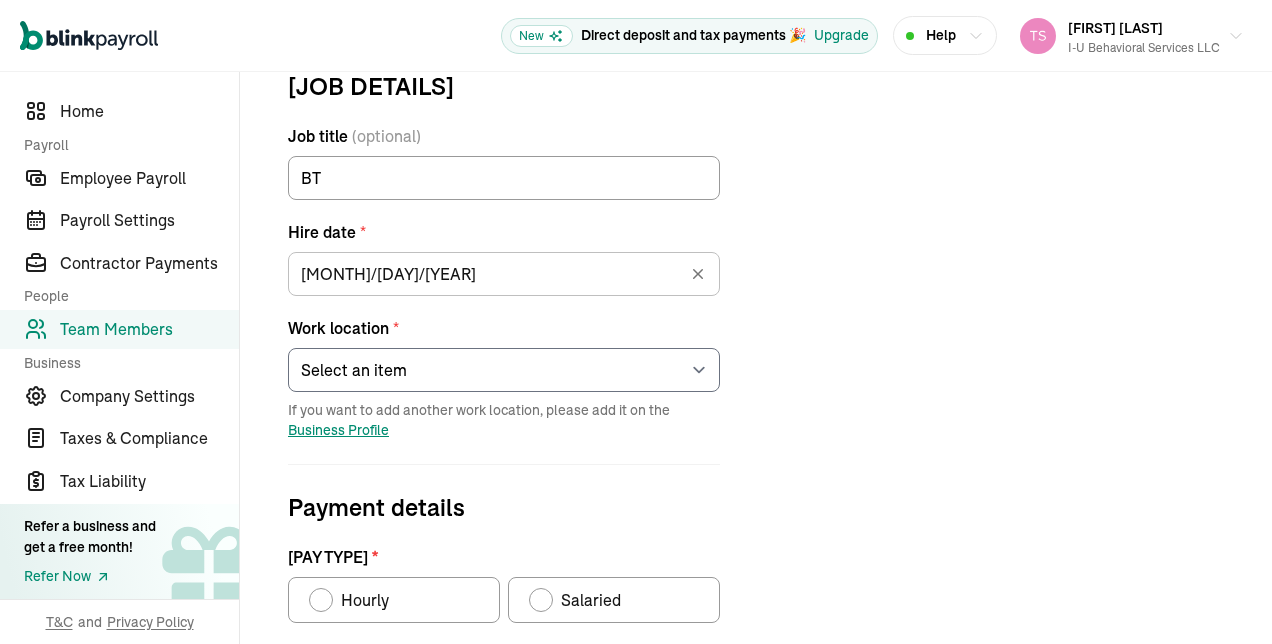 click at bounding box center [321, 600] 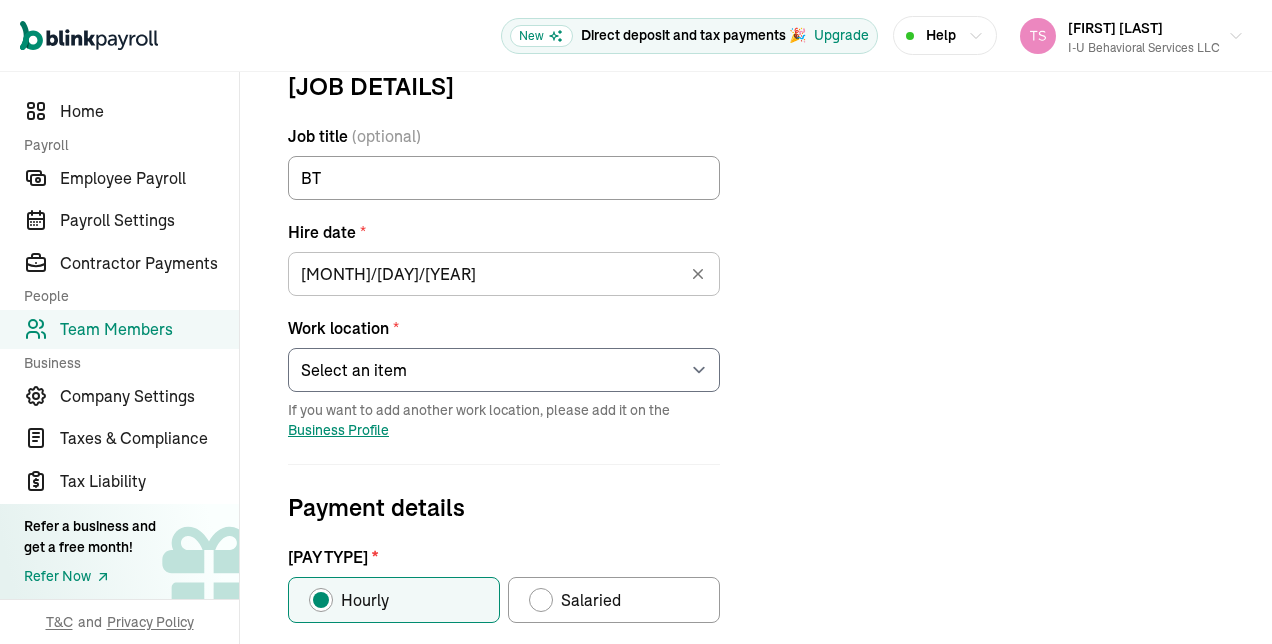 click on "Job details Job title   (optional) BT Hire date * 07/01/2025 Jul 2025 Mon Tue Wed Thu Fri Sat Sun 30 1 2 3 4 5 6 7 8 9 10 11 12 13 14 15 16 17 18 19 20 21 22 23 24 25 26 27 28 29 30 31 1 2 3 4 5 6 7 8 9 10 Work location   *  Select an item 56 [STREET] Works from home If you want to add another work location, please add it on the   Business Profile Payment details Pay type   * Hourly Salaried Regular Hourly Rate * $ Amount * $ Per   *  Select an item Hour Week Month Year You can add multiple pay rates later. Over-time Hourly Rate * $ Equals x1.5 the employee’s regular hourly rate by default Other payment types Double-overtime, custom hourly rates... Double over-time Hourly Rate * $ Equals x2 the employee’s regular hourly rate by default Custom hourly rate Add a custom hourly rate An extra recurring hourly wage, distinct from overtime and double-overtime rates. (Ex: If your employee works in two job positions in your company, and gets compensated a different hourly rate for each)   * Yes" at bounding box center [756, 610] 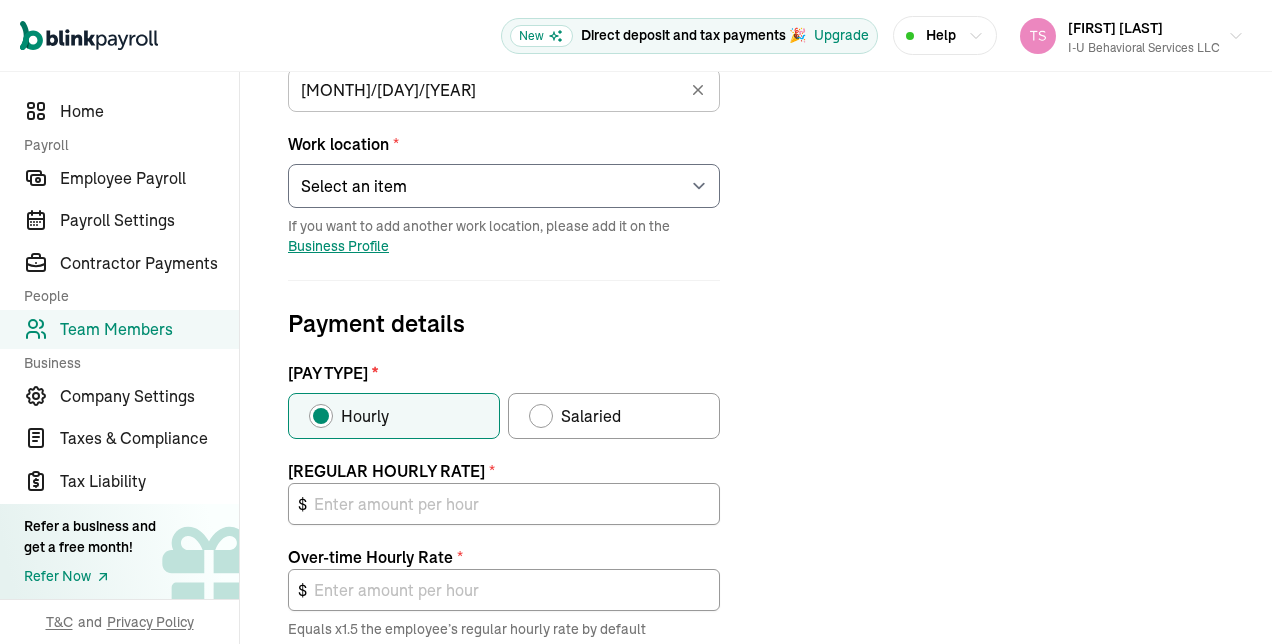 scroll, scrollTop: 423, scrollLeft: 0, axis: vertical 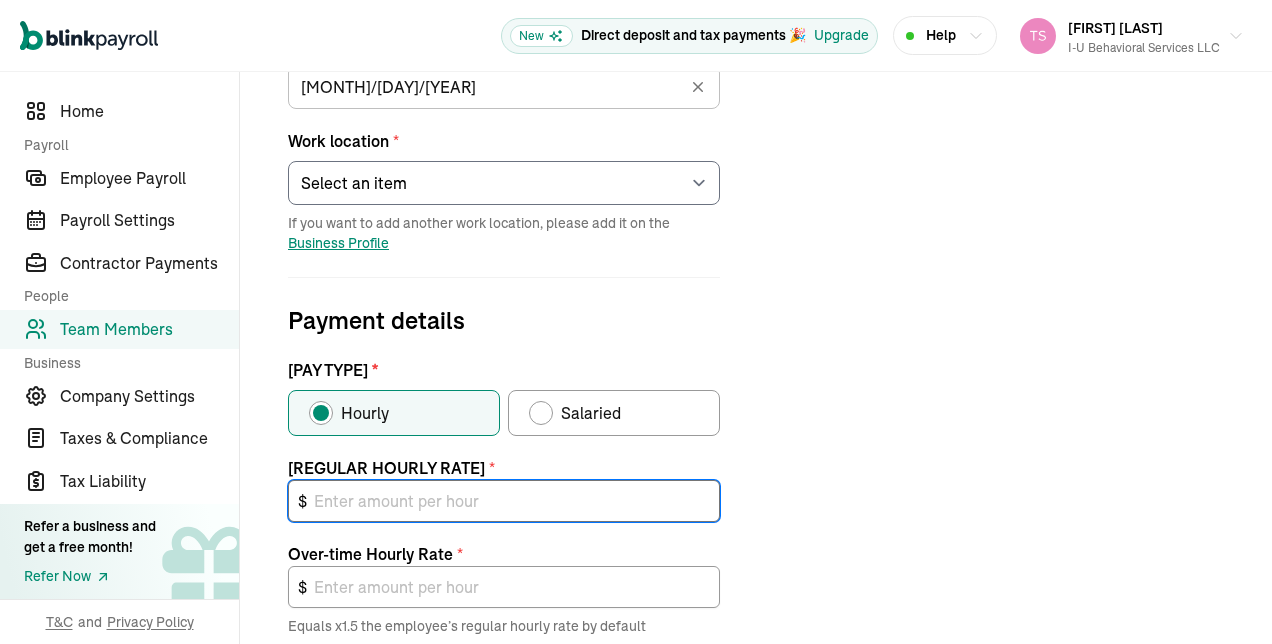 click at bounding box center (504, 501) 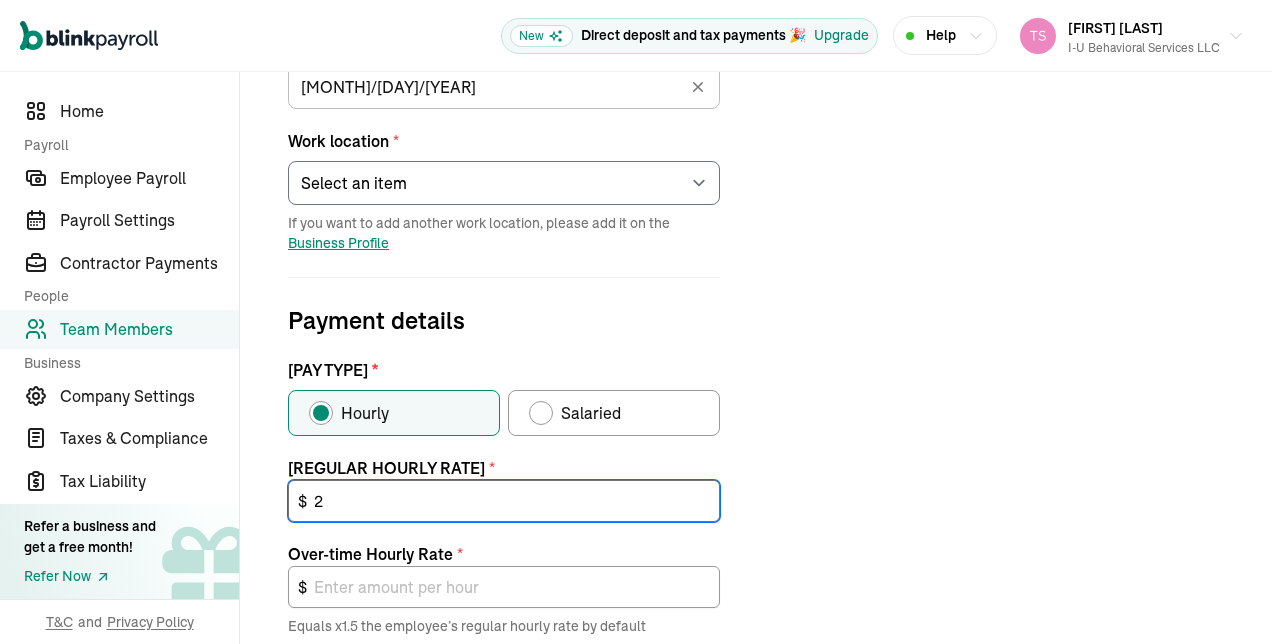 type on "3.00" 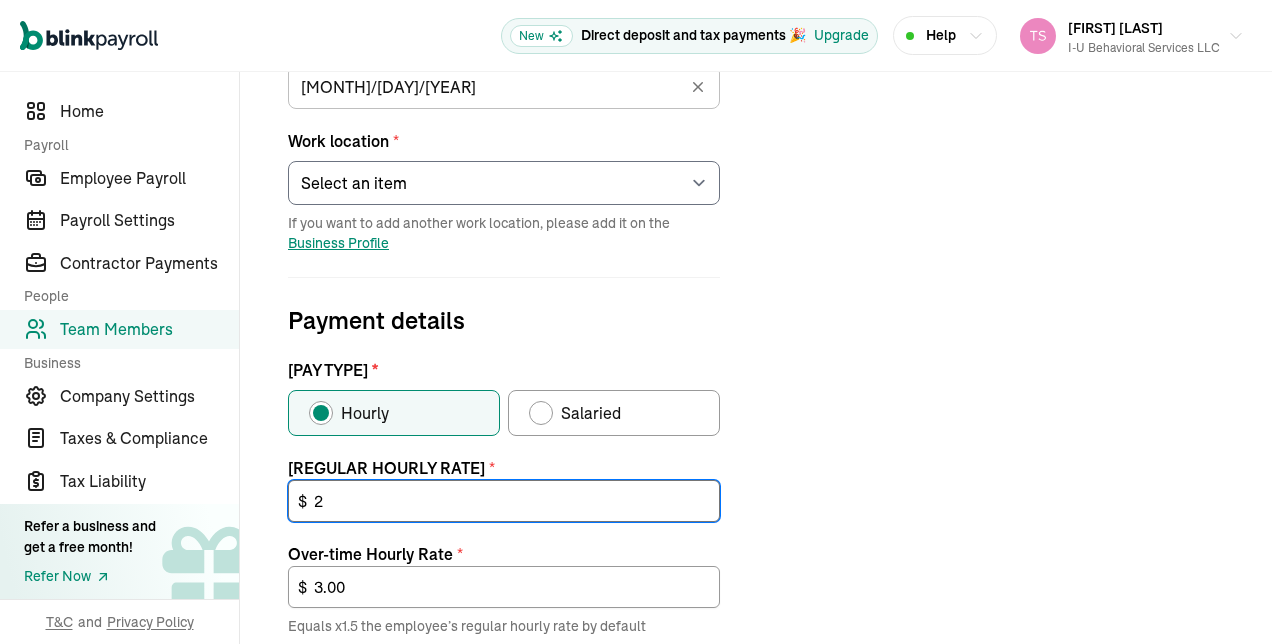 type on "20" 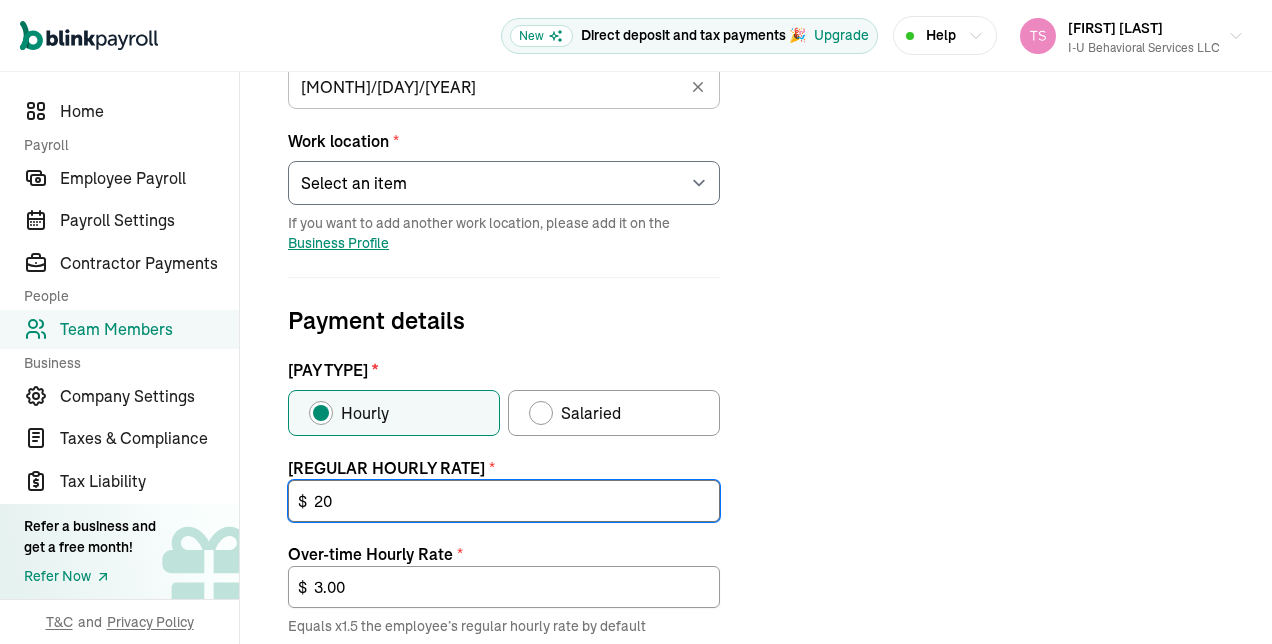 type on "30.00" 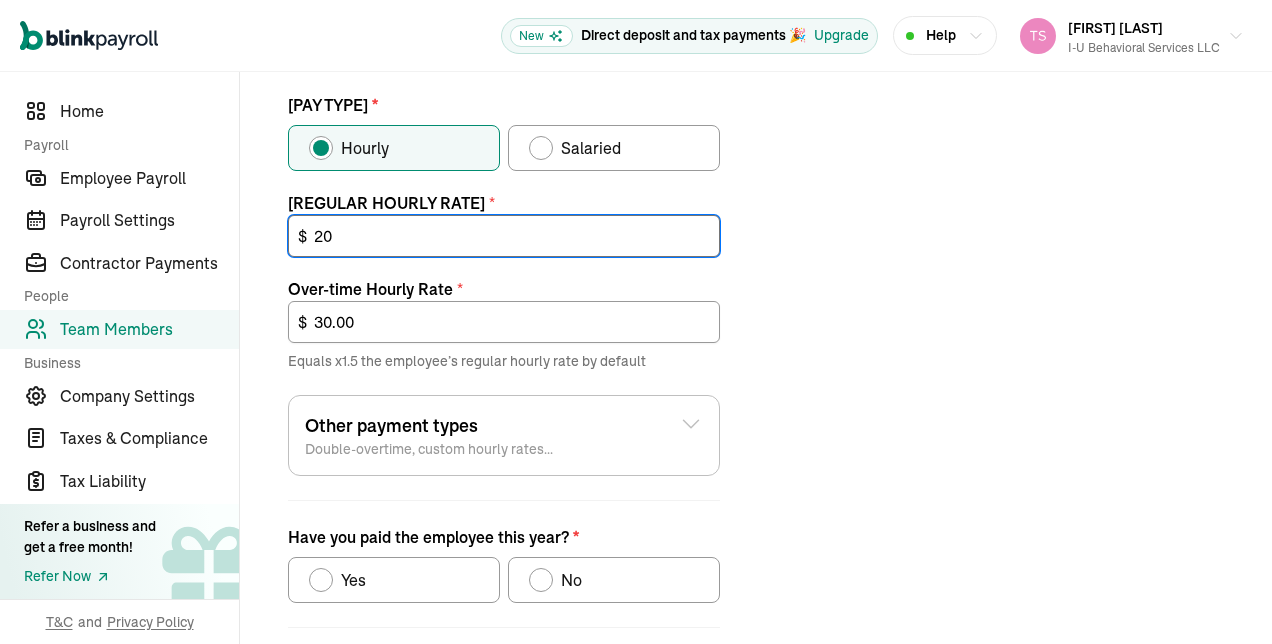 scroll, scrollTop: 690, scrollLeft: 0, axis: vertical 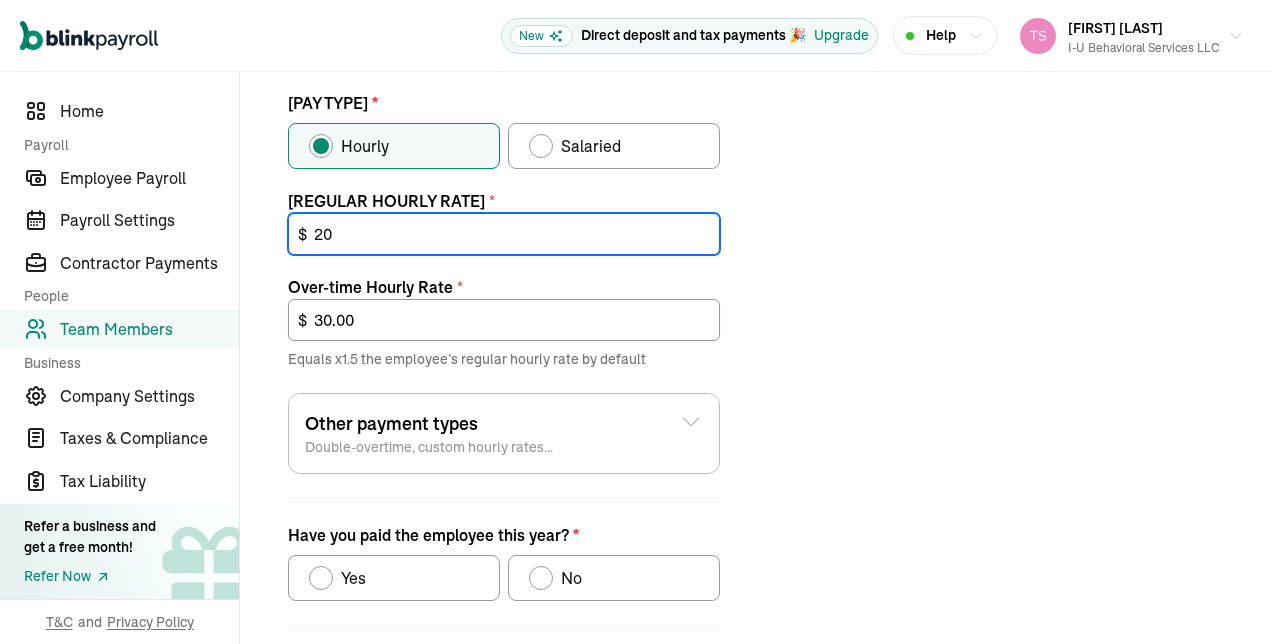type on "20" 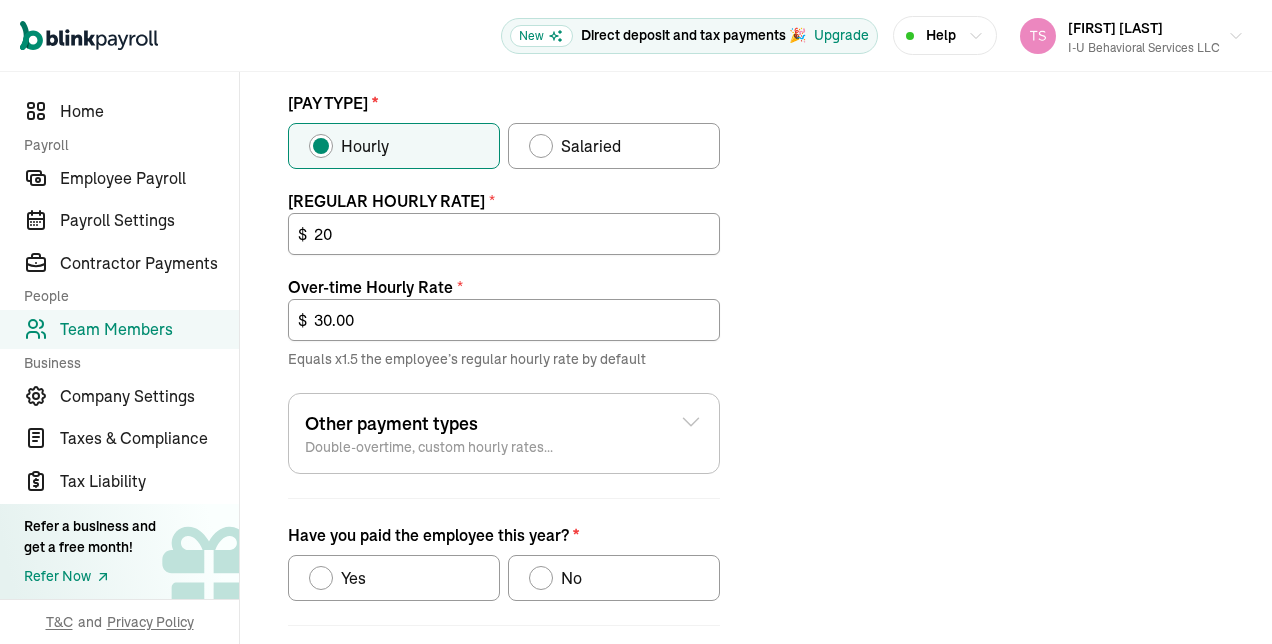 click at bounding box center (541, 578) 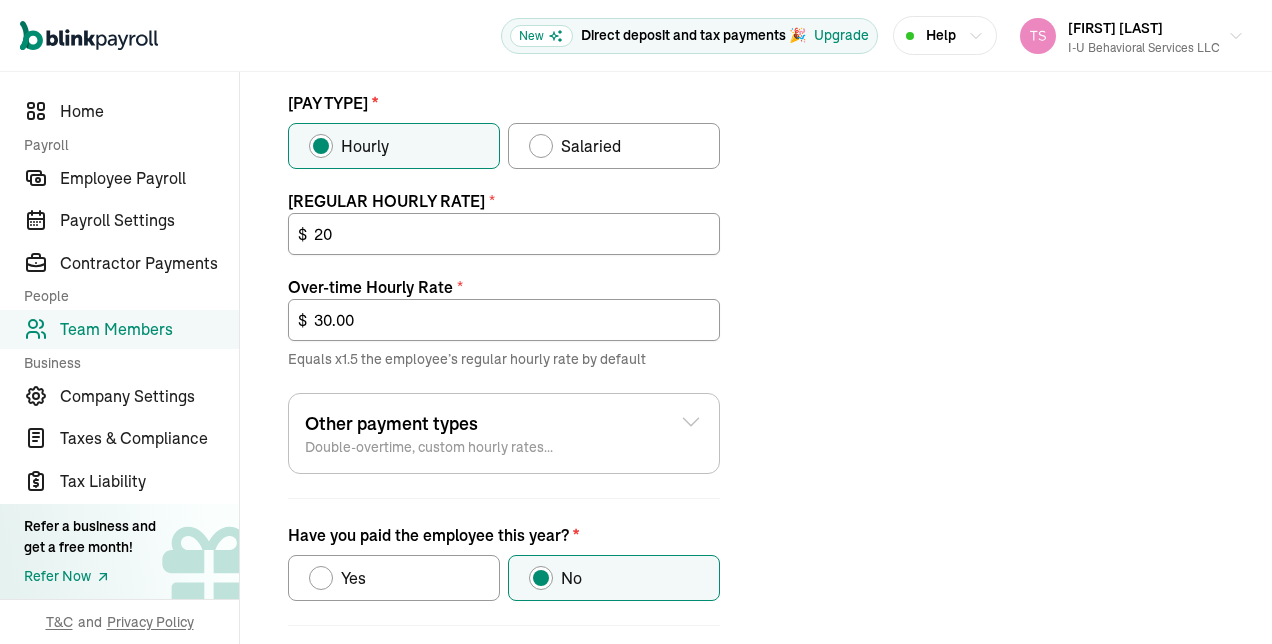 click on "Job details Job title   (optional) BT Hire date * 07/01/2025 Jul 2025 Mon Tue Wed Thu Fri Sat Sun 30 1 2 3 4 5 6 7 8 9 10 11 12 13 14 15 16 17 18 19 20 21 22 23 24 25 26 27 28 29 30 31 1 2 3 4 5 6 7 8 9 10 Work location   *  Select an item 56 [STREET] Works from home If you want to add another work location, please add it on the   Business Profile Payment details Pay type   * Hourly Salaried Regular Hourly Rate * 20 $ Amount * $ Per   *  Select an item Hour Week Month Year You can add multiple pay rates later. Over-time Hourly Rate * 30.00 $ Equals x1.5 the employee’s regular hourly rate by default Other payment types Double-overtime, custom hourly rates... Double over-time Hourly Rate * 40.00 $ Equals x2 the employee’s regular hourly rate by default Custom hourly rate Add a custom hourly rate Have you paid the employee this year?   * Yes No Previous Next: Time-off" at bounding box center [756, 156] 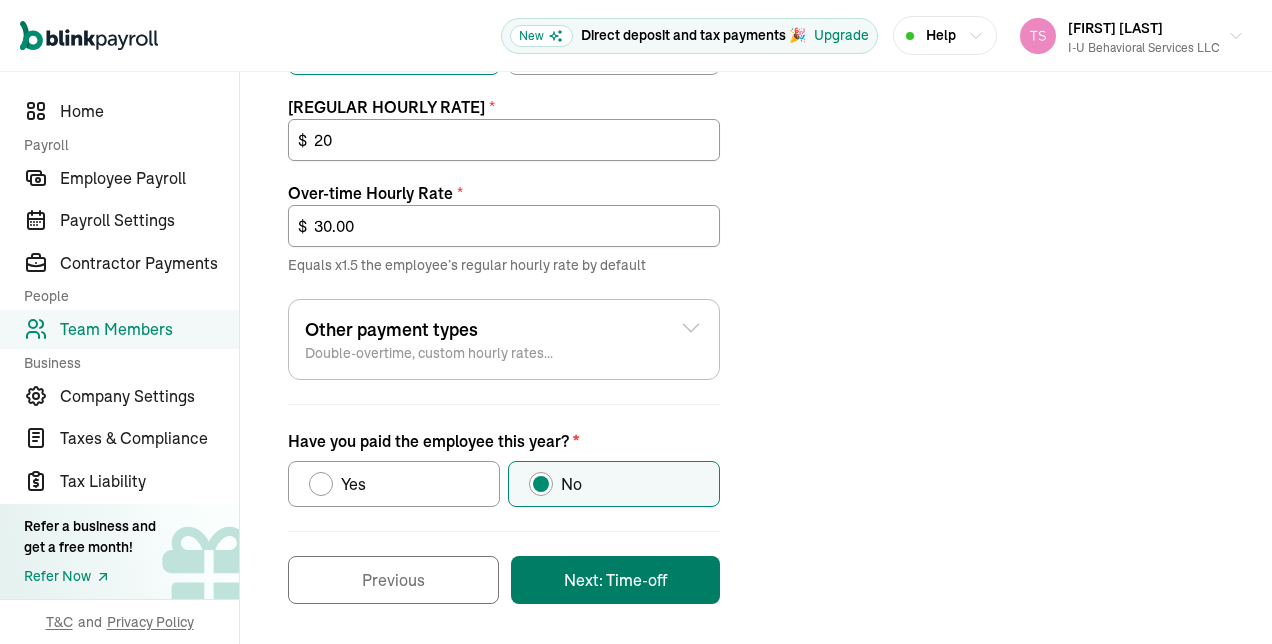 click on "Next: Time-off" at bounding box center (615, 580) 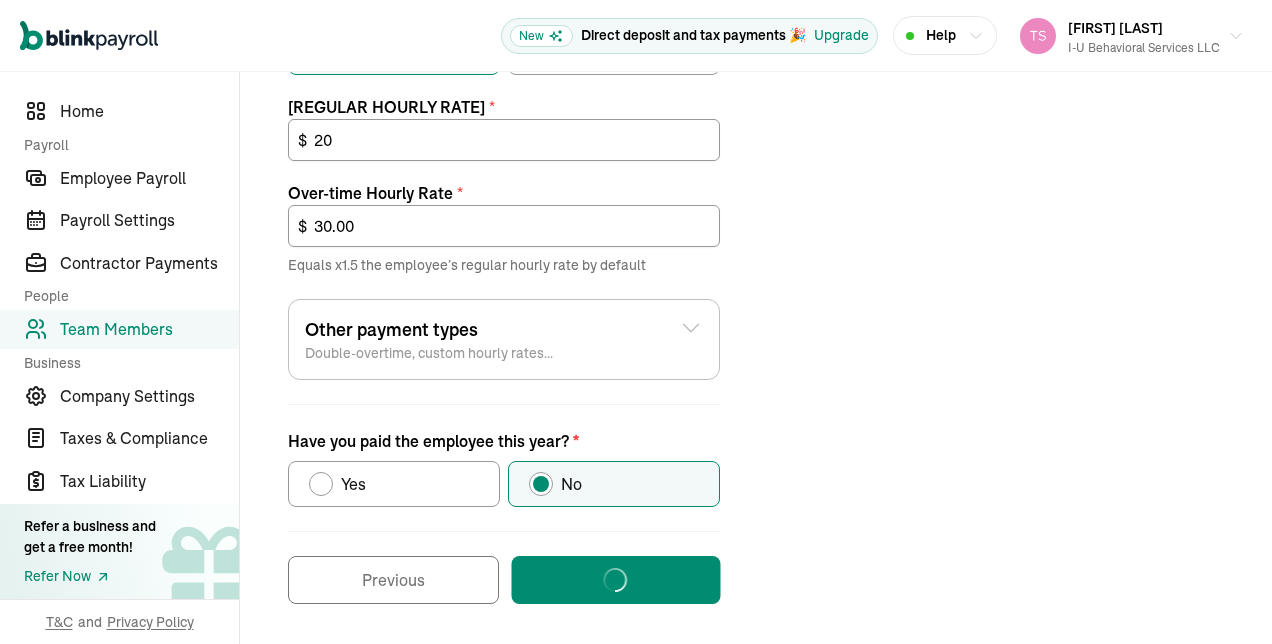 scroll, scrollTop: 0, scrollLeft: 0, axis: both 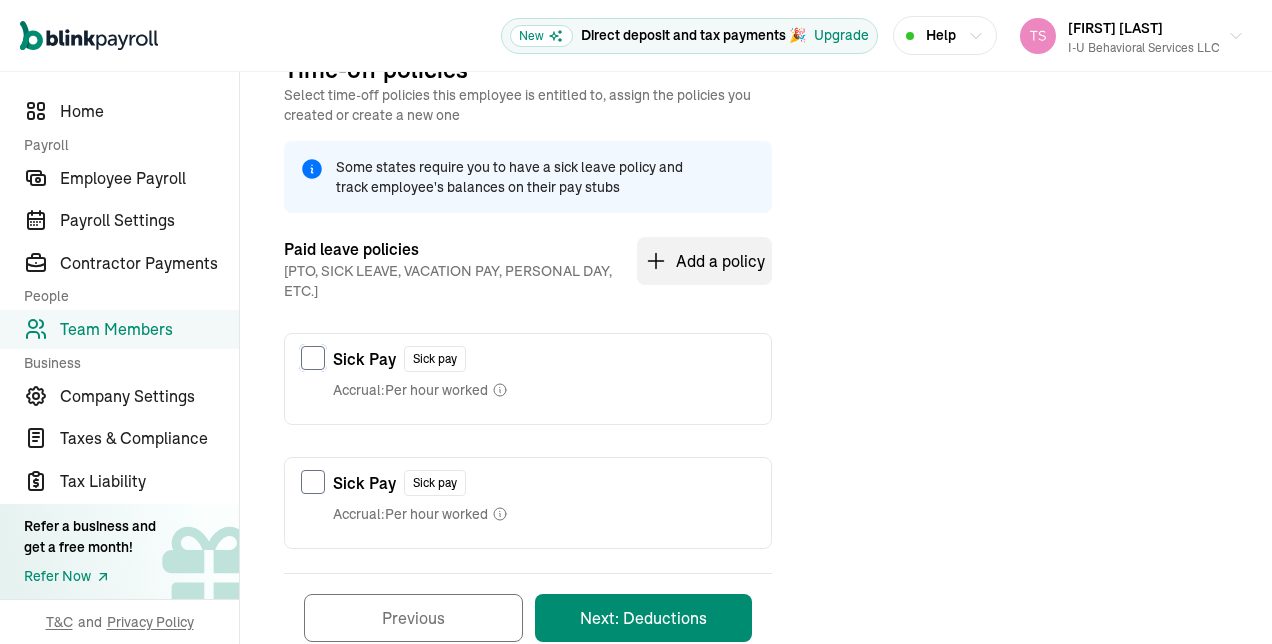 click at bounding box center [313, 358] 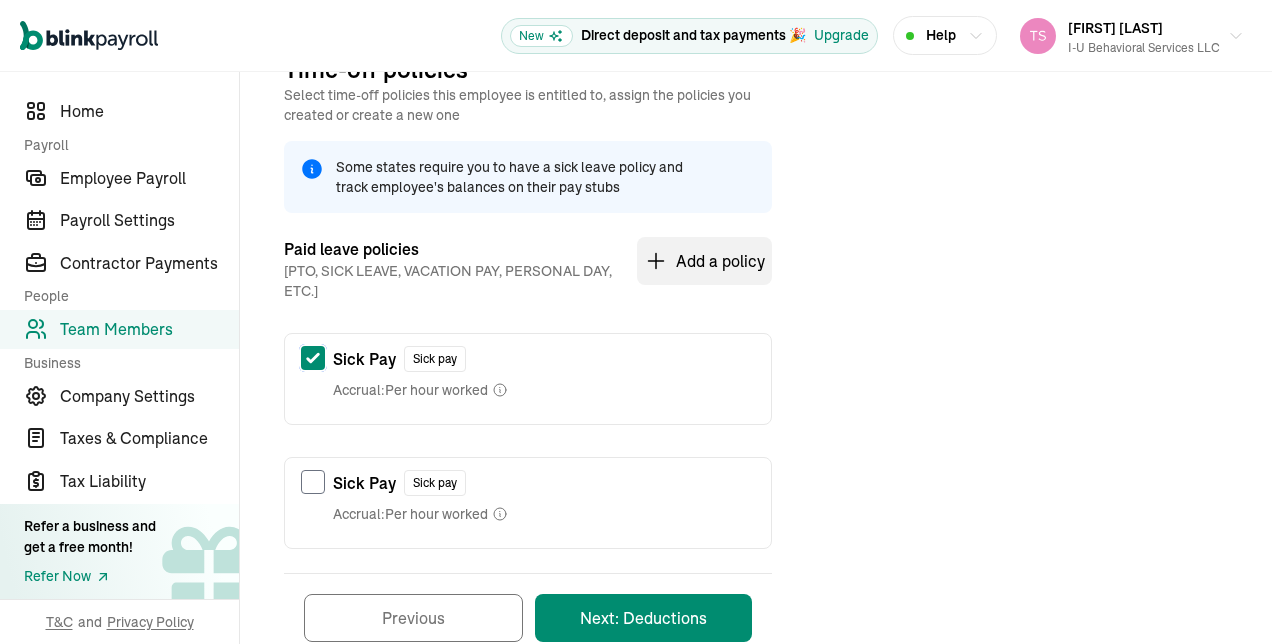 checkbox on "true" 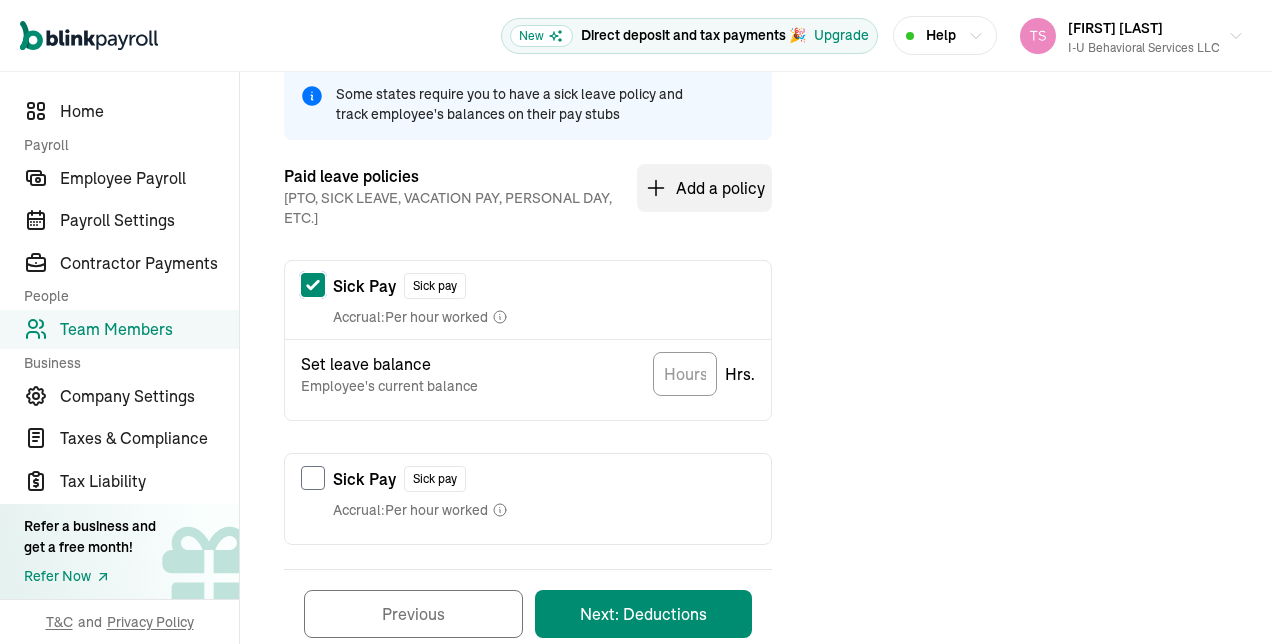 scroll, scrollTop: 362, scrollLeft: 0, axis: vertical 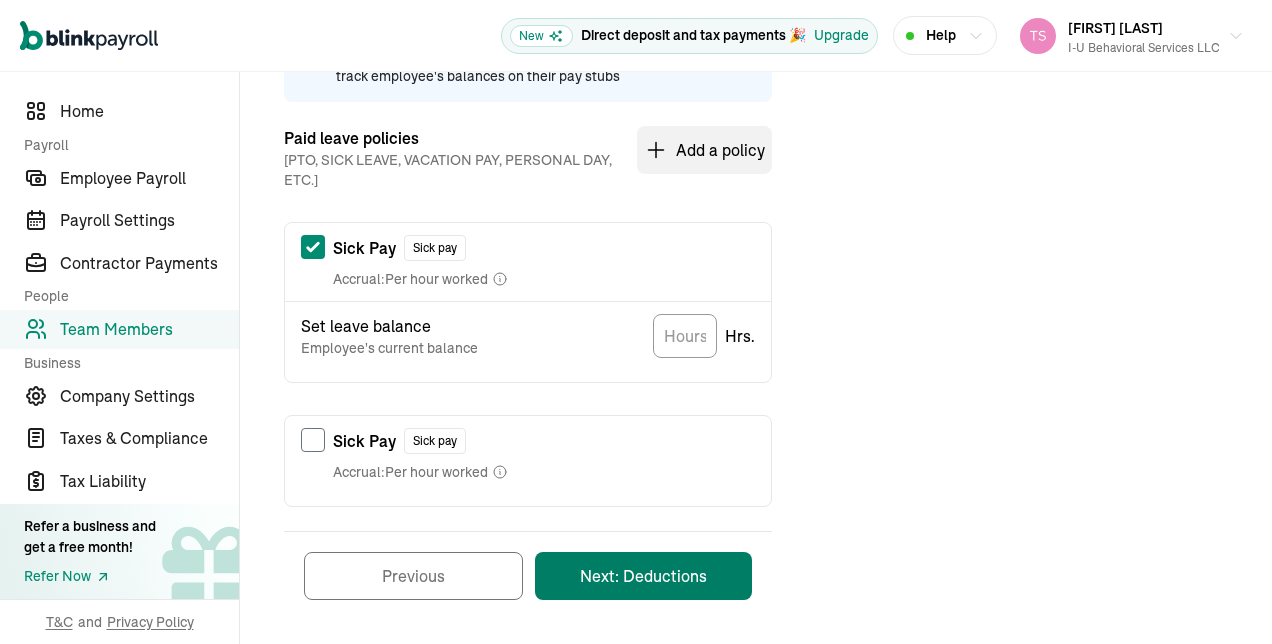 click on "Next: Deductions" at bounding box center [643, 576] 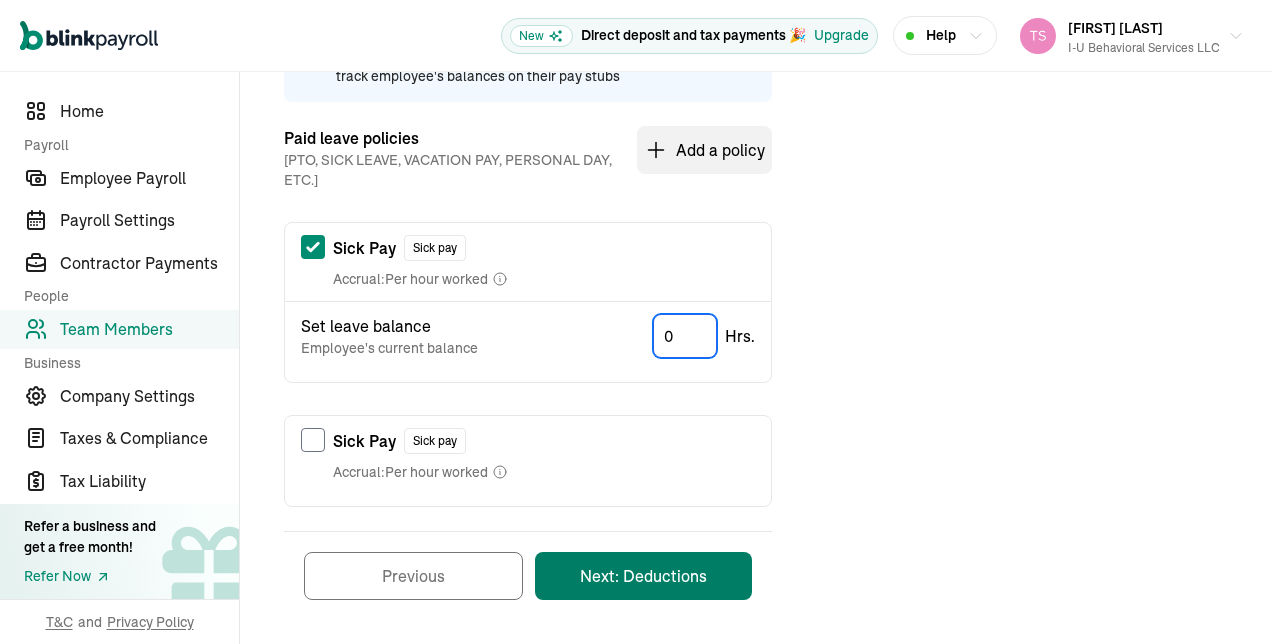 type on "0" 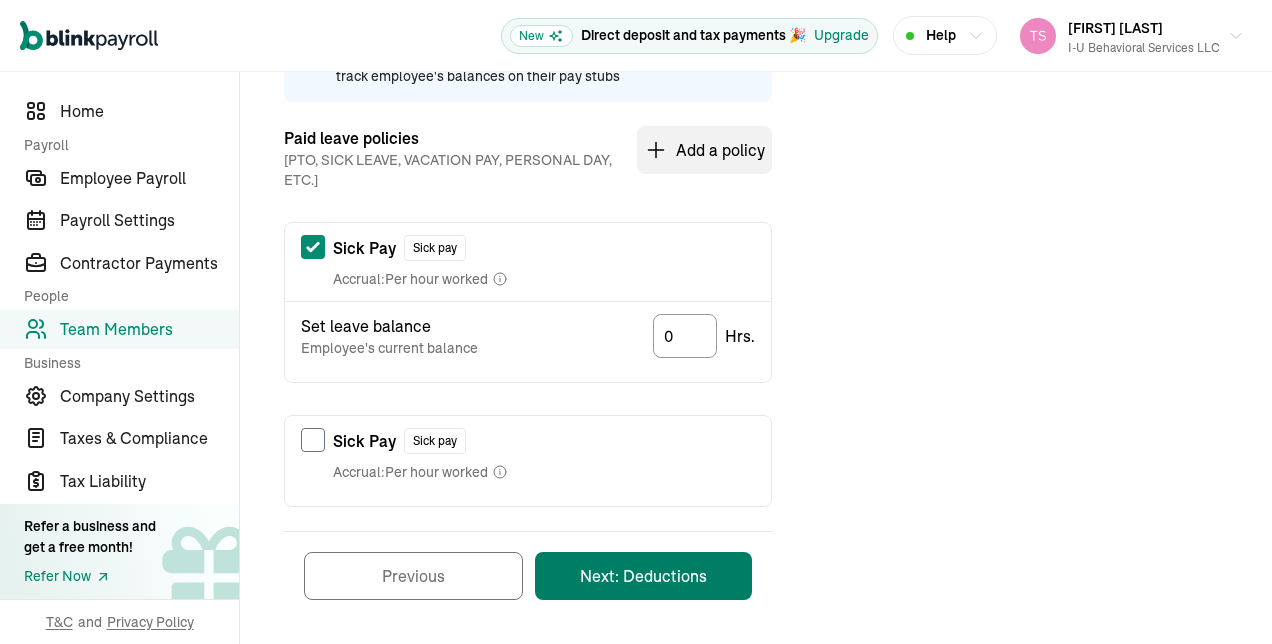 click on "Next: Deductions" at bounding box center (643, 576) 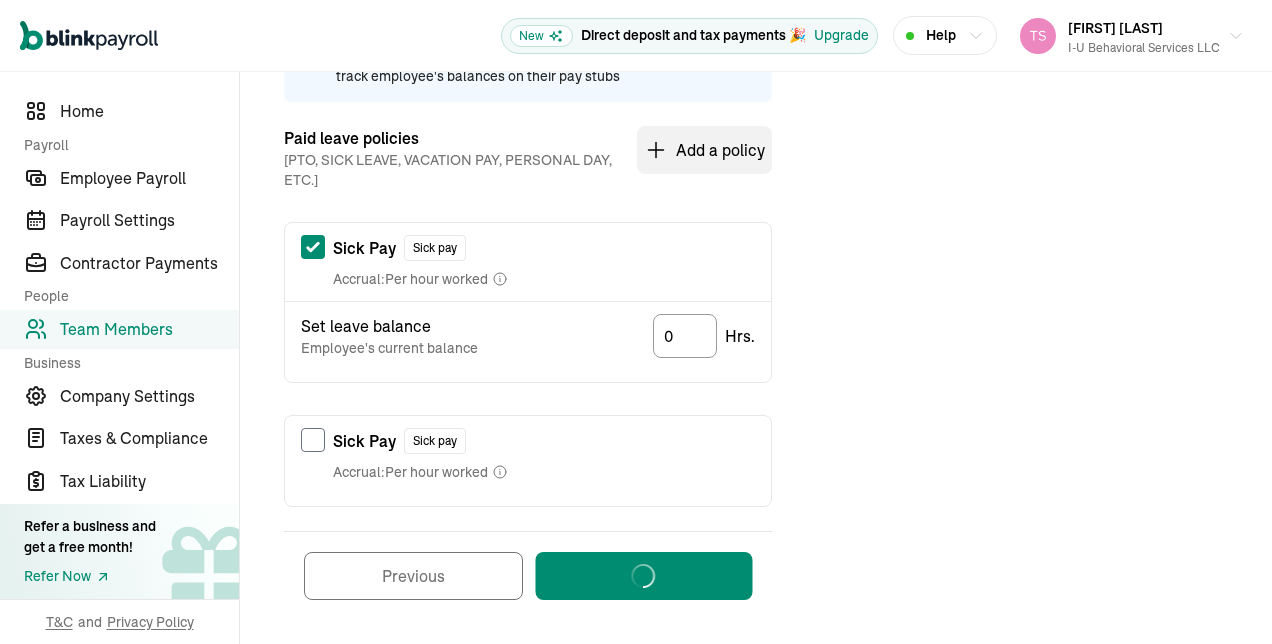 scroll, scrollTop: 0, scrollLeft: 0, axis: both 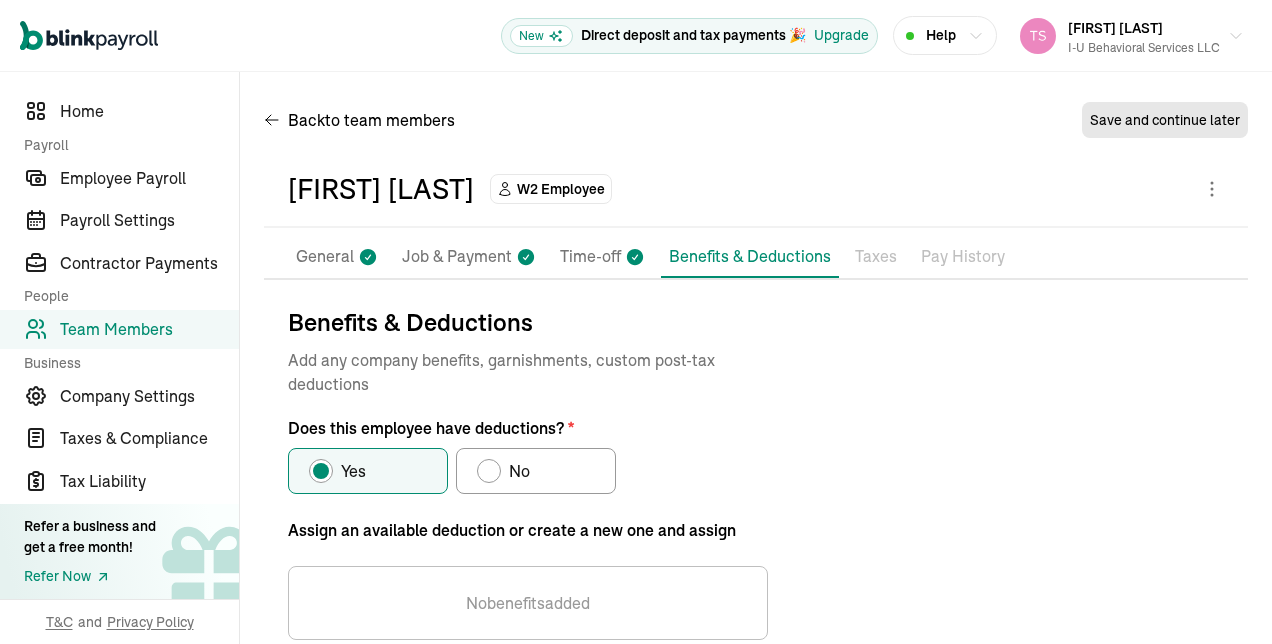click at bounding box center (489, 471) 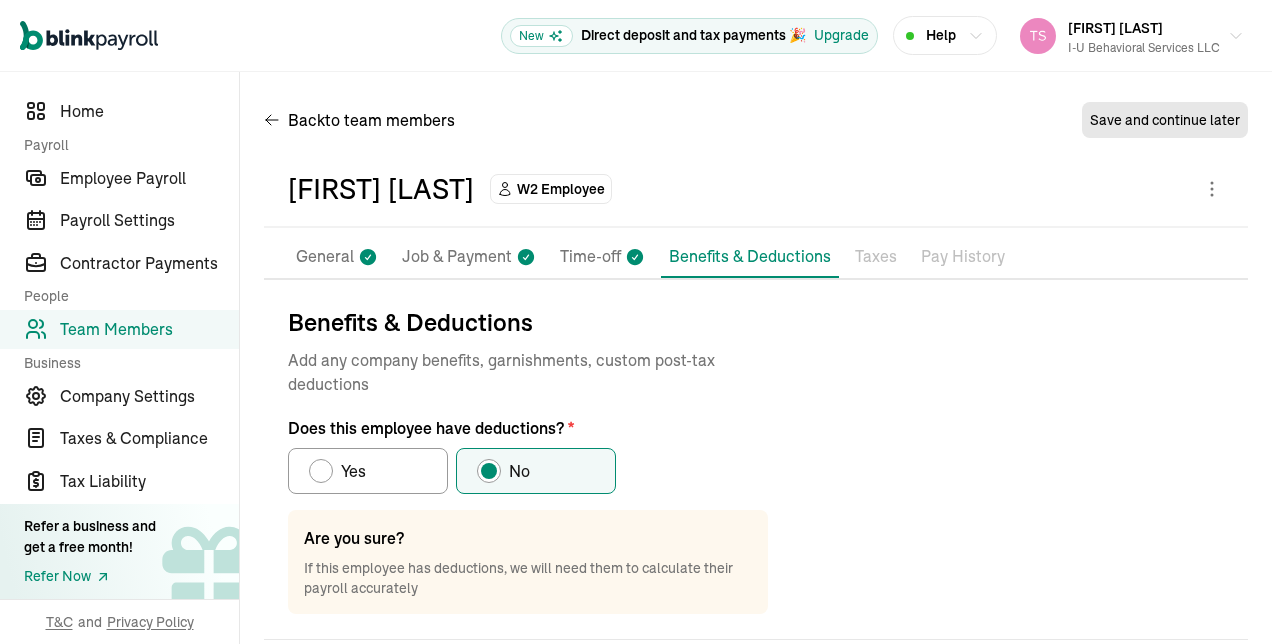 click on "Benefits & Deductions Add any company benefits, garnishments, custom post-tax deductions Does this employee have deductions?   * Yes No Are you sure? If this employee has deductions, we will need them to calculate their payroll accurately Previous Next: Taxes" at bounding box center [756, 508] 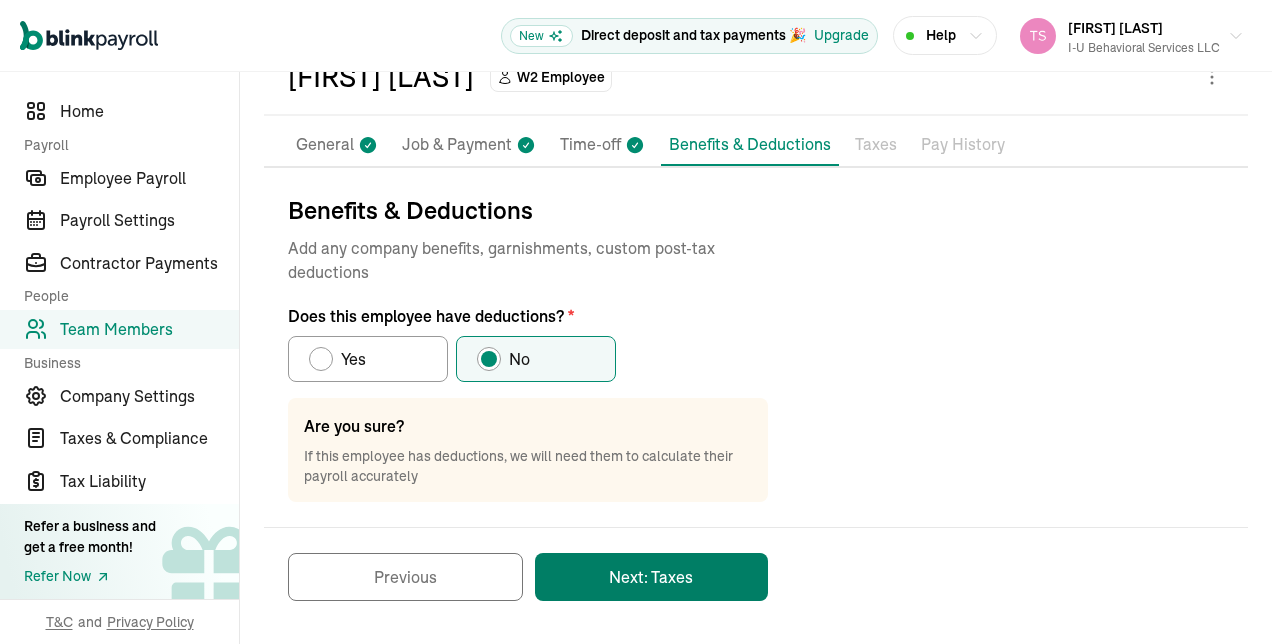 click on "Next: Taxes" at bounding box center (651, 577) 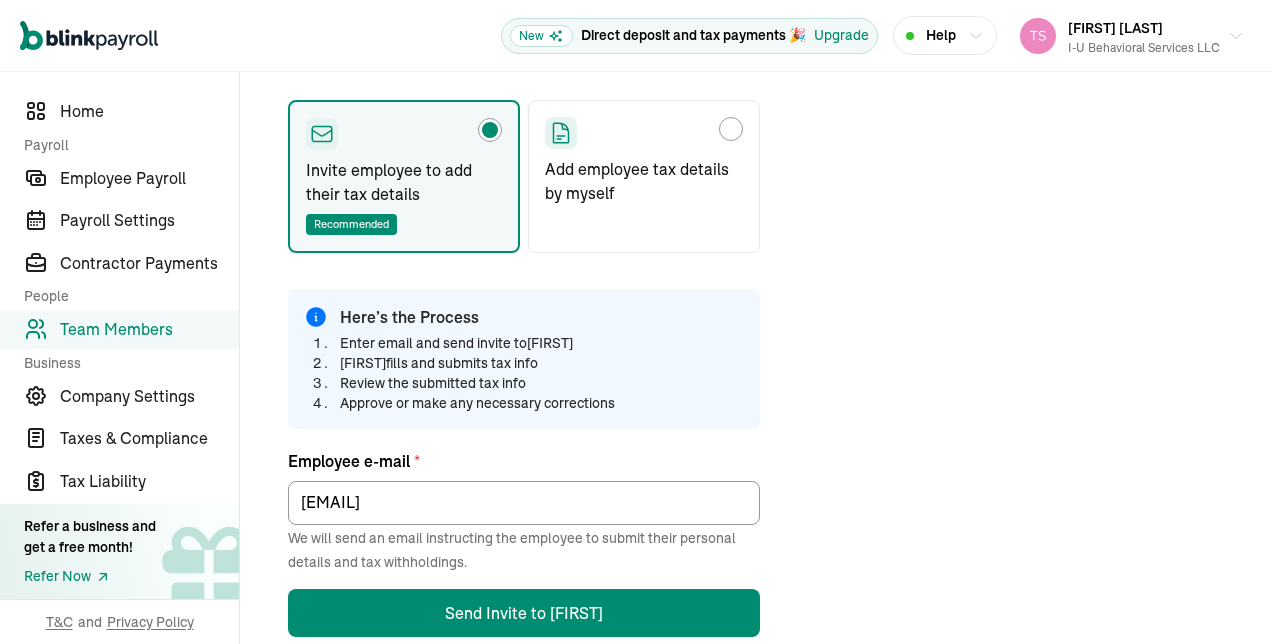scroll, scrollTop: 320, scrollLeft: 0, axis: vertical 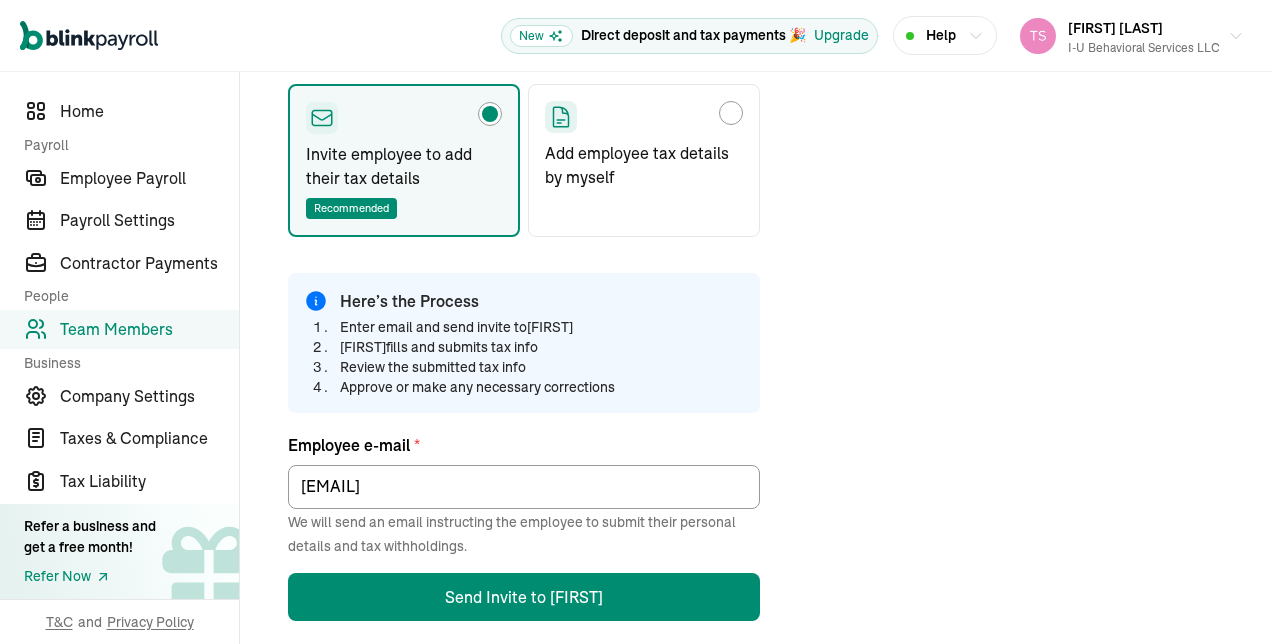 click at bounding box center (644, 117) 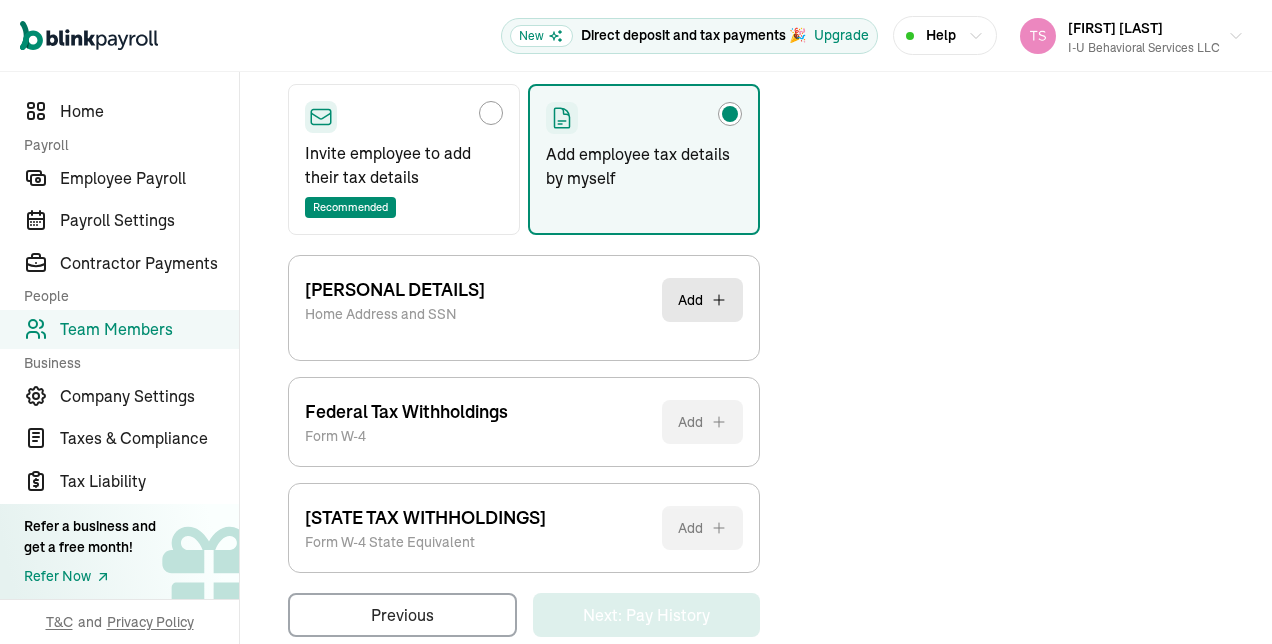 scroll, scrollTop: 354, scrollLeft: 0, axis: vertical 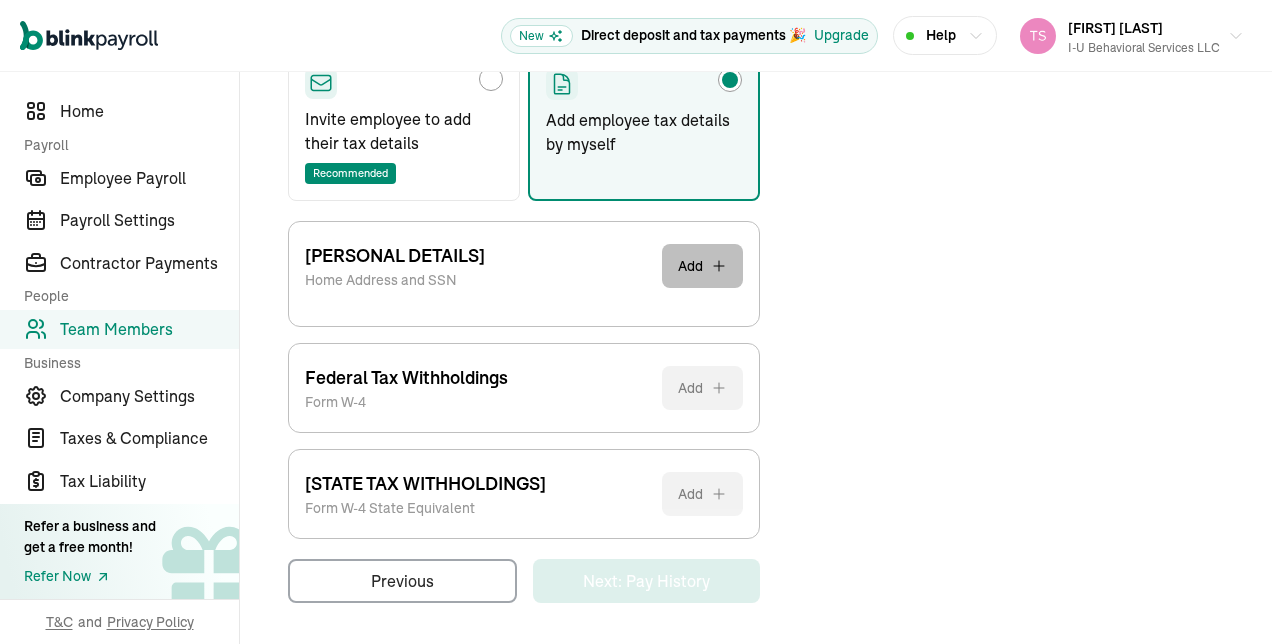 click on "Add" at bounding box center [702, 266] 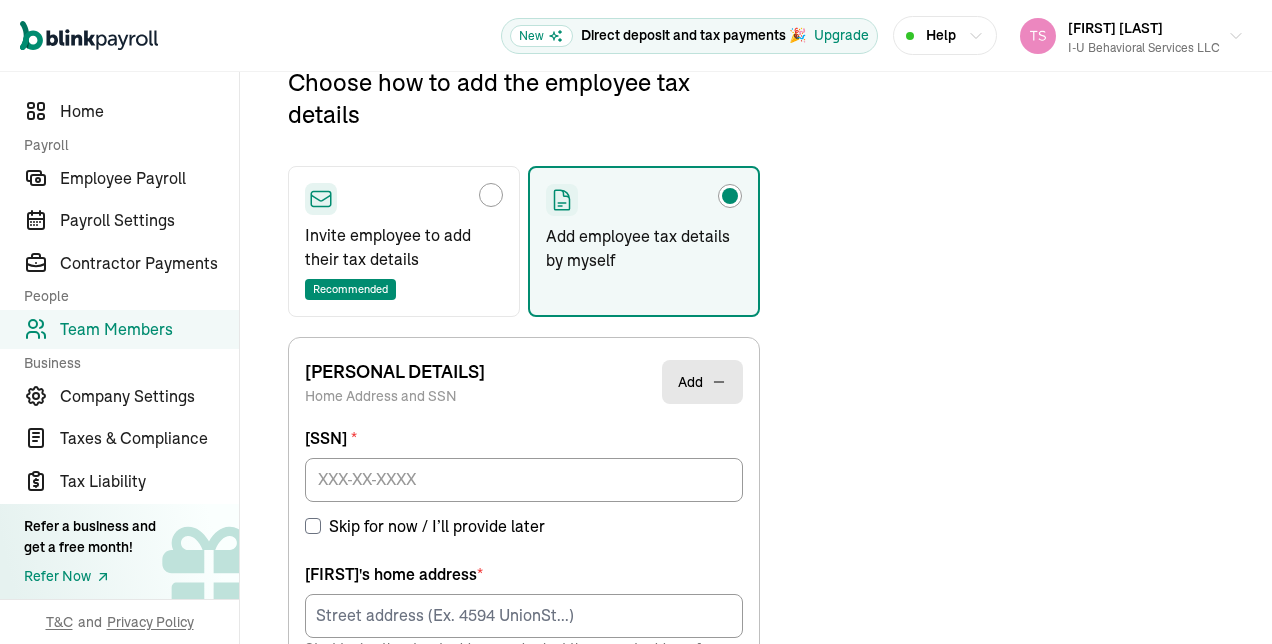 scroll, scrollTop: 236, scrollLeft: 0, axis: vertical 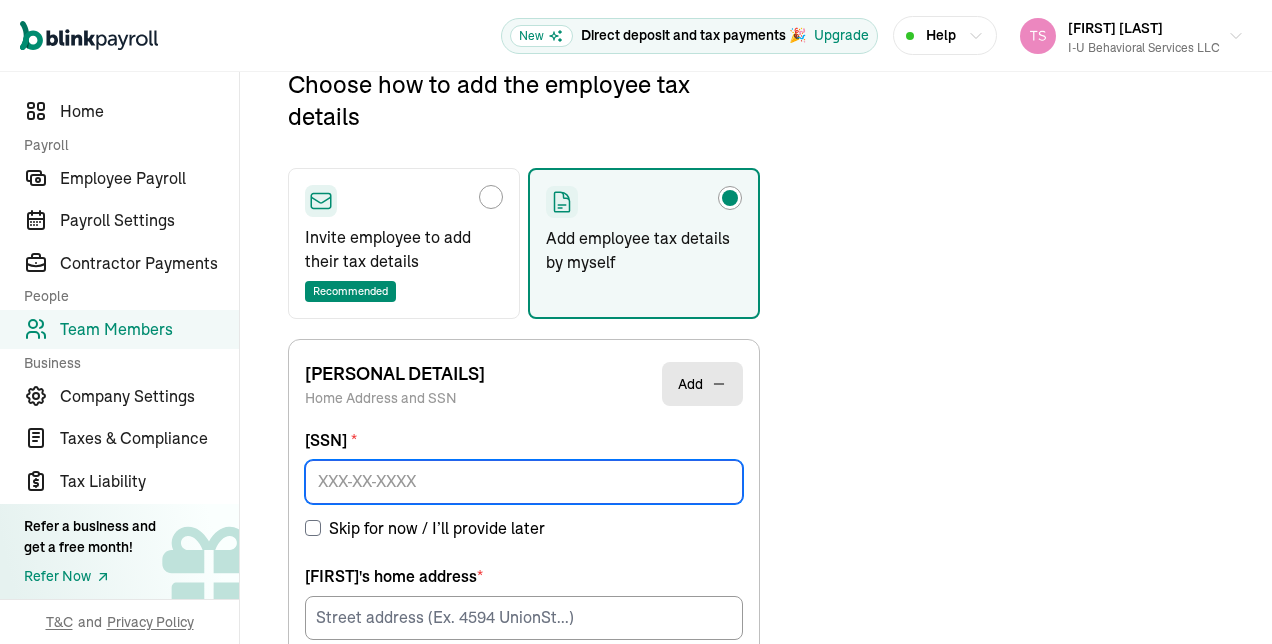 click at bounding box center (524, 482) 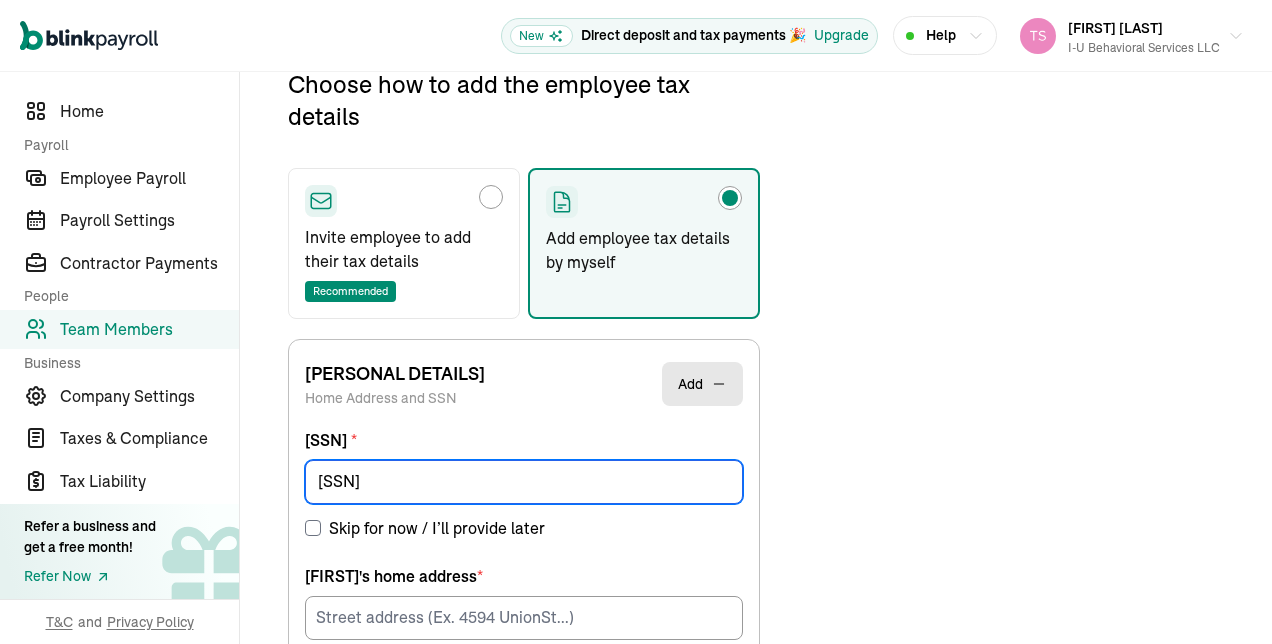 type on "[SSN]" 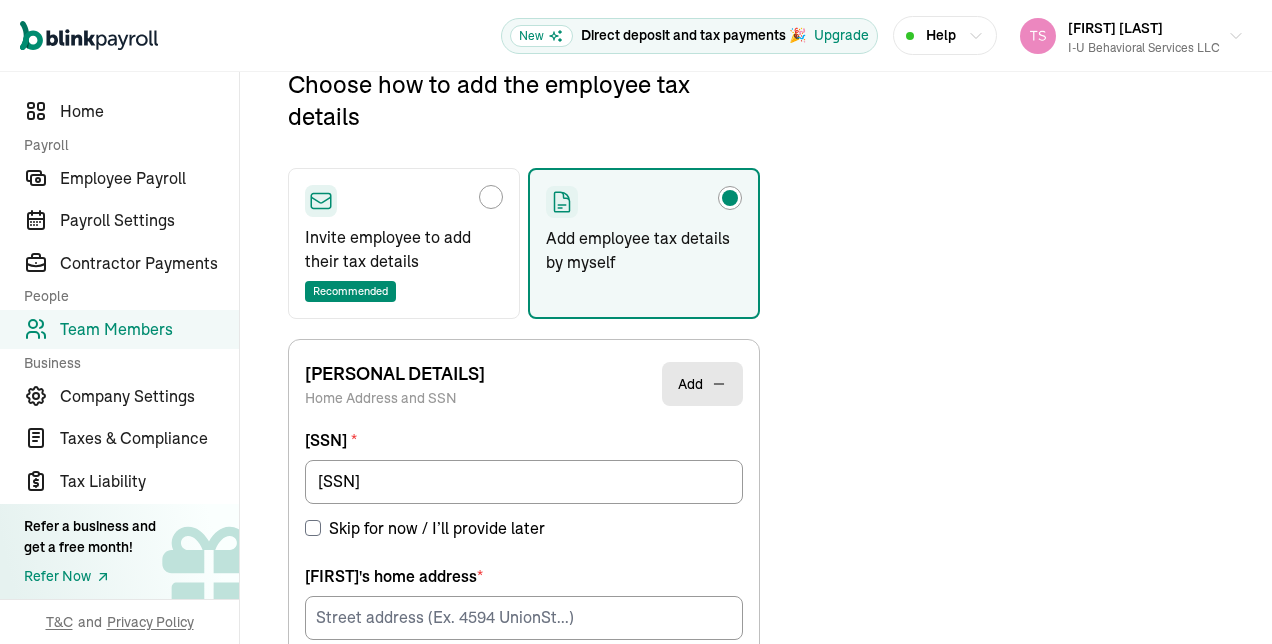 click on "SSN * [SSN] Skip for now / I’ll provide later [FIRST]'s home address * Start typing the street address and select the correct address from the dropdown options Apt/Suite # Apartment, suite, unit, building, floor, etc. City * State * Zip code *" at bounding box center [524, 718] 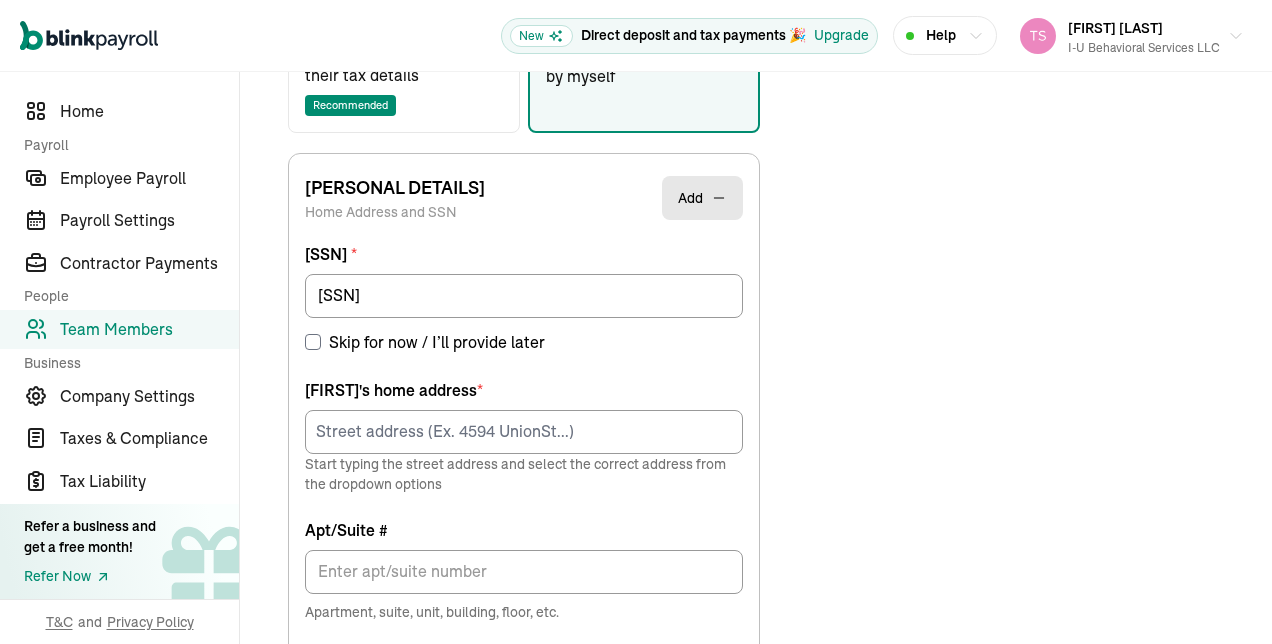 scroll, scrollTop: 530, scrollLeft: 0, axis: vertical 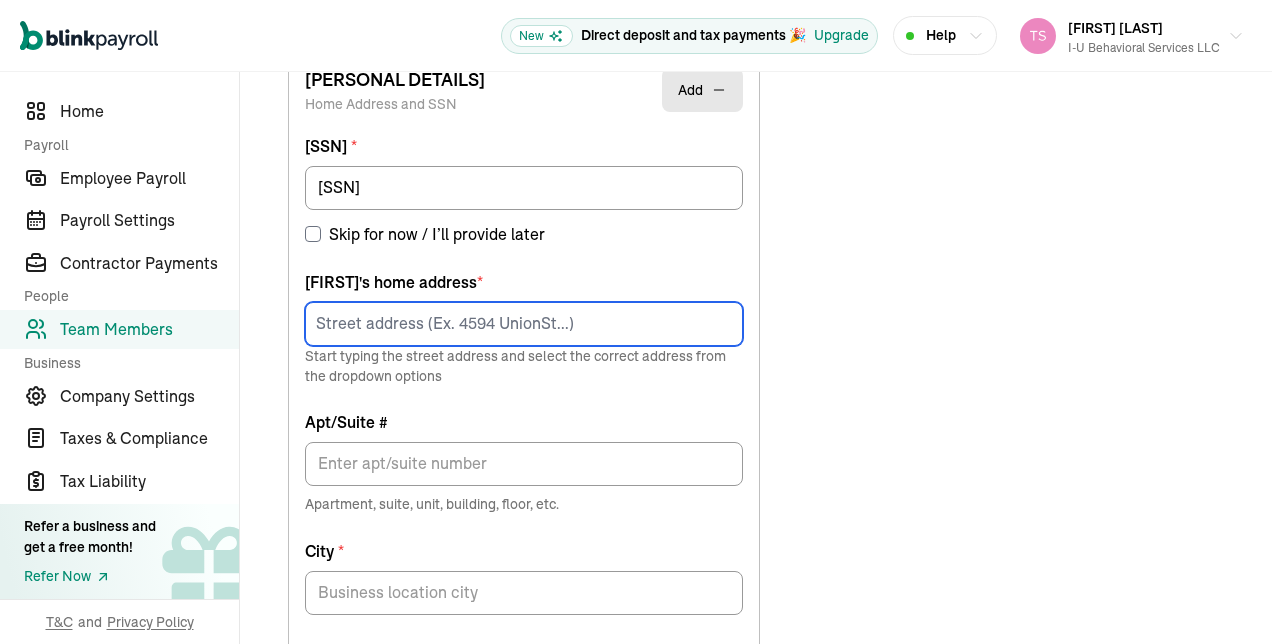 click at bounding box center (524, 324) 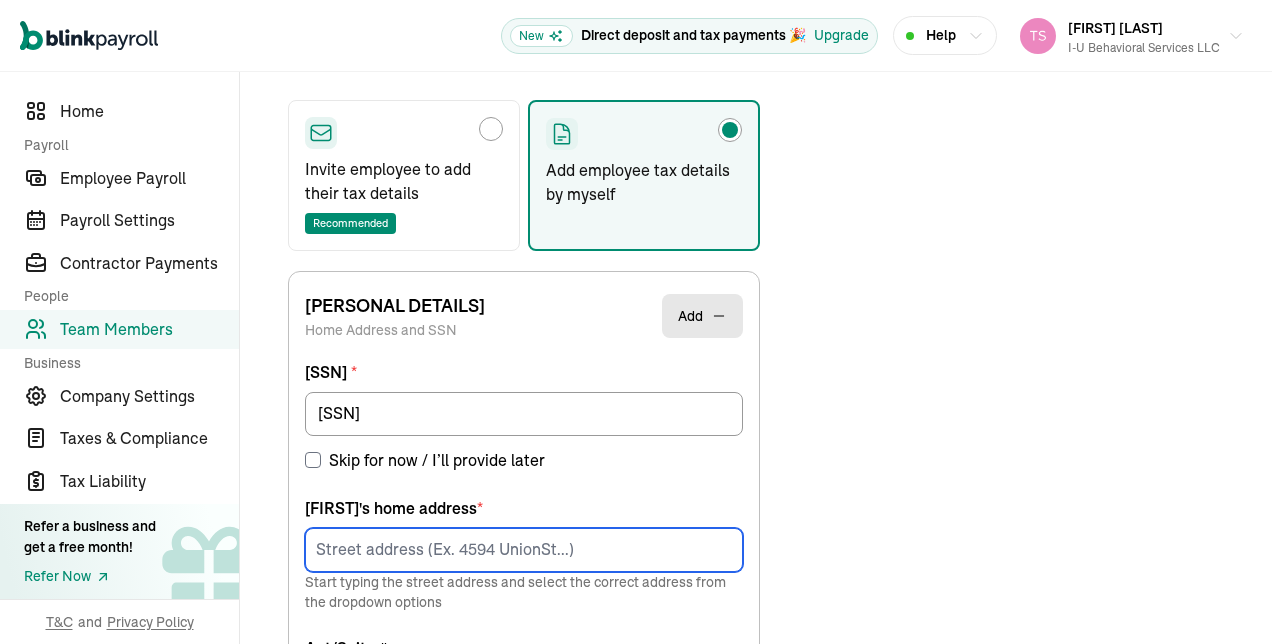 scroll, scrollTop: 236, scrollLeft: 0, axis: vertical 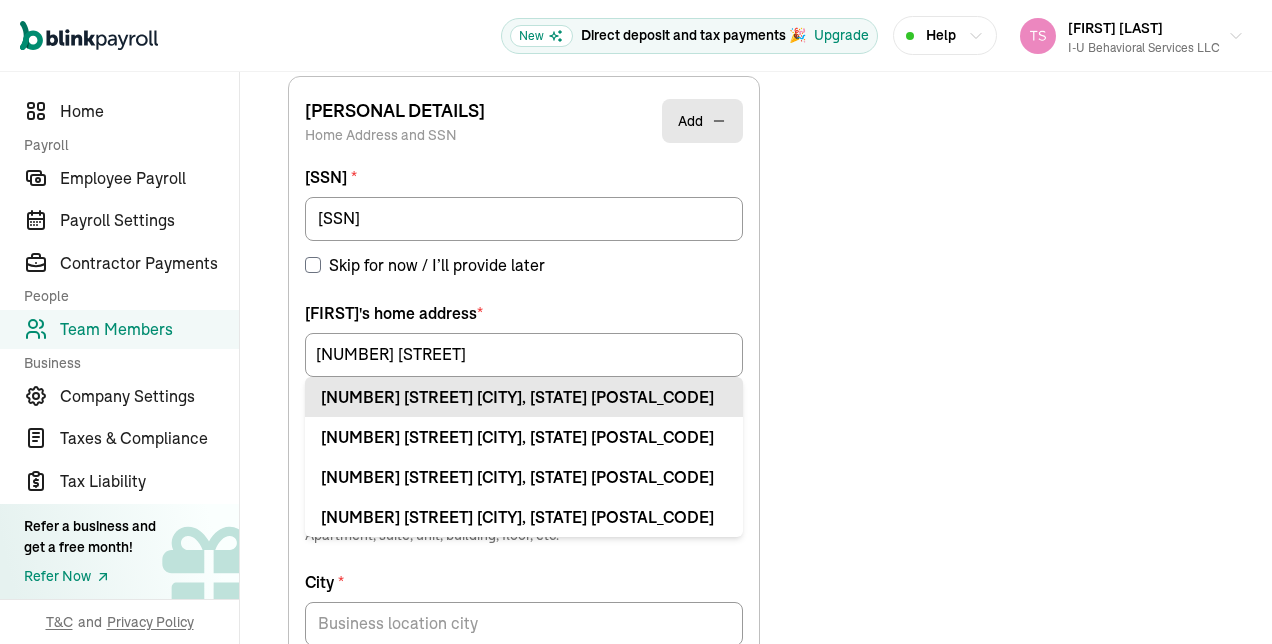 click on "[NUMBER] [STREET]  [CITY], [STATE] [POSTAL_CODE]" at bounding box center [524, 397] 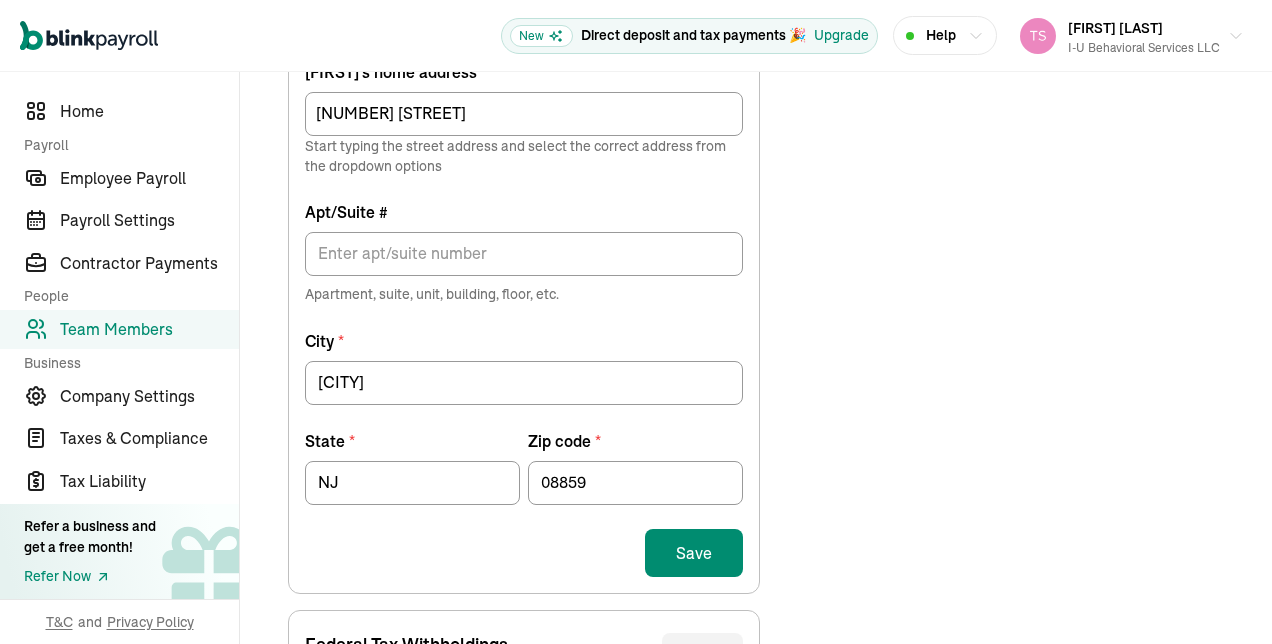 scroll, scrollTop: 746, scrollLeft: 0, axis: vertical 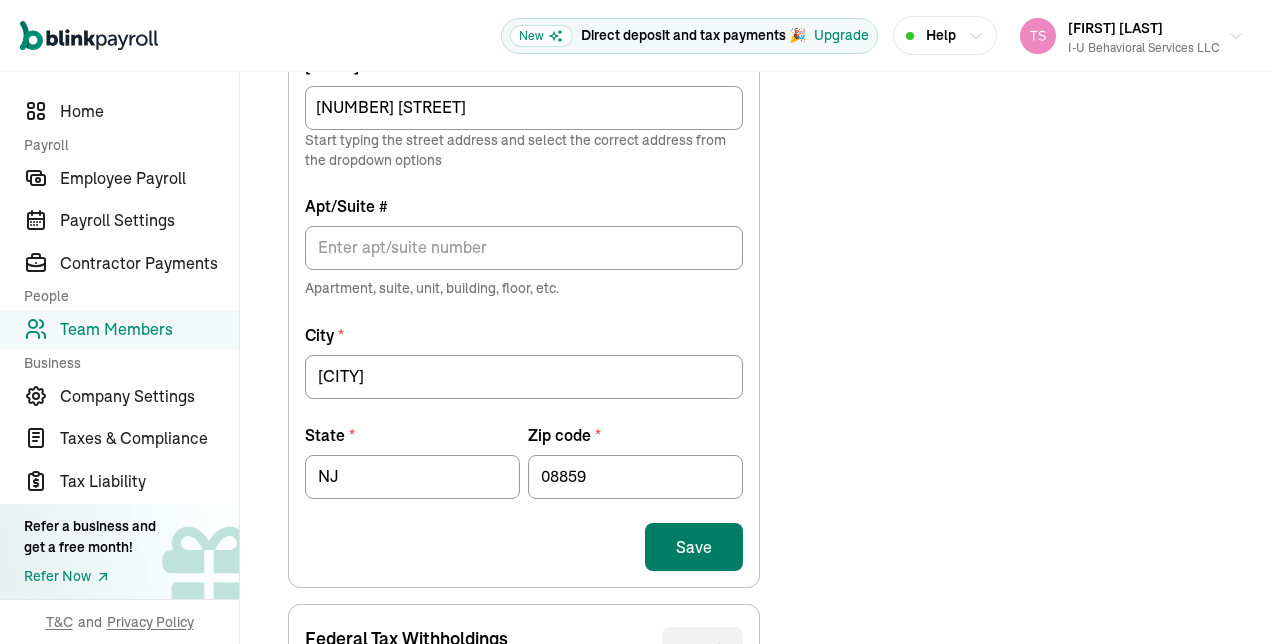 click on "Save" at bounding box center [694, 547] 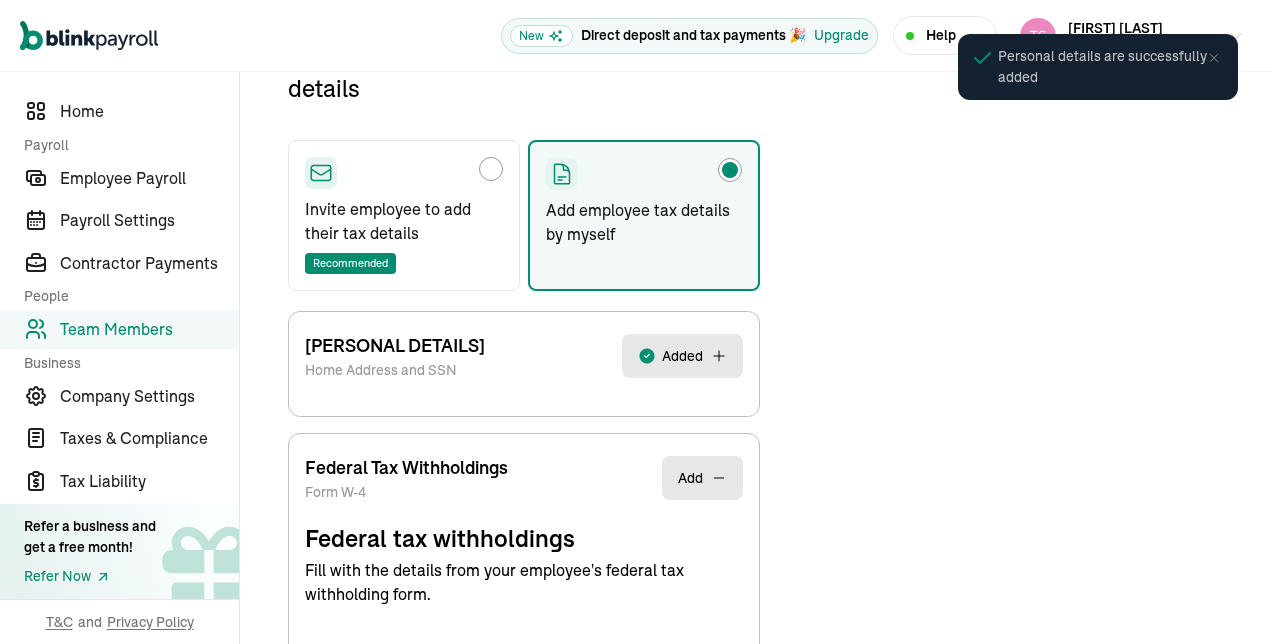 select on "S" 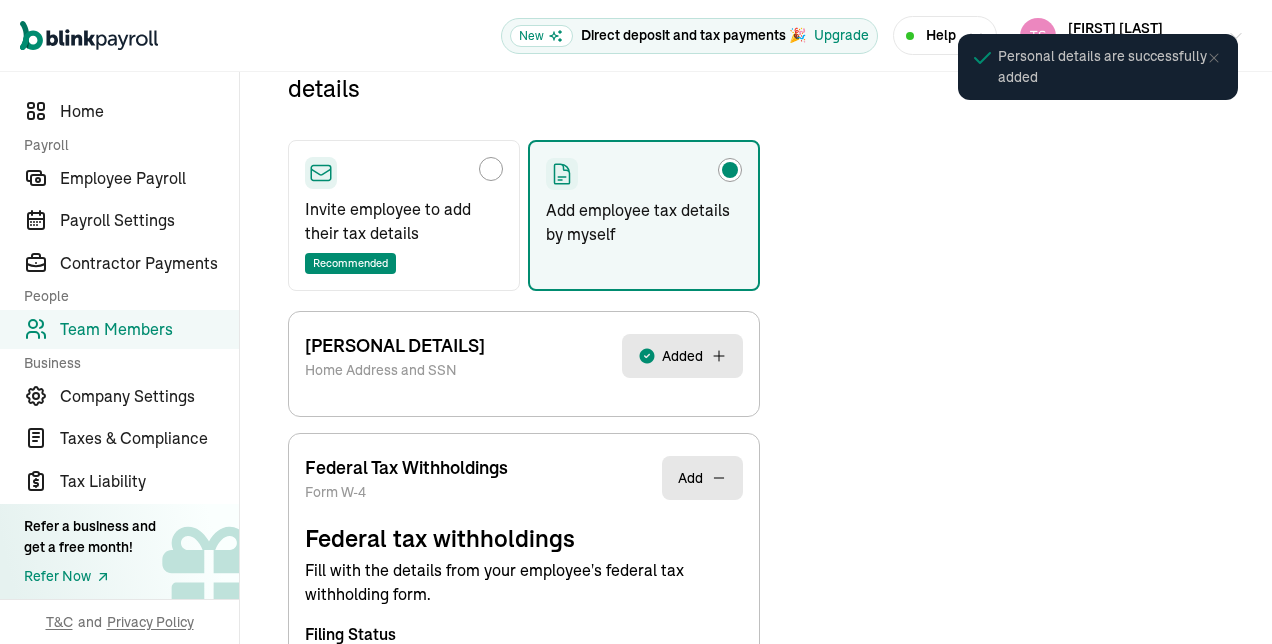 scroll, scrollTop: 236, scrollLeft: 0, axis: vertical 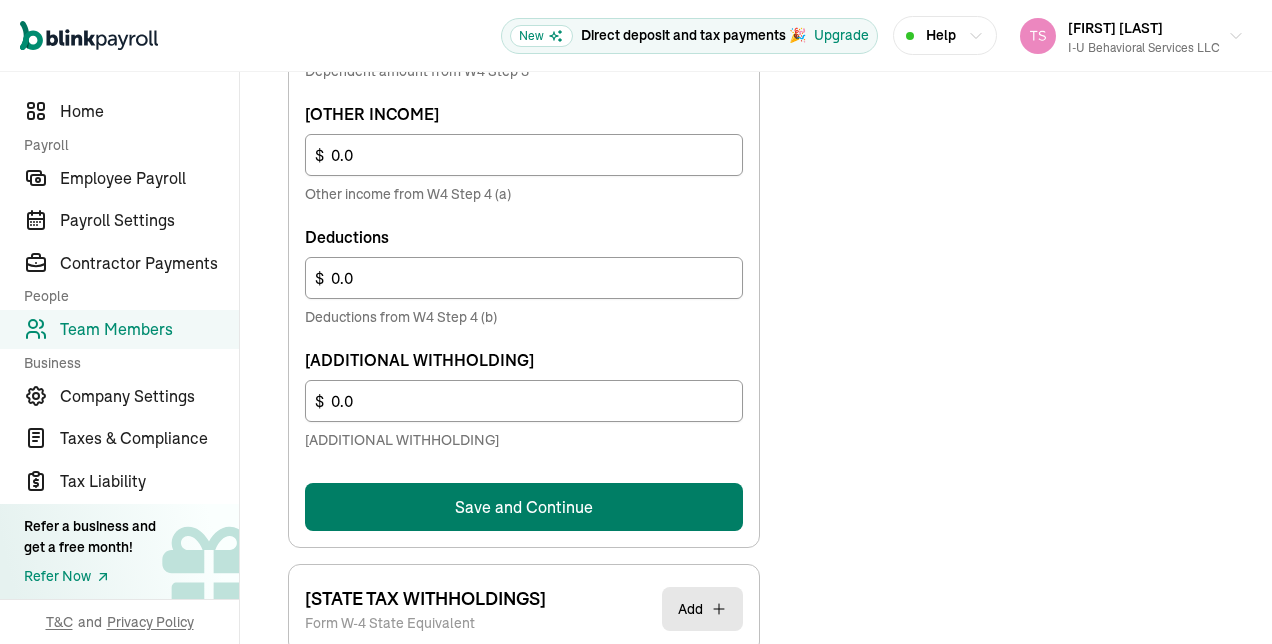 click on "Save and Continue" at bounding box center [524, 507] 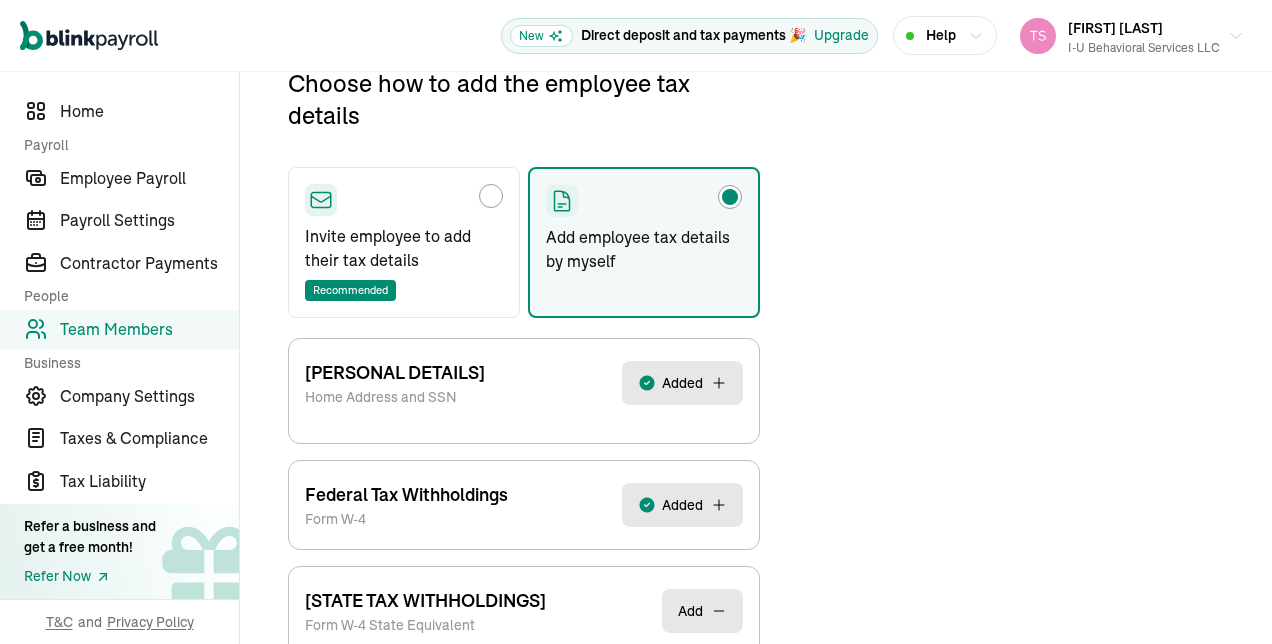 scroll, scrollTop: 236, scrollLeft: 0, axis: vertical 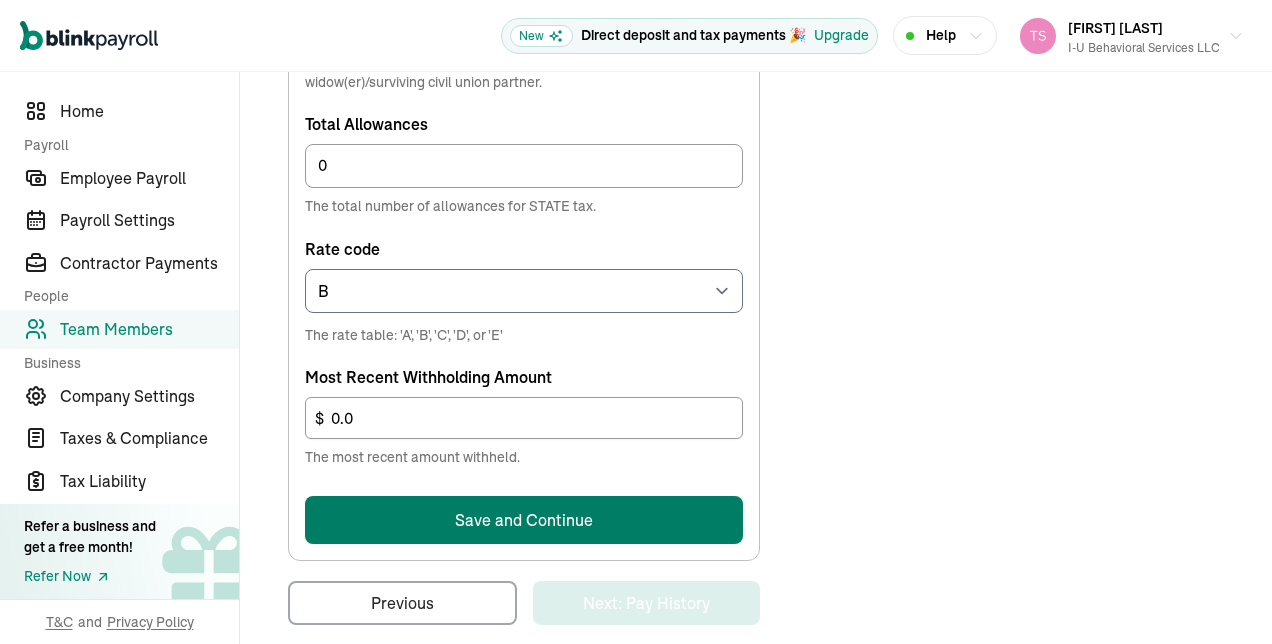click on "Save and Continue" at bounding box center [524, 520] 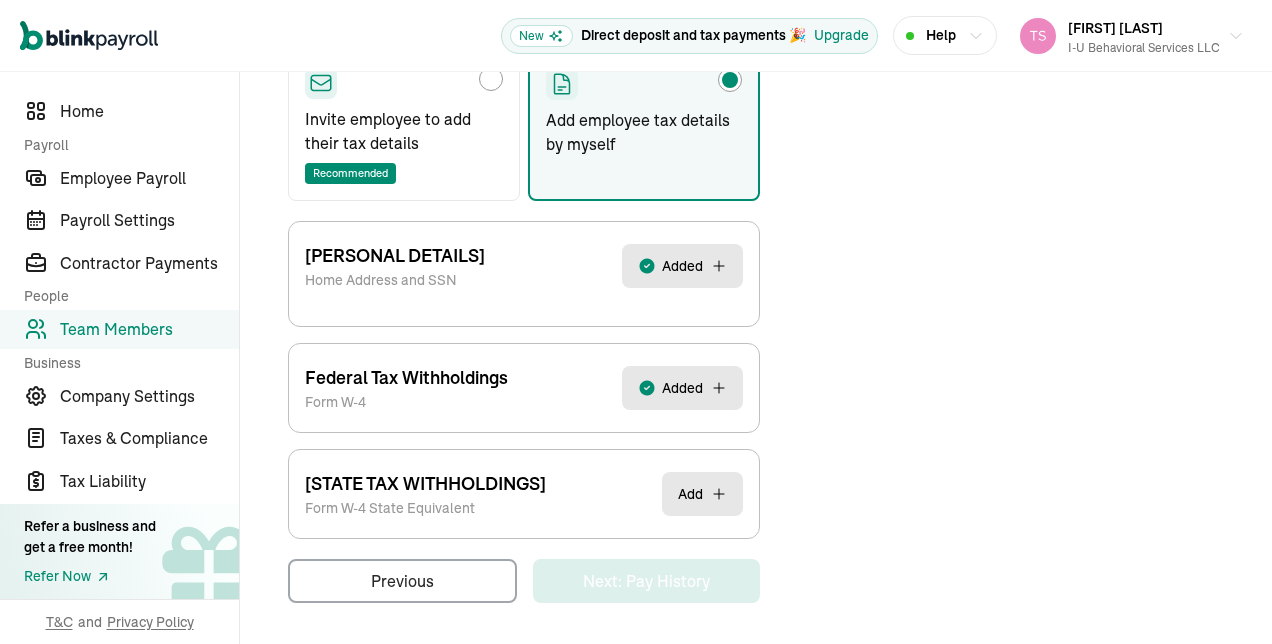 scroll, scrollTop: 236, scrollLeft: 0, axis: vertical 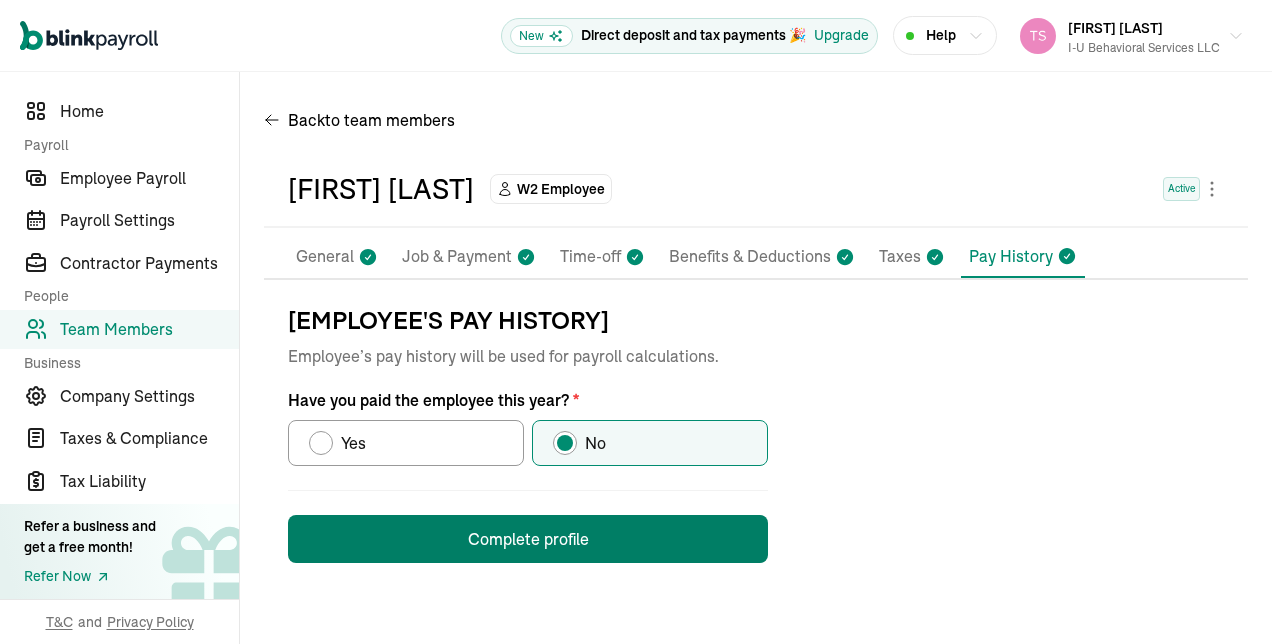 click on "Complete profile" at bounding box center [528, 539] 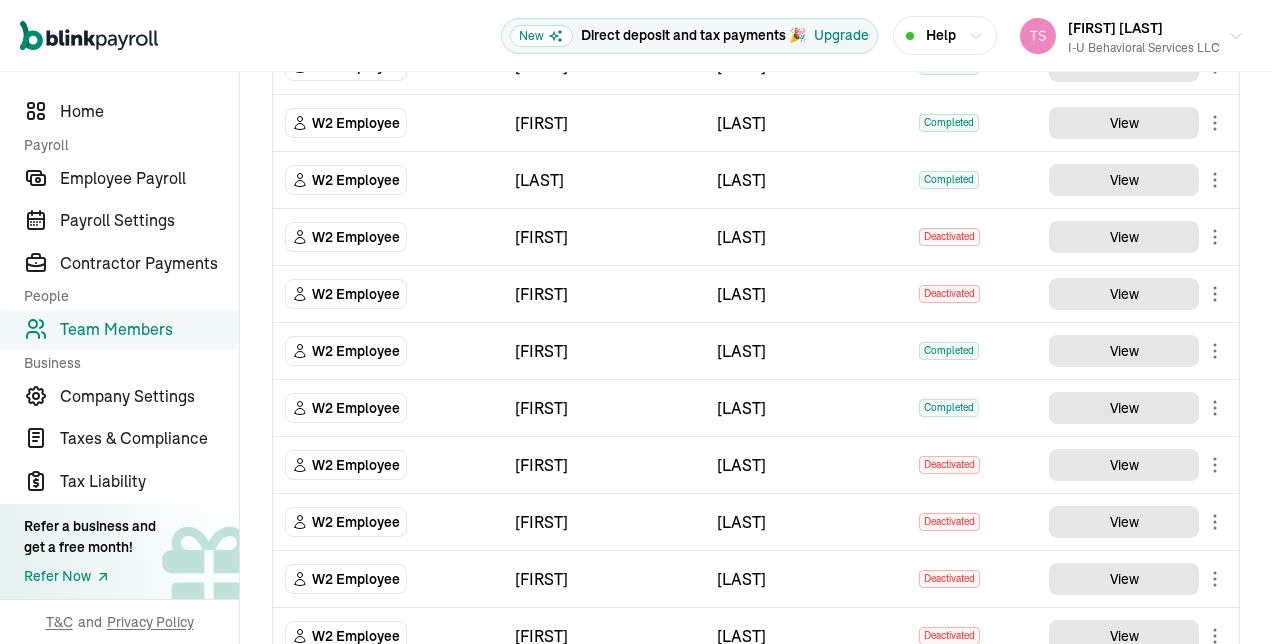 scroll, scrollTop: 873, scrollLeft: 0, axis: vertical 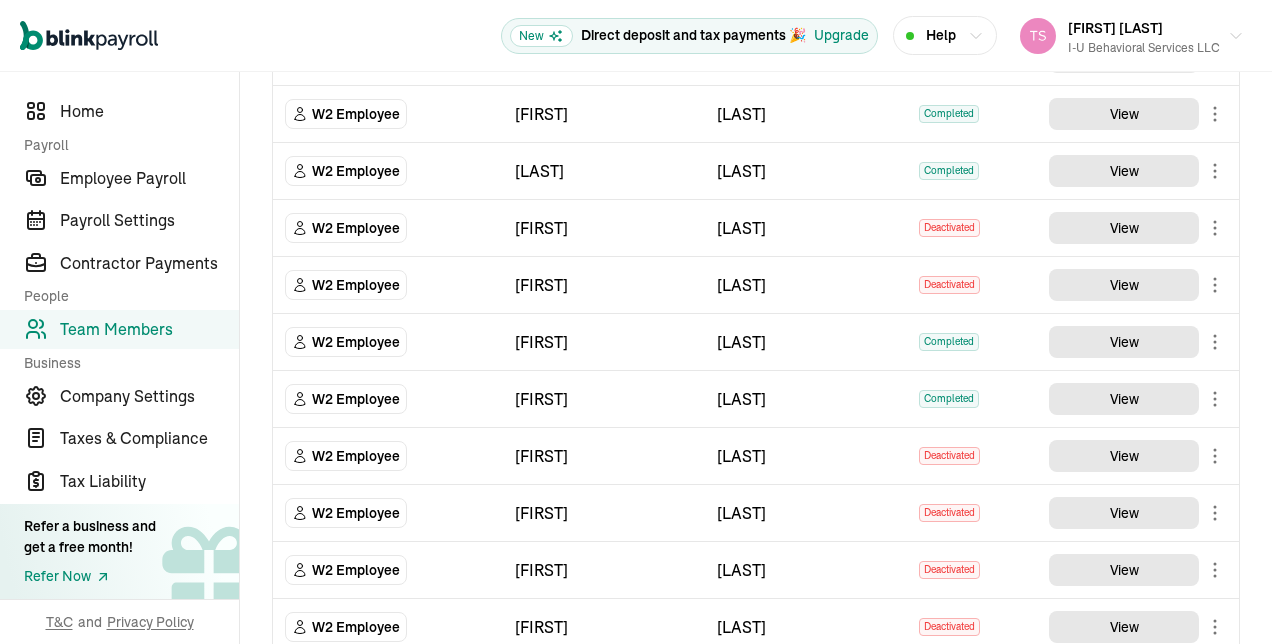 click on "Team Member Type First Name Last Name Status Actions W2 Employee [FIRST] [LAST] Completed   View W2 Employee [FIRST] [LAST] Completed   View W2 Employee [FIRST] [LAST] Completed   View W2 Employee [FIRST] [LAST] Completed   View W2 Employee [FIRST] [LAST] Completed   View W2 Employee [FIRST] [LAST] Completed   View W2 Employee [FIRST] [LAST] Deactivated   View W2 Employee [FIRST] [LAST] Completed   View W2 Employee [FIRST] [LAST] Deactivated   View W2 Employee [FIRST] [LAST] Completed   View W2 Employee [FIRST] [LAST] Completed   View W2 Employee [FIRST] [LAST] Completed   View W2 Employee [FIRST] [LAST] Completed   View W2 Employee [FIRST] [LAST] Deactivated   View W2 Employee [FIRST] [LAST] Deactivated   View W2 Employee [FIRST] [LAST] Completed   View W2 Employee [FIRST] [LAST] Completed   View W2 Employee [FIRST] [LAST] Deactivated   View W2 Employee [FIRST] [LAST] Deactivated   View W2 Employee [FIRST] [LAST] Deactivated   View" at bounding box center [756, 485] 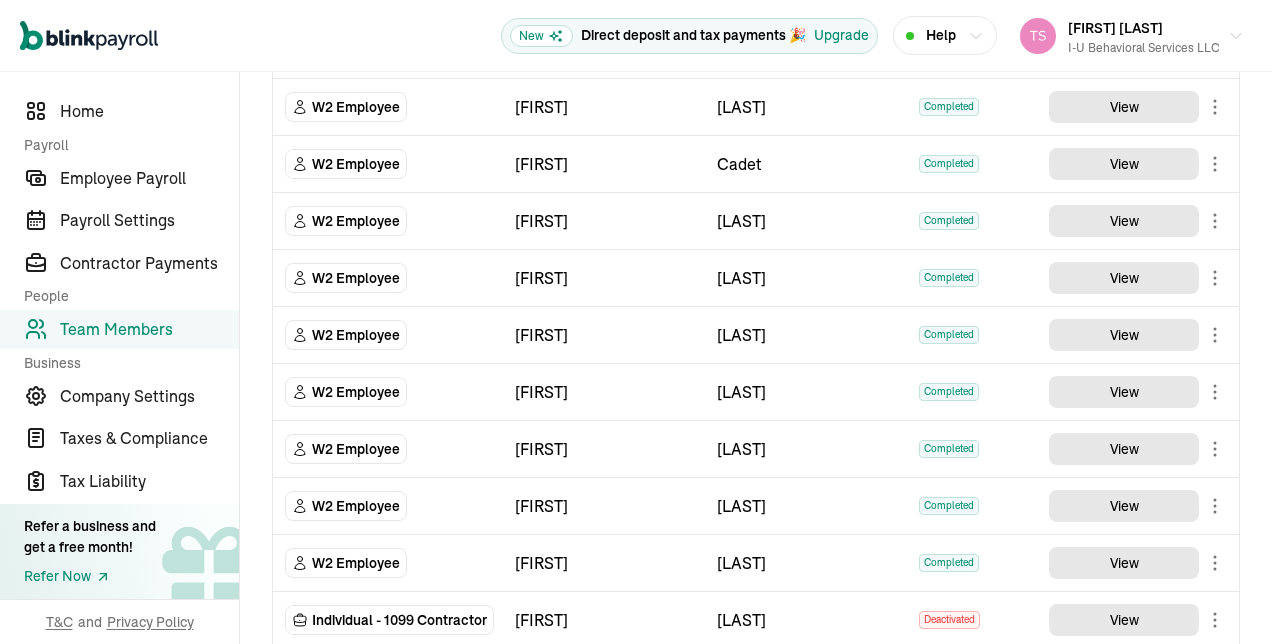 scroll, scrollTop: 1921, scrollLeft: 0, axis: vertical 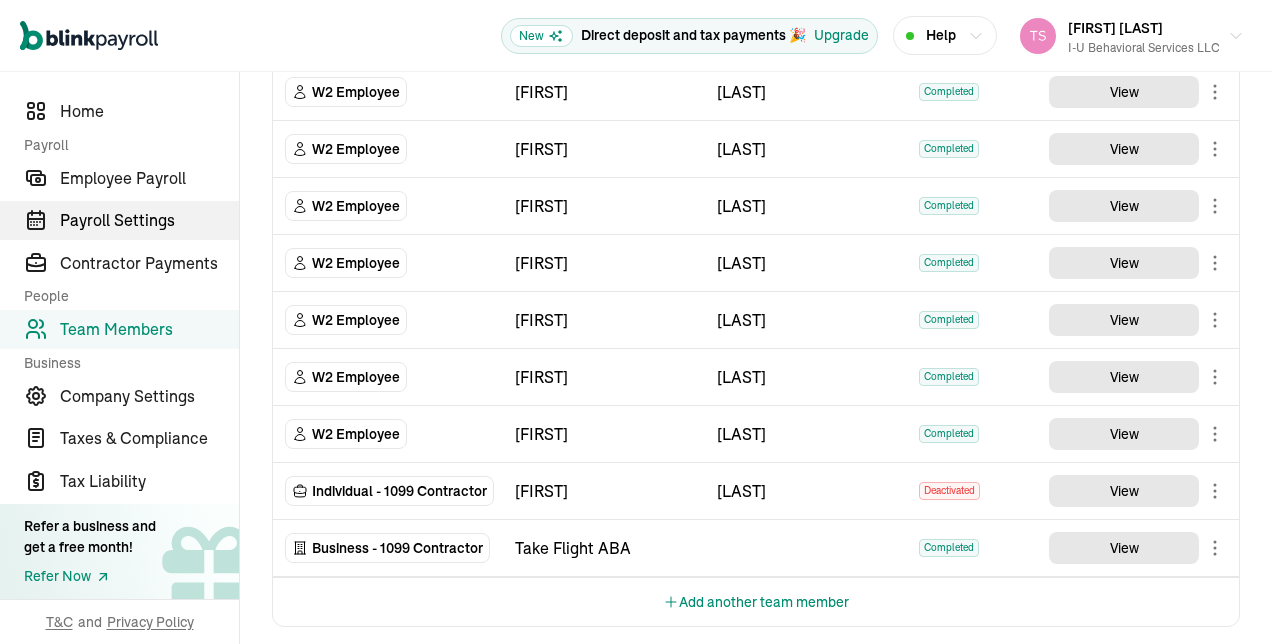 click on "Payroll Settings" at bounding box center (149, 220) 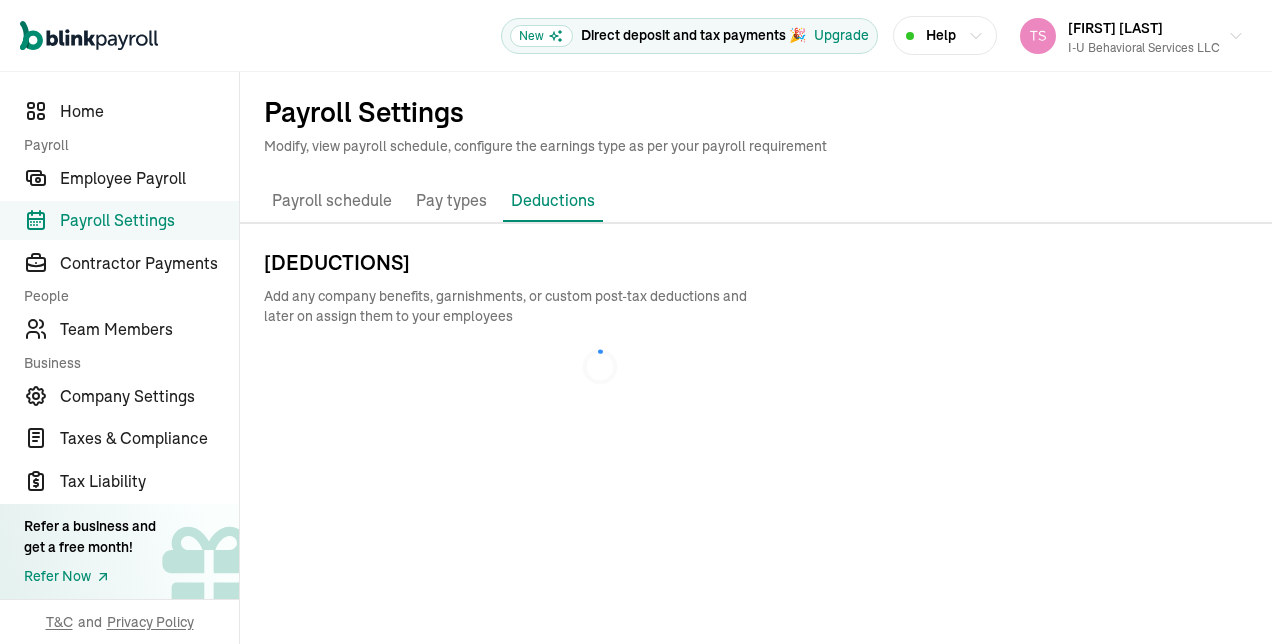 scroll, scrollTop: 0, scrollLeft: 0, axis: both 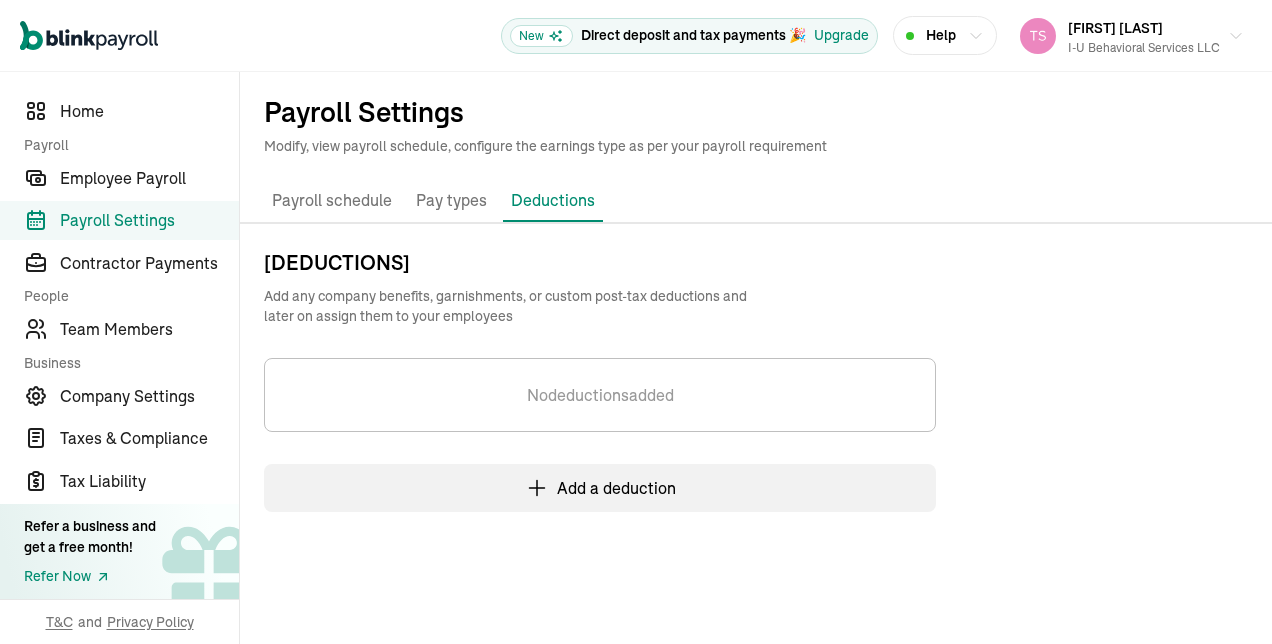 click on "Deductions" at bounding box center [553, 200] 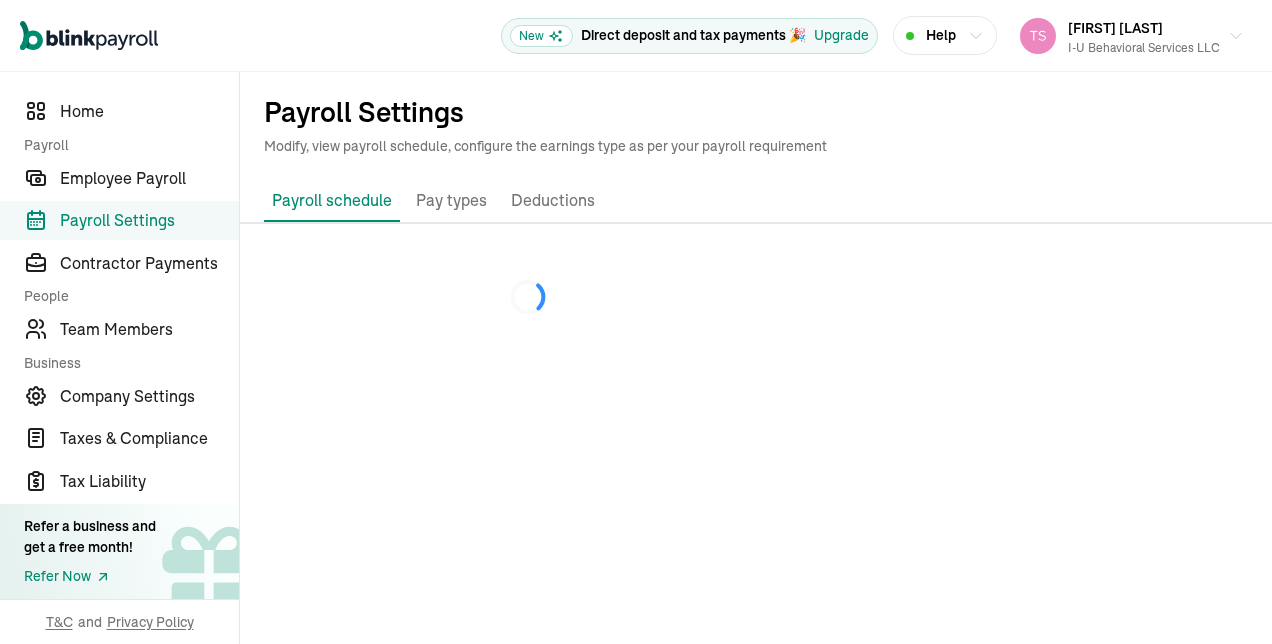 click on "Payroll Settings" at bounding box center [149, 220] 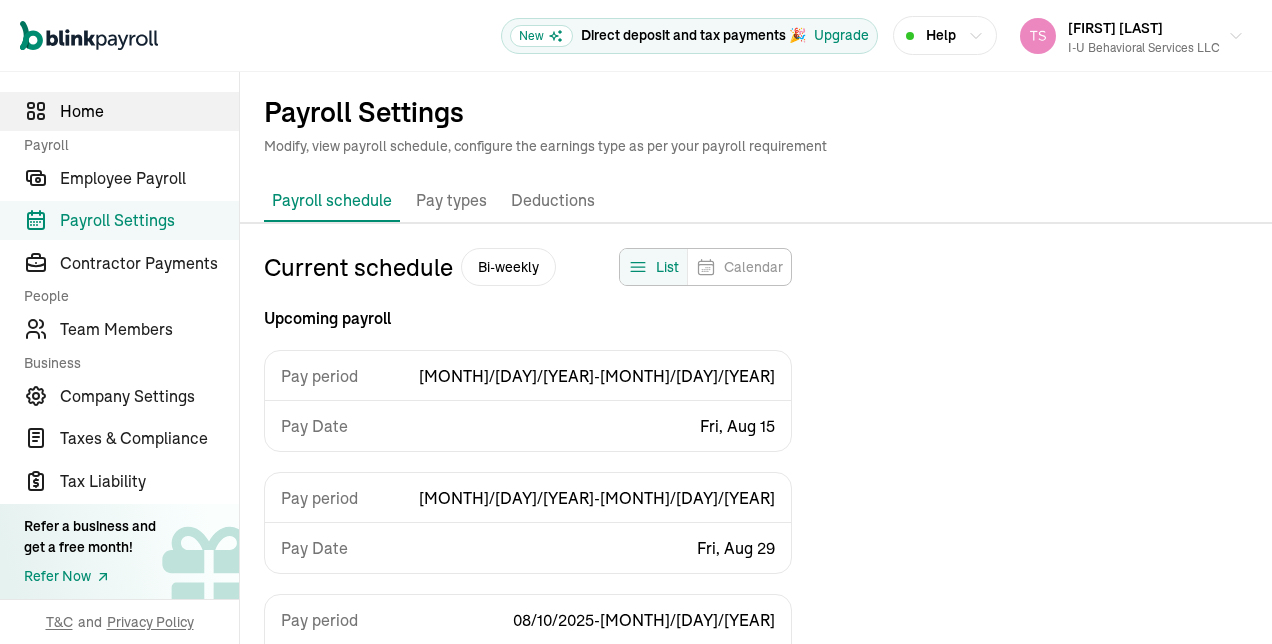 click on "Home" at bounding box center (149, 111) 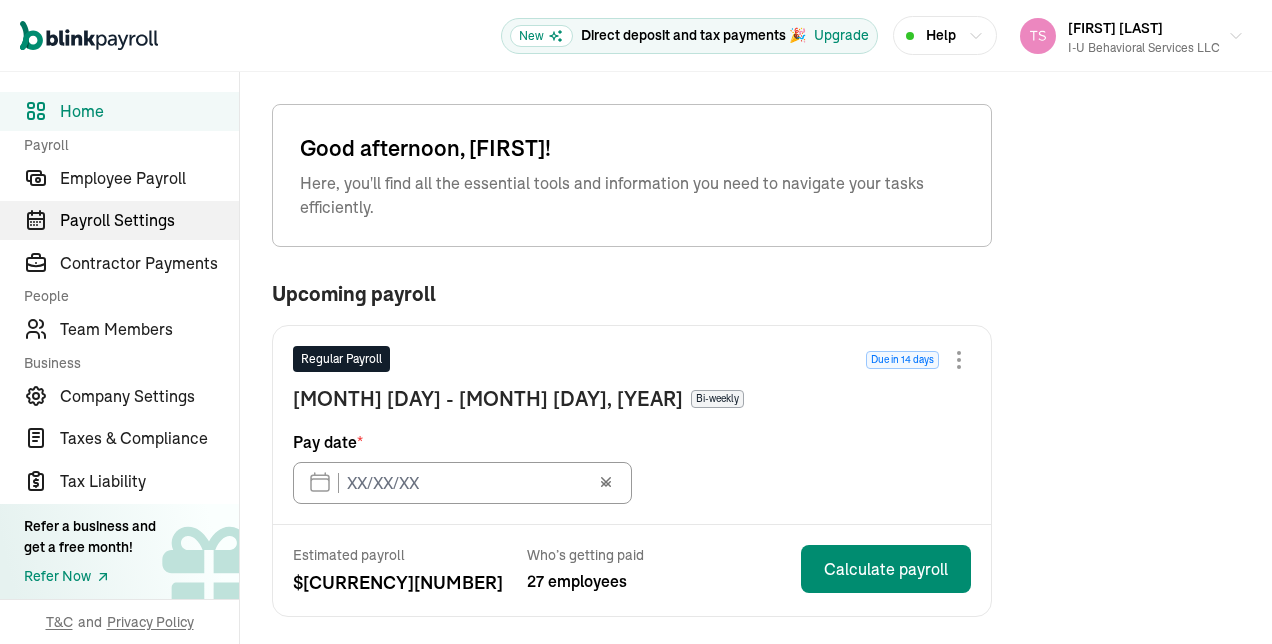 type on "08/15/2025" 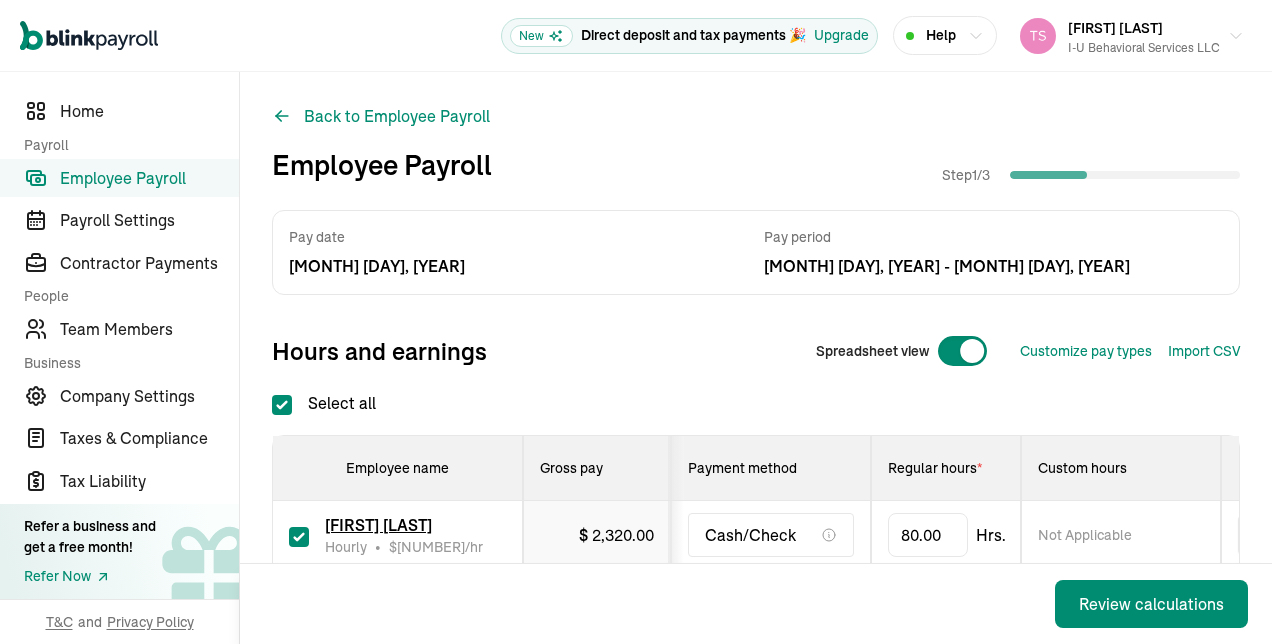 checkbox on "true" 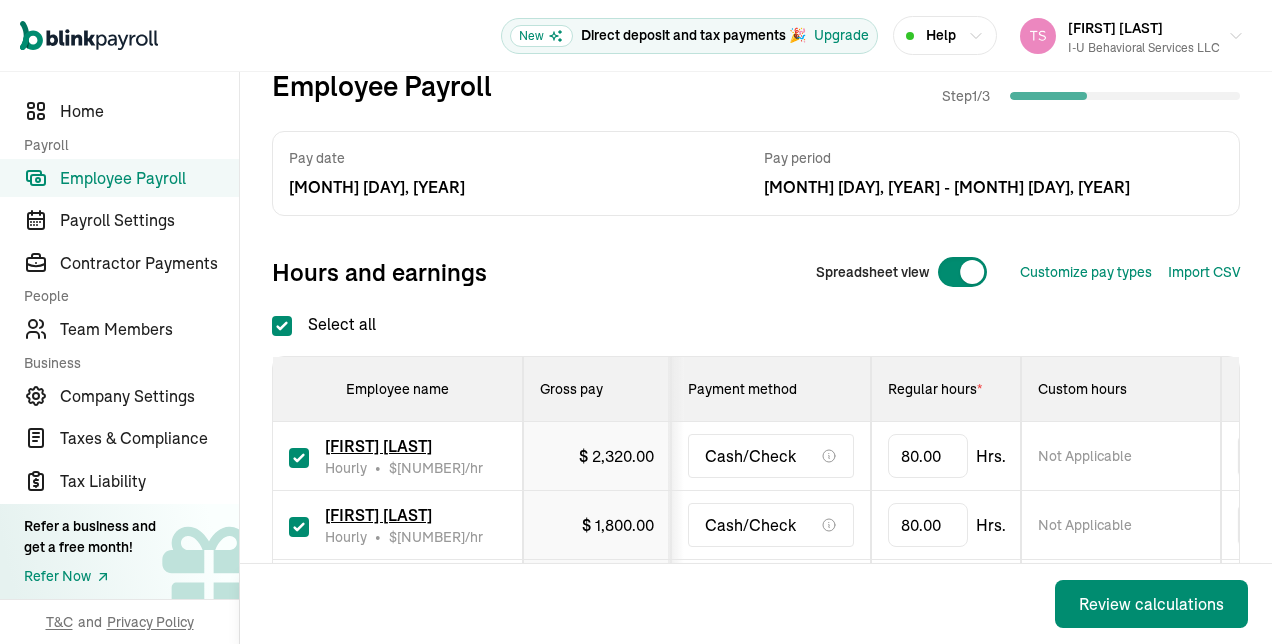 scroll, scrollTop: 73, scrollLeft: 0, axis: vertical 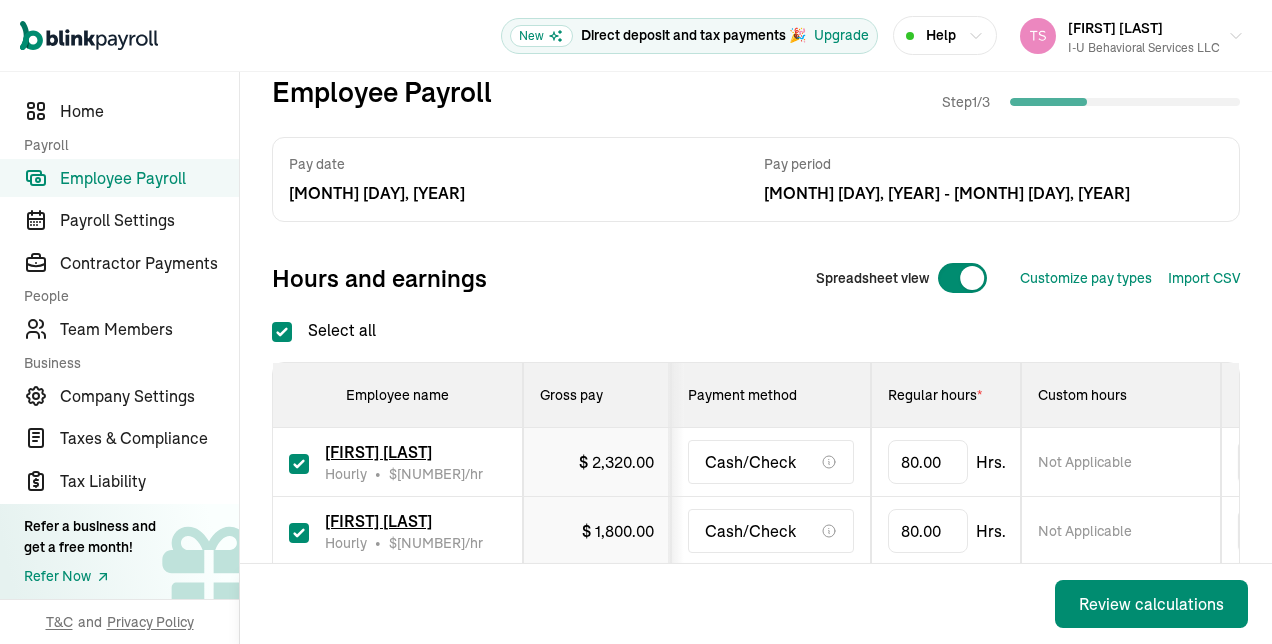 click at bounding box center [299, 464] 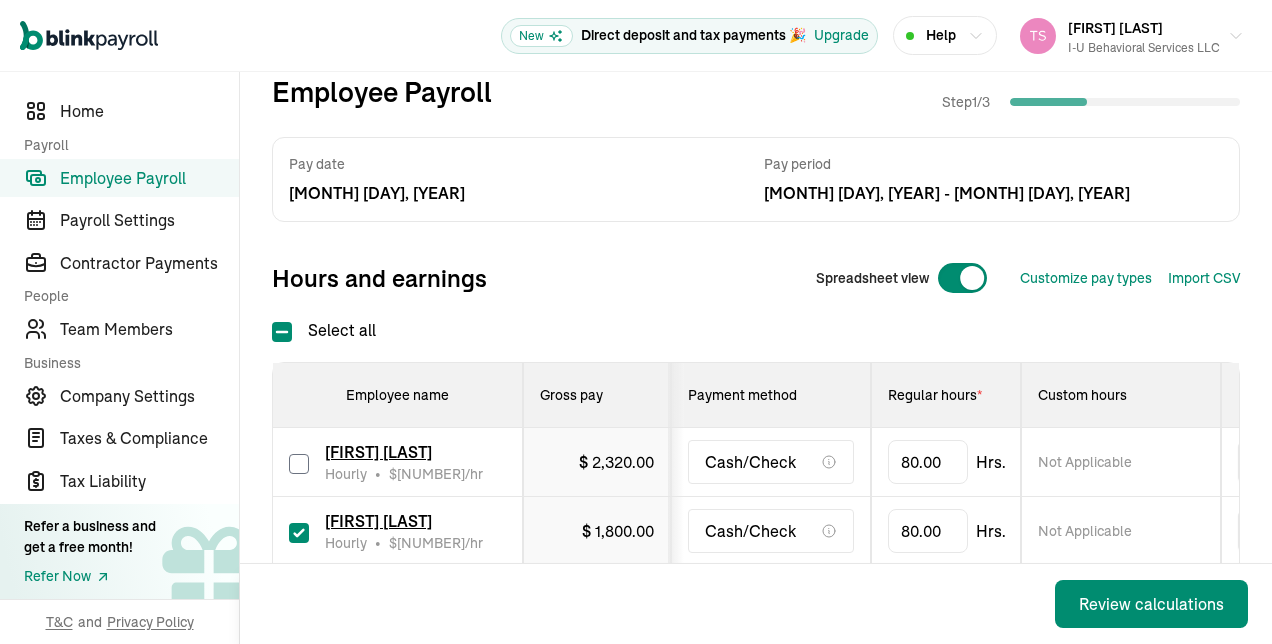 checkbox on "false" 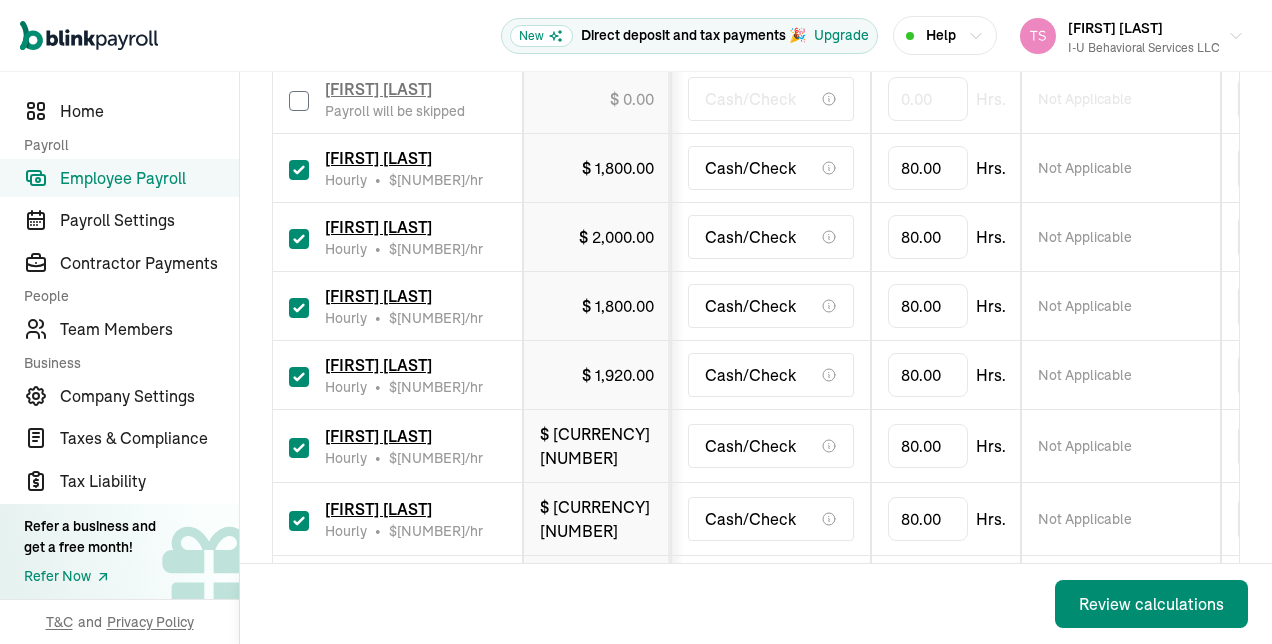 scroll, scrollTop: 438, scrollLeft: 0, axis: vertical 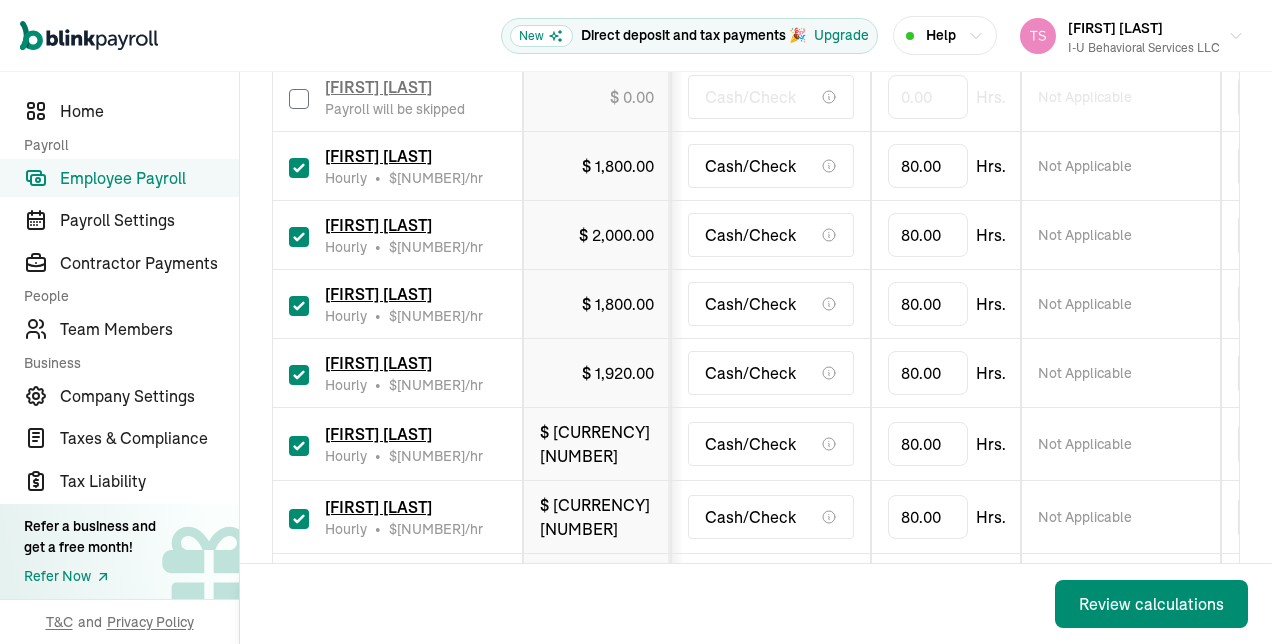 click at bounding box center [299, 168] 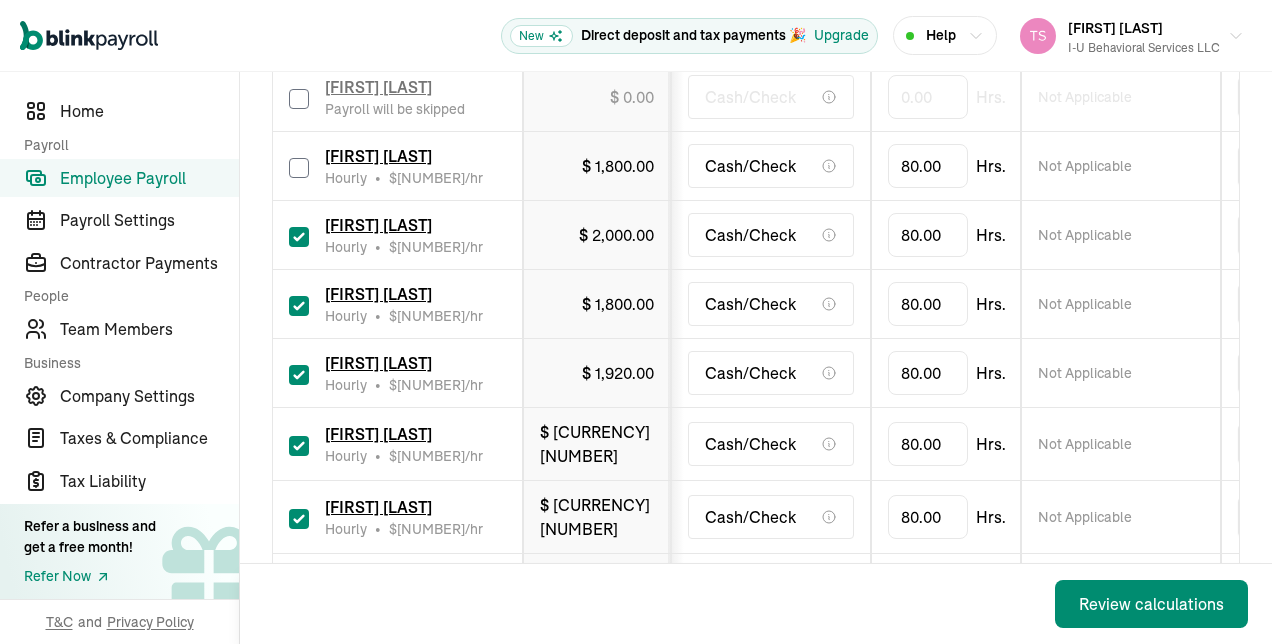 checkbox on "false" 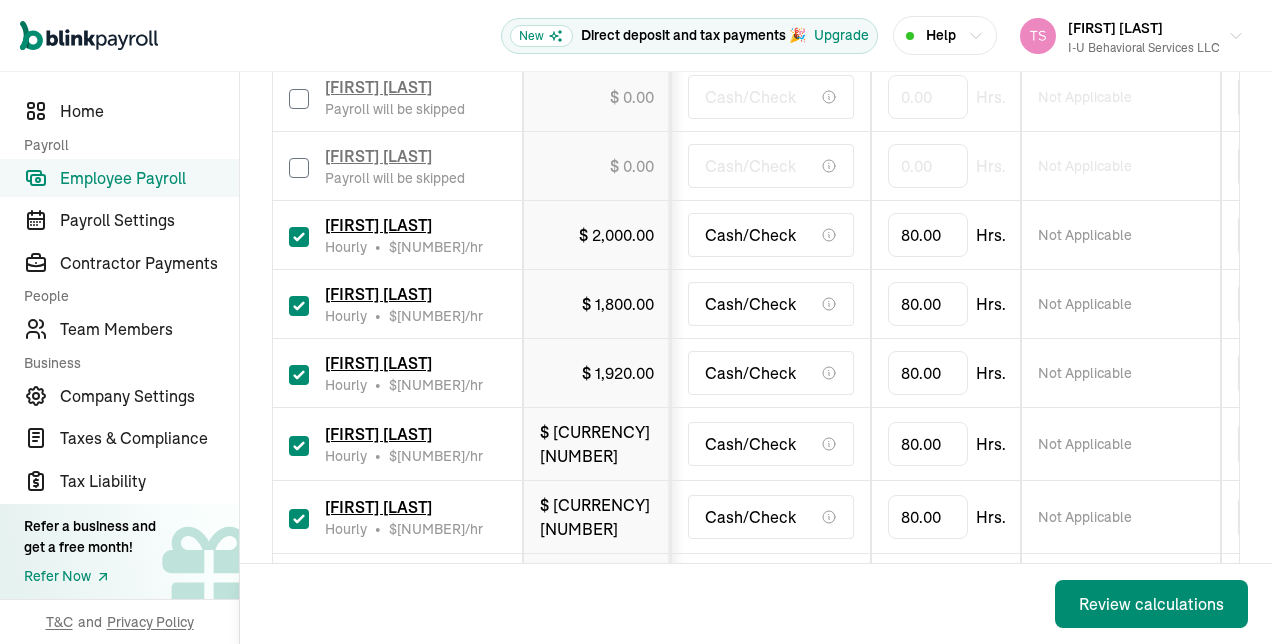 click at bounding box center [299, 237] 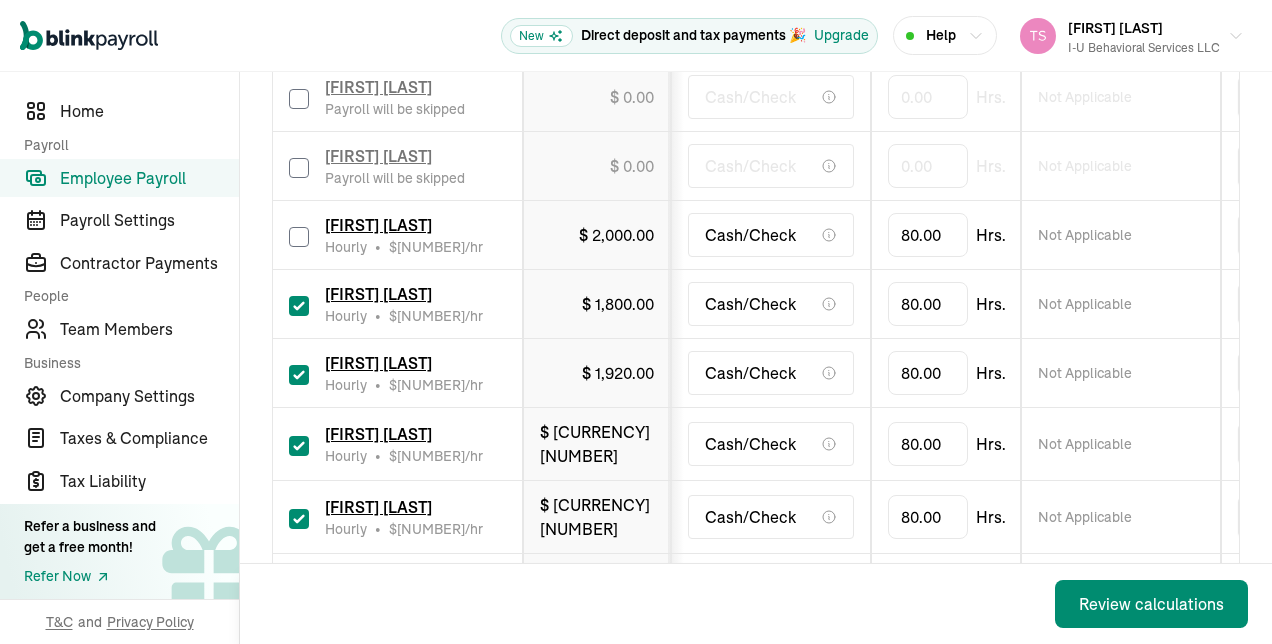checkbox on "false" 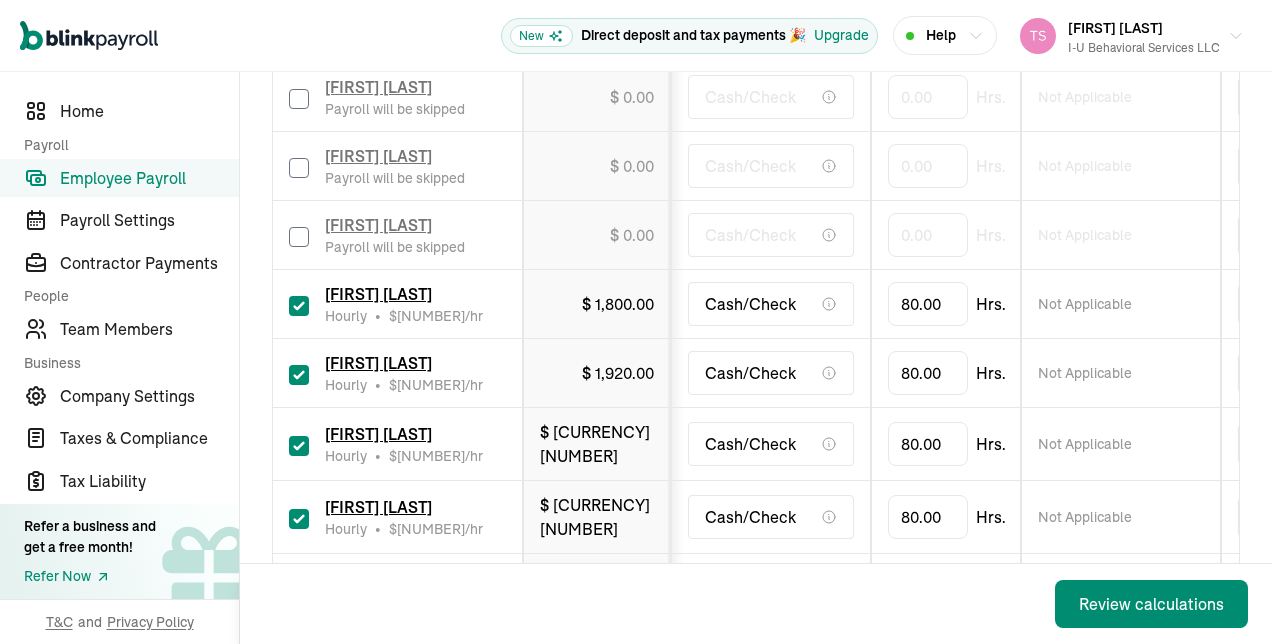 click at bounding box center (299, 306) 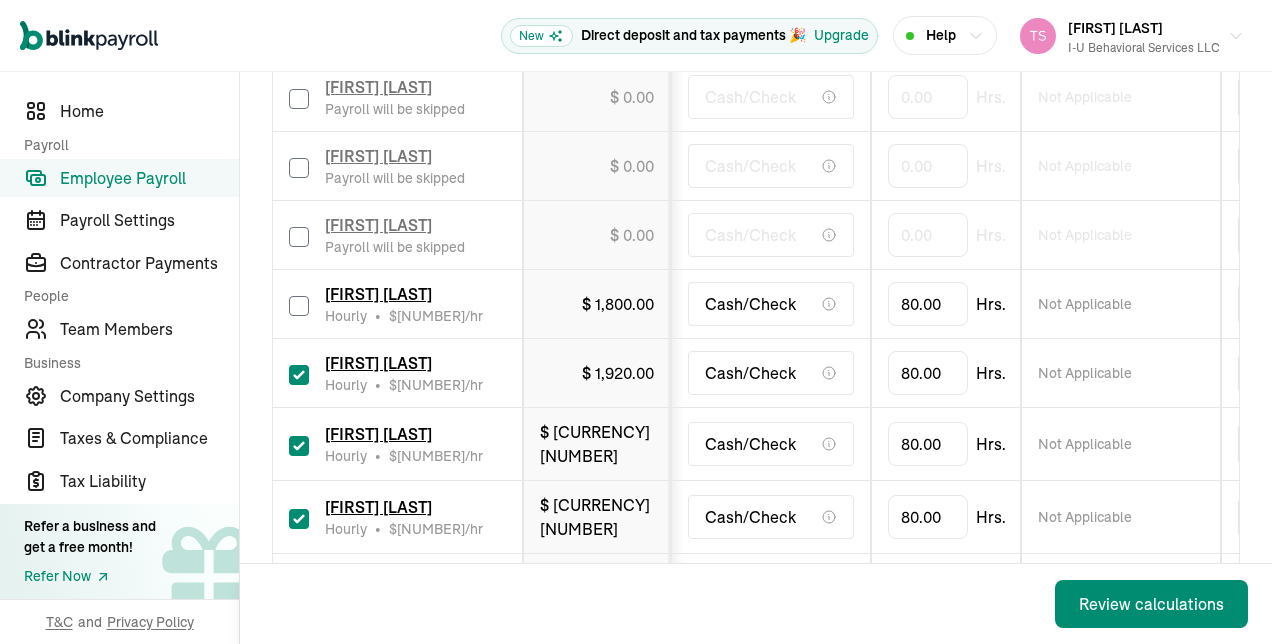 checkbox on "false" 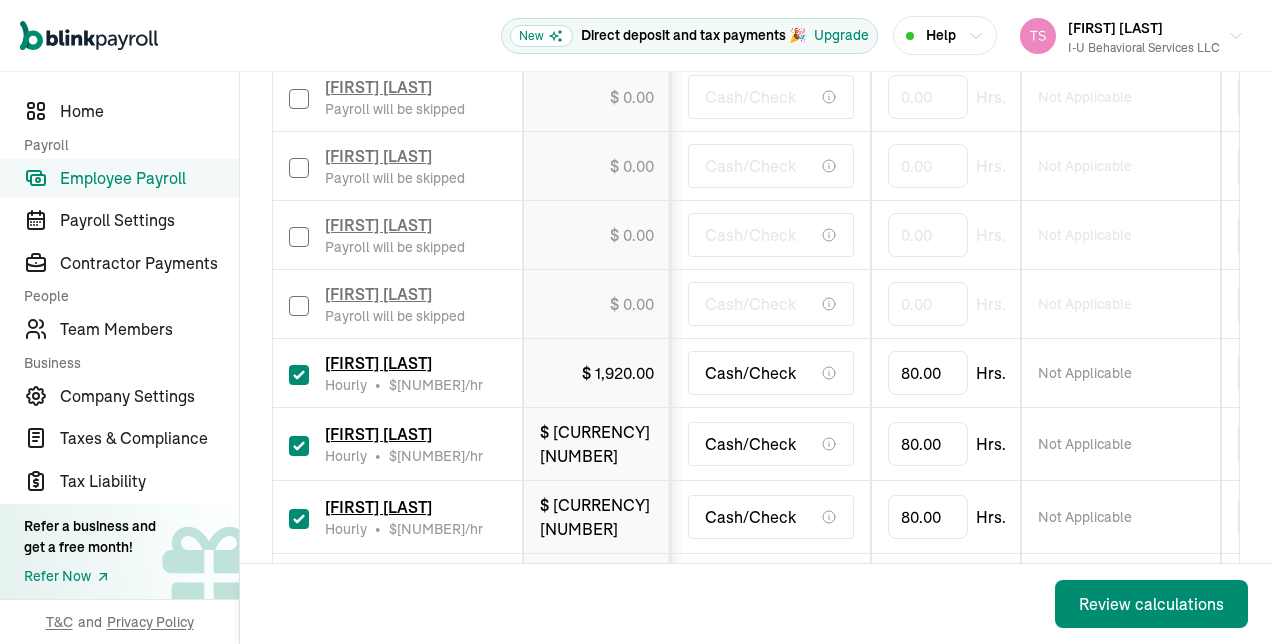 click at bounding box center [299, 375] 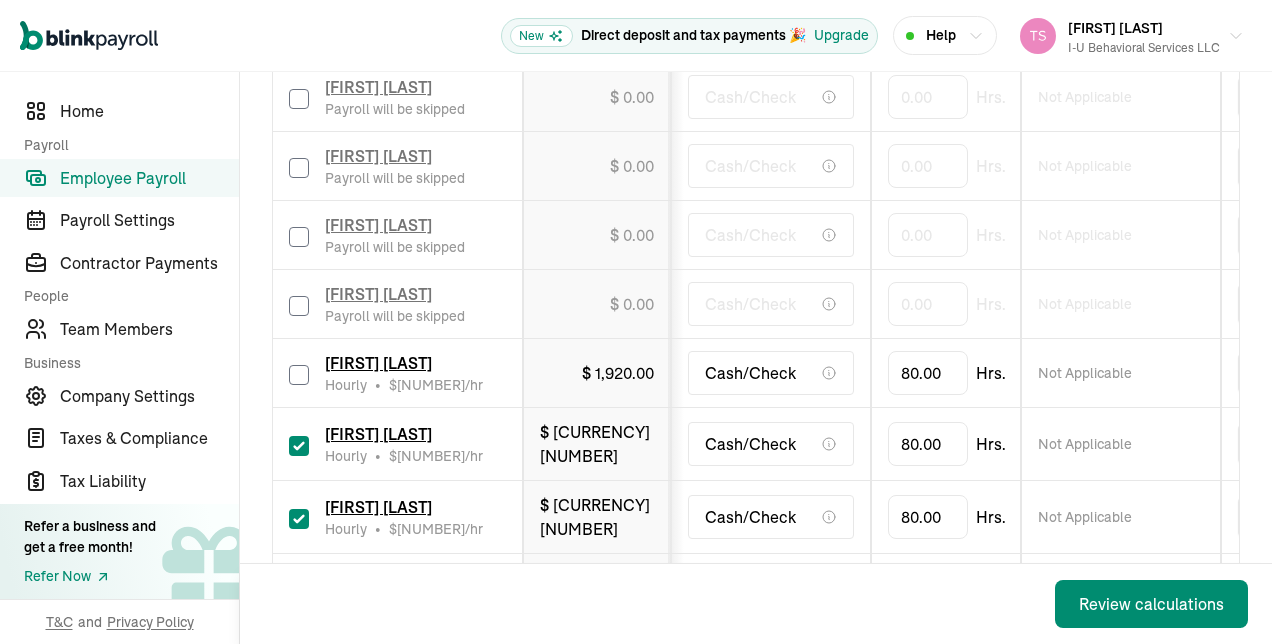checkbox on "false" 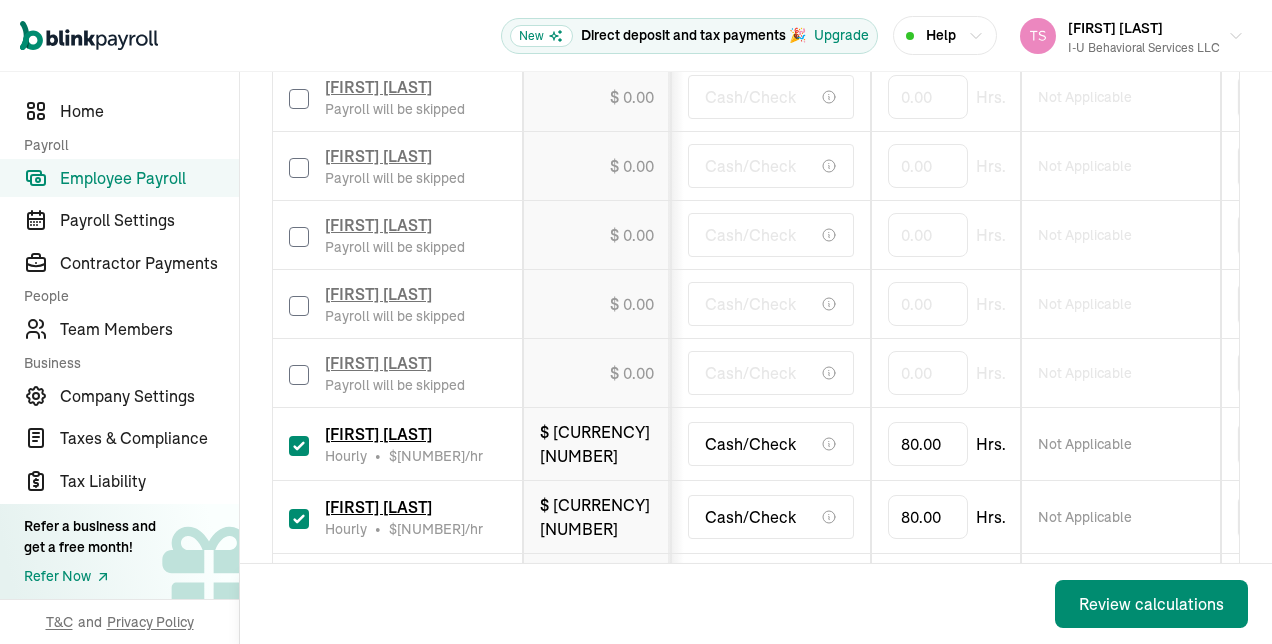 click on "[FIRST] [LAST] Hourly • $ [PRICE] /hr" at bounding box center (398, 444) 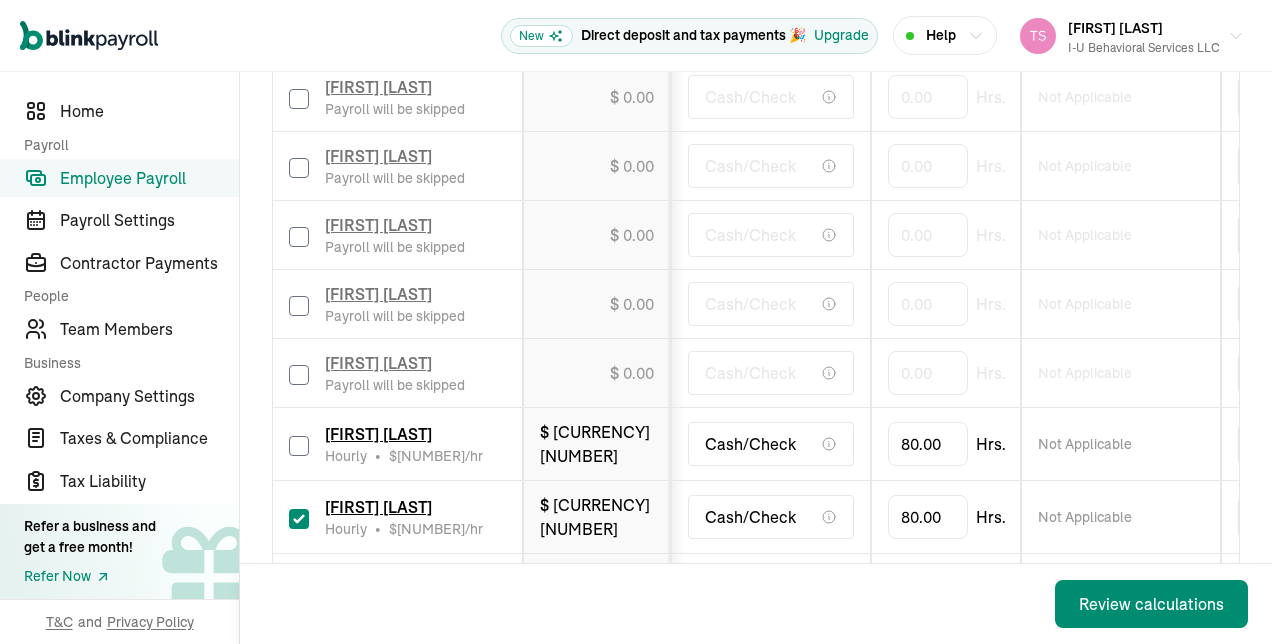 checkbox on "false" 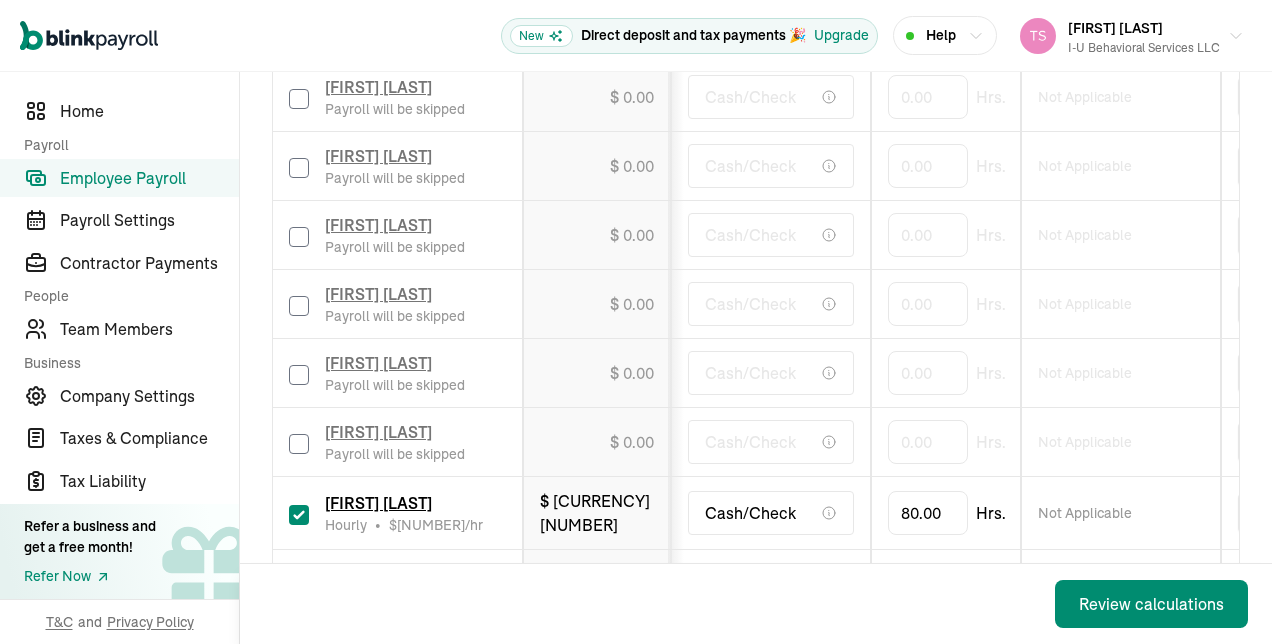 click at bounding box center (299, 515) 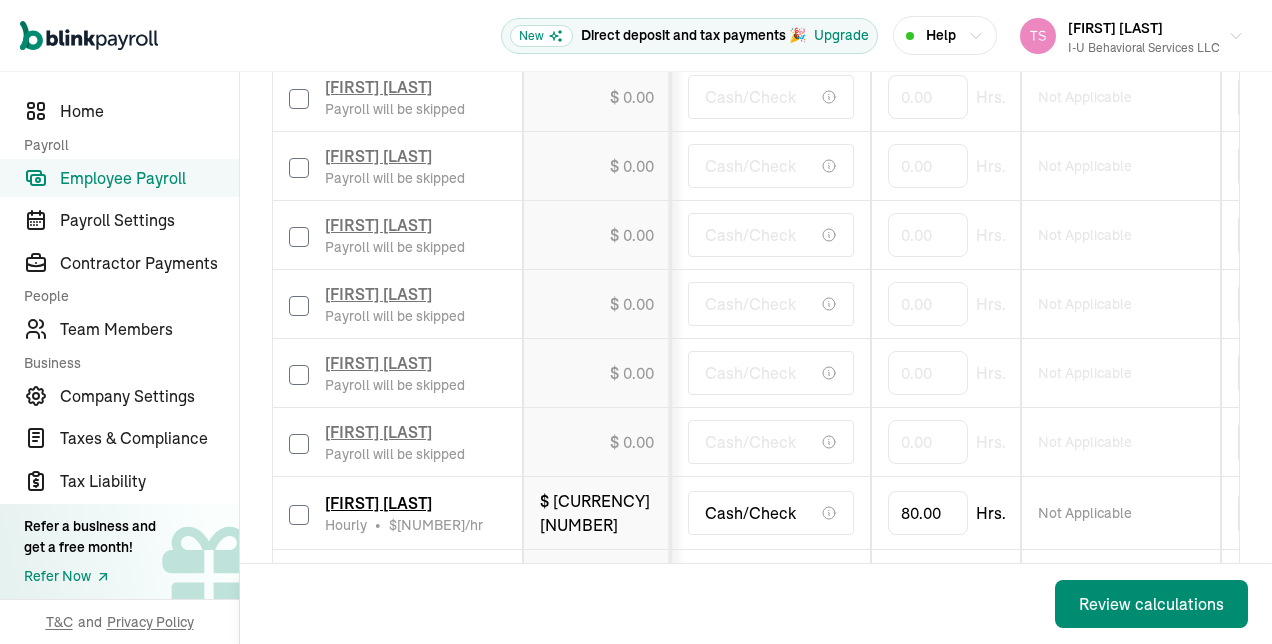 checkbox on "false" 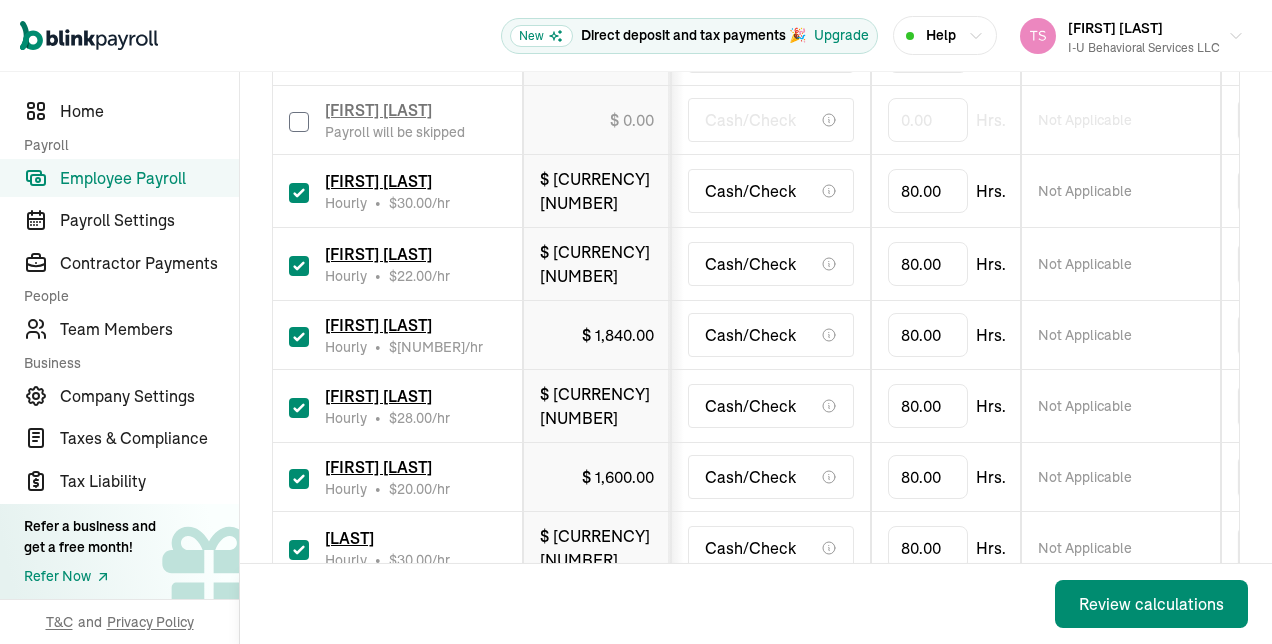 scroll, scrollTop: 846, scrollLeft: 0, axis: vertical 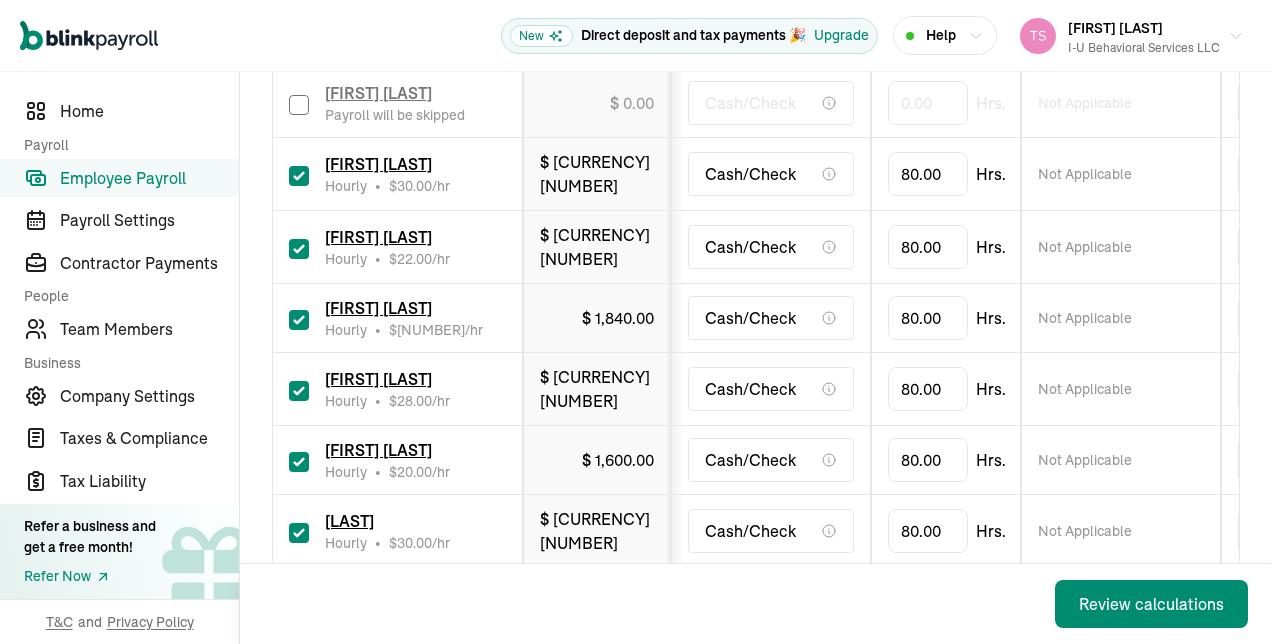 click at bounding box center [299, 176] 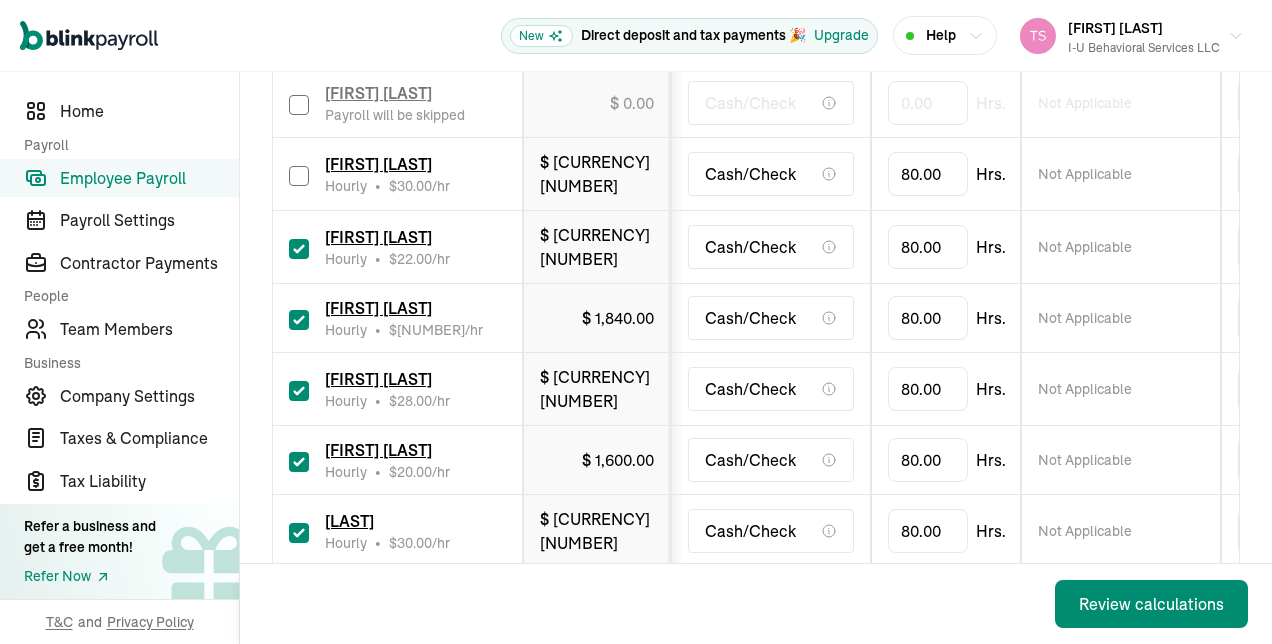 checkbox on "false" 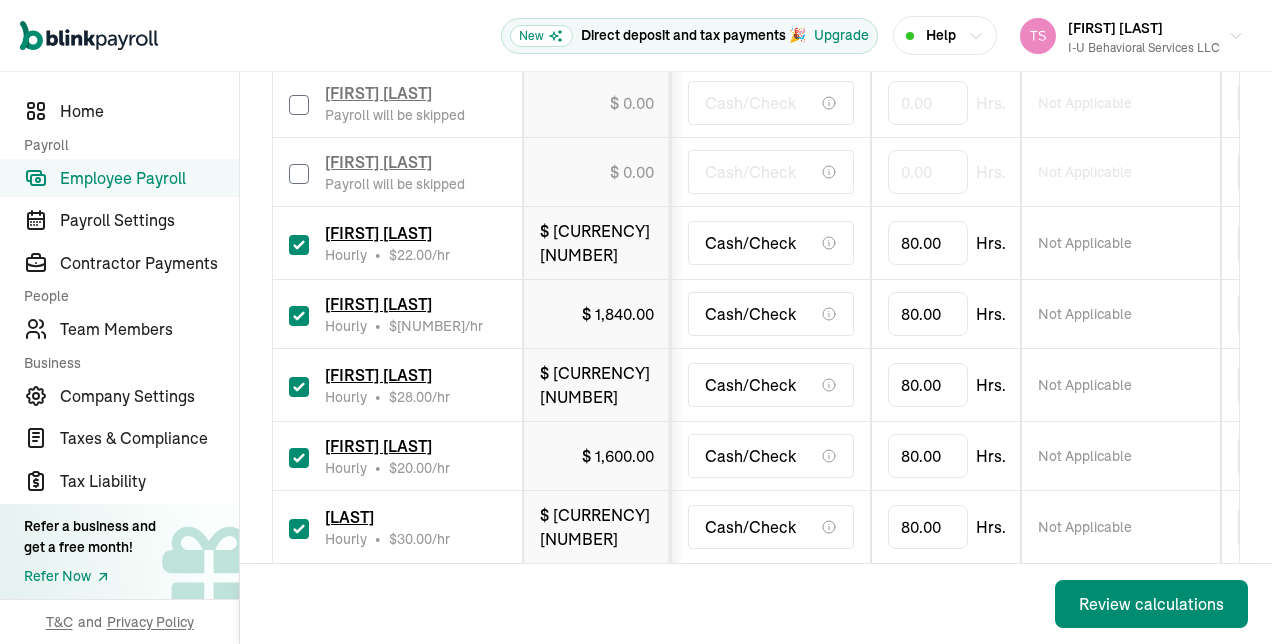 click at bounding box center [299, 245] 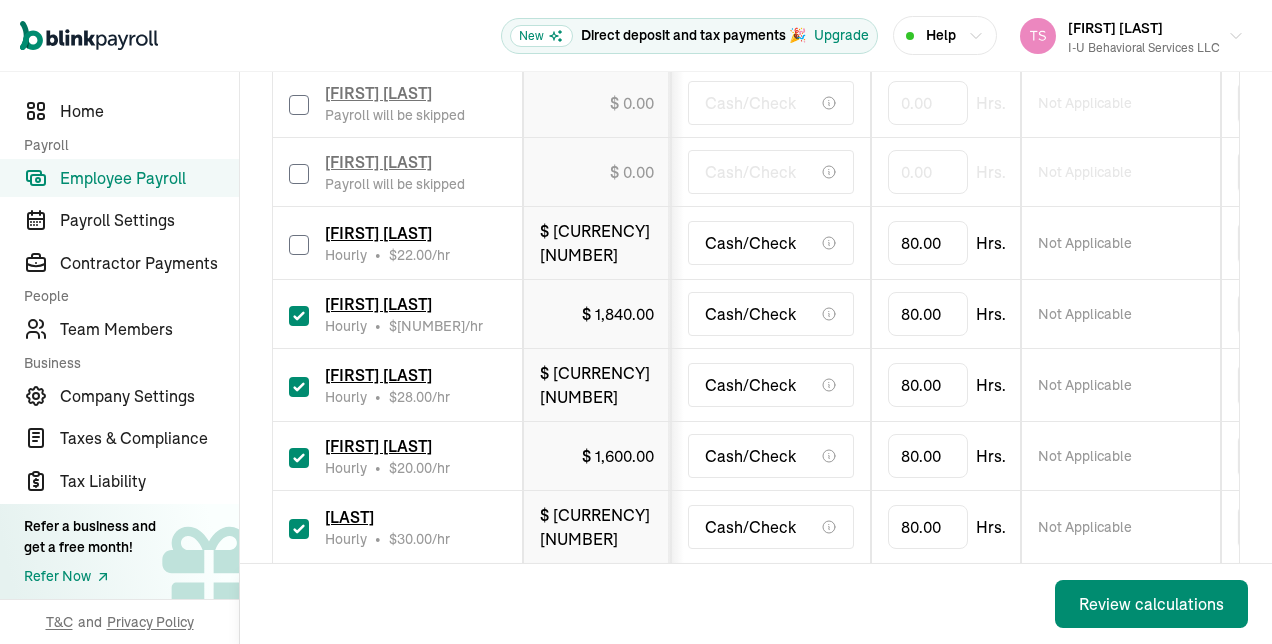 checkbox on "false" 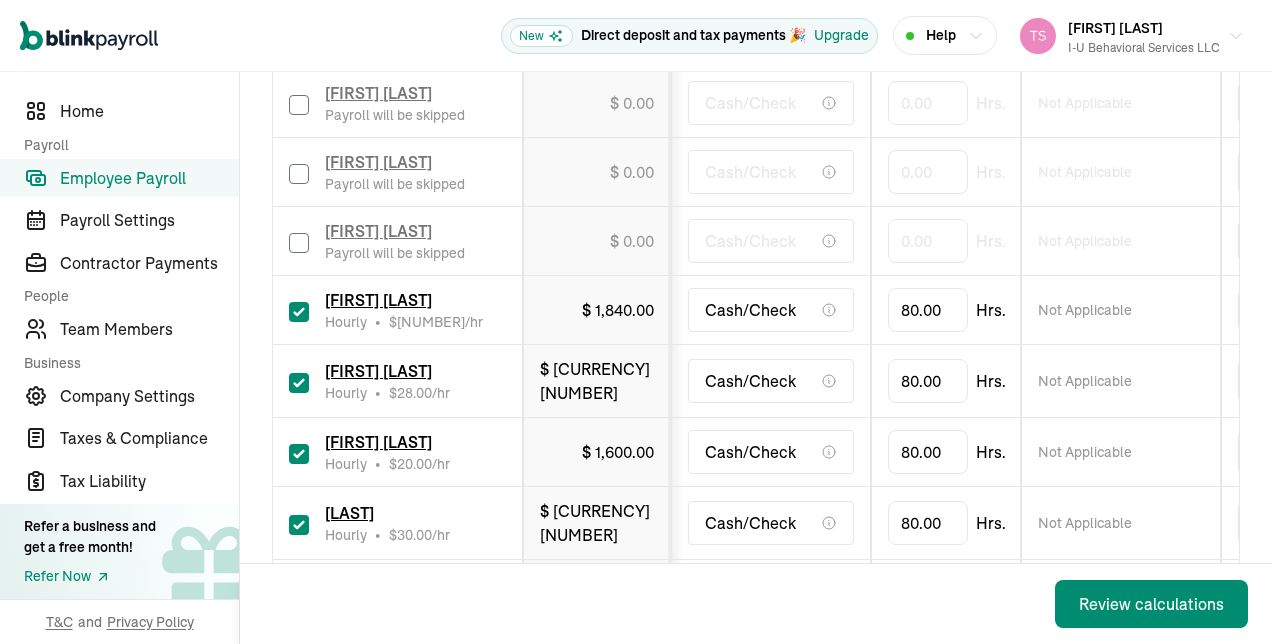 click at bounding box center [299, 312] 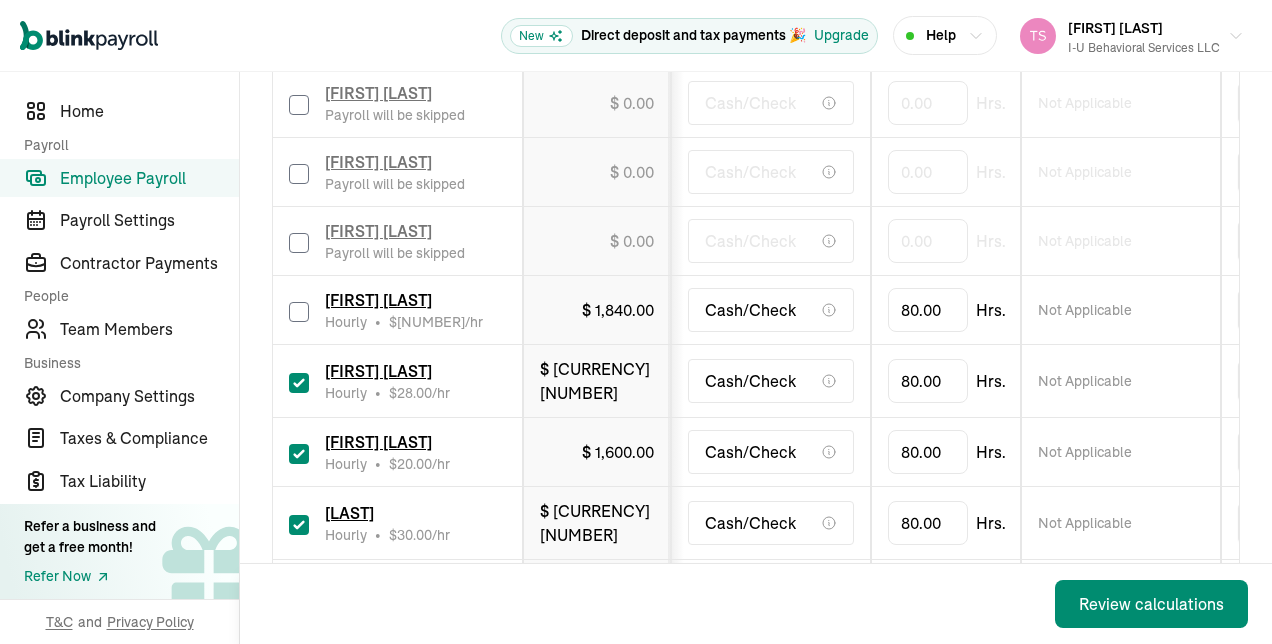 checkbox on "false" 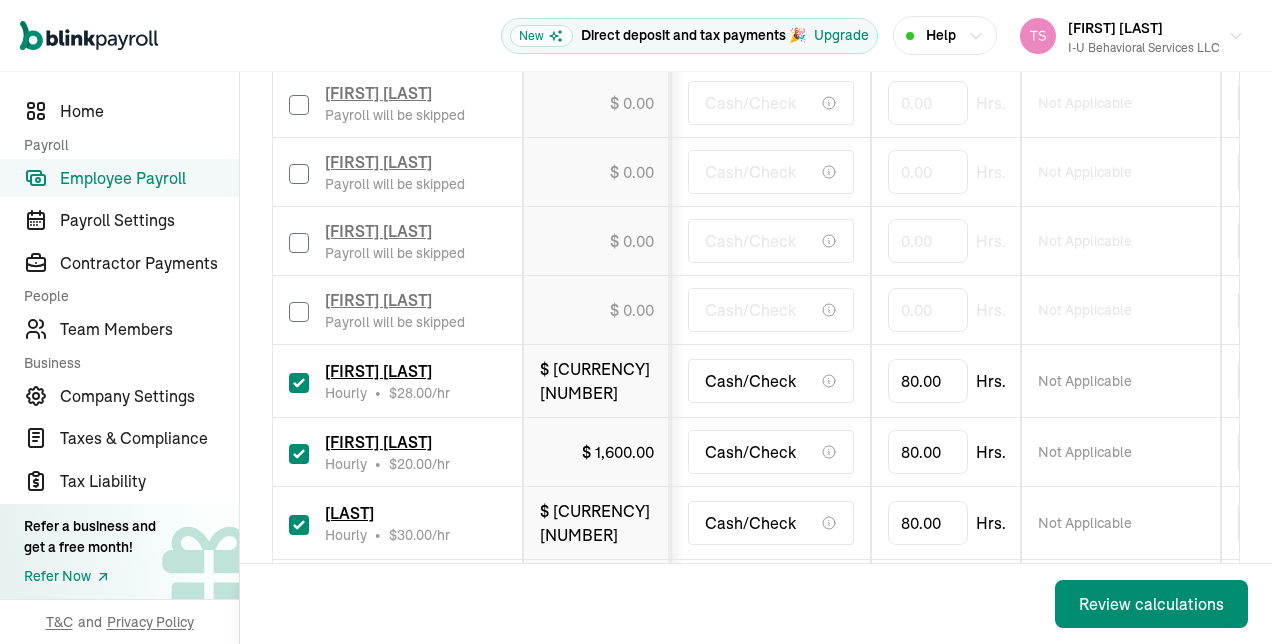 click at bounding box center (299, 383) 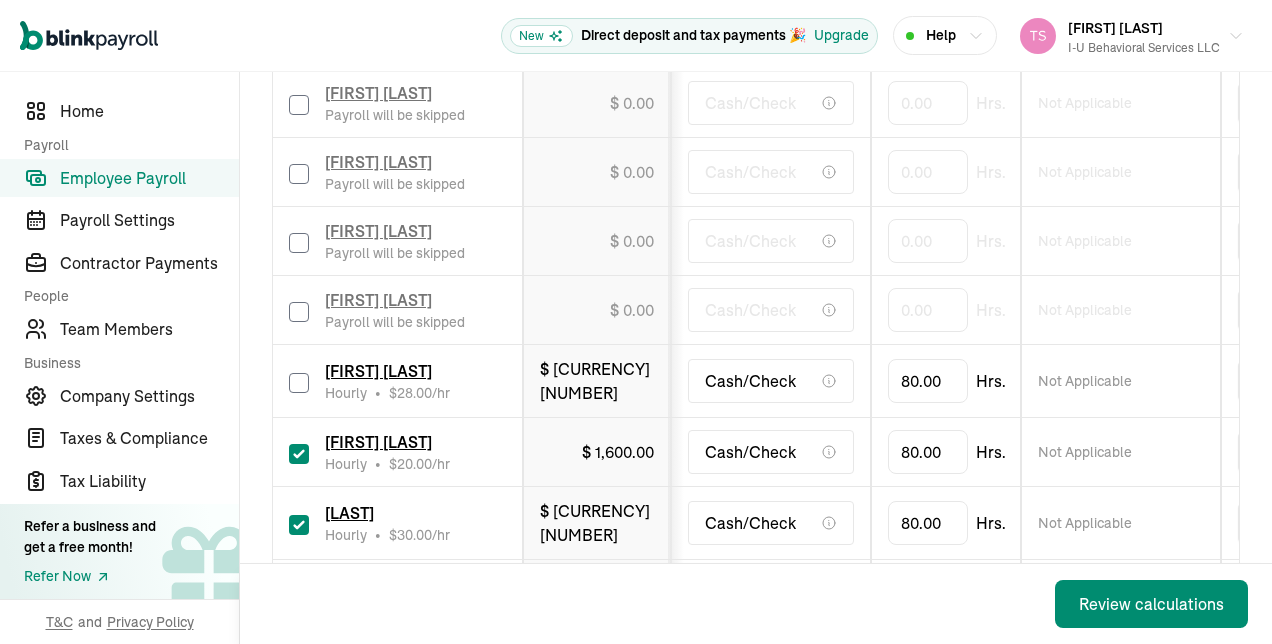 checkbox on "false" 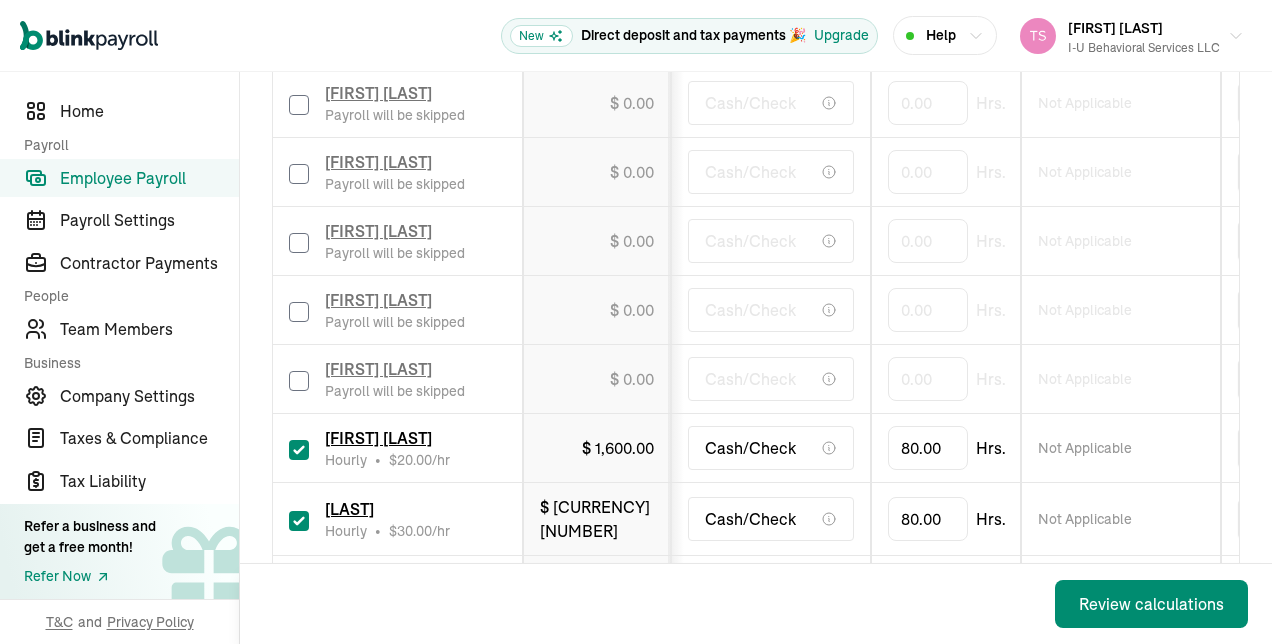 click at bounding box center [299, 450] 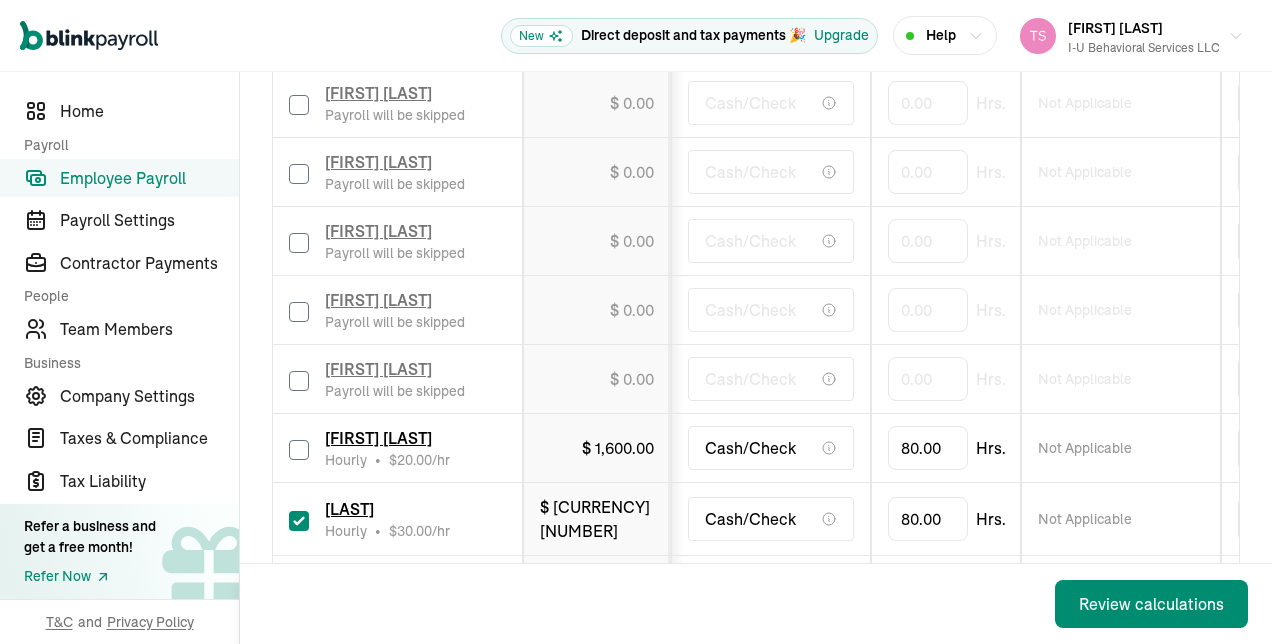 checkbox on "false" 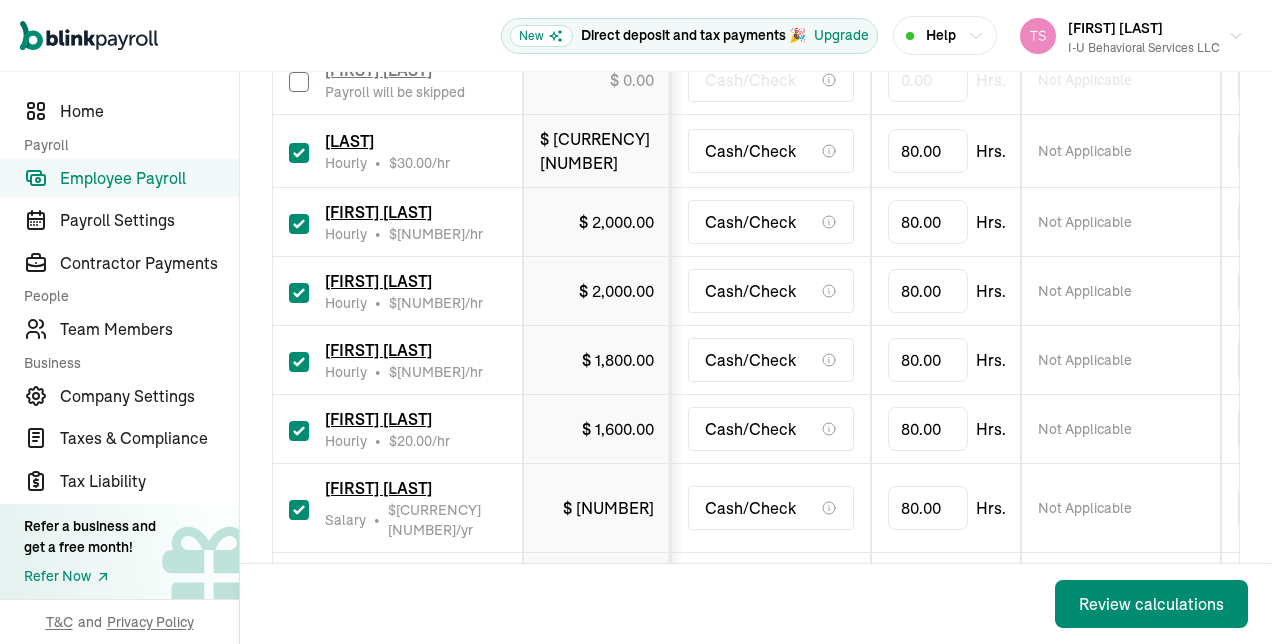 scroll, scrollTop: 1237, scrollLeft: 0, axis: vertical 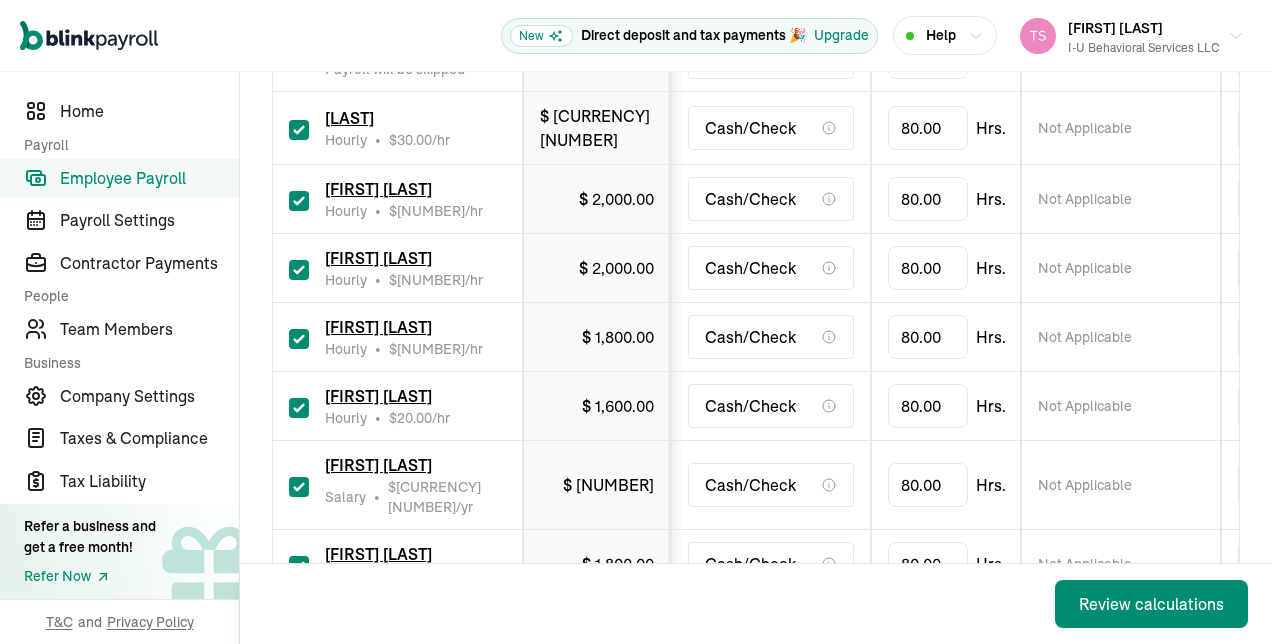 click at bounding box center [299, 130] 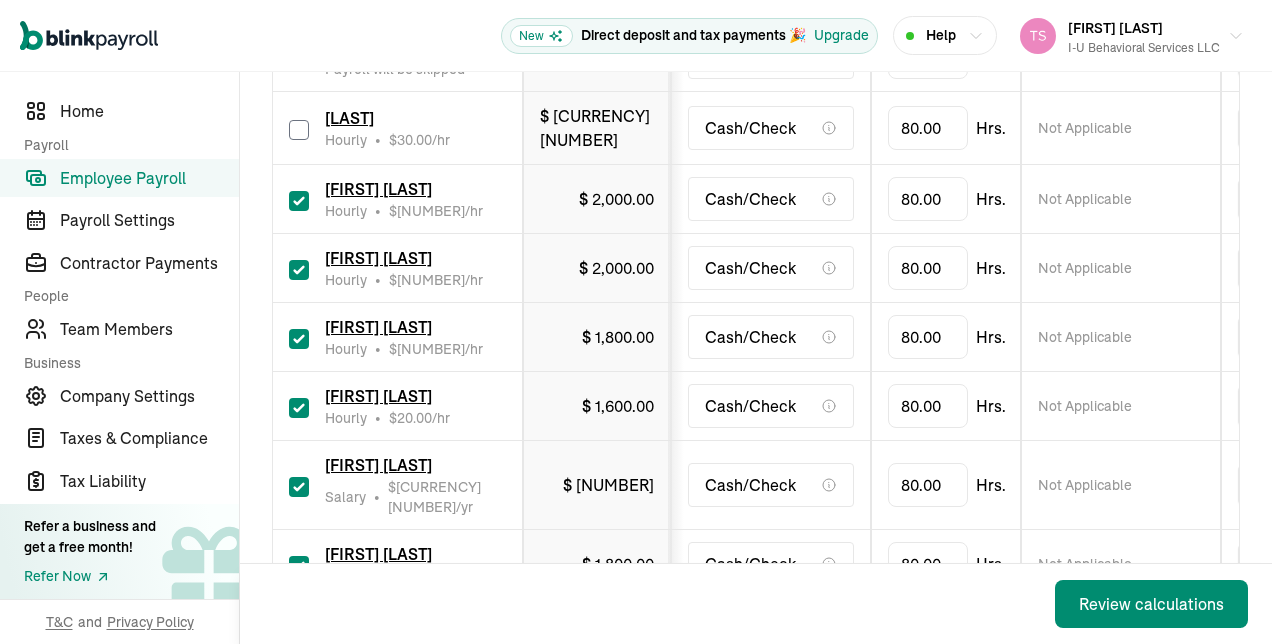 checkbox on "false" 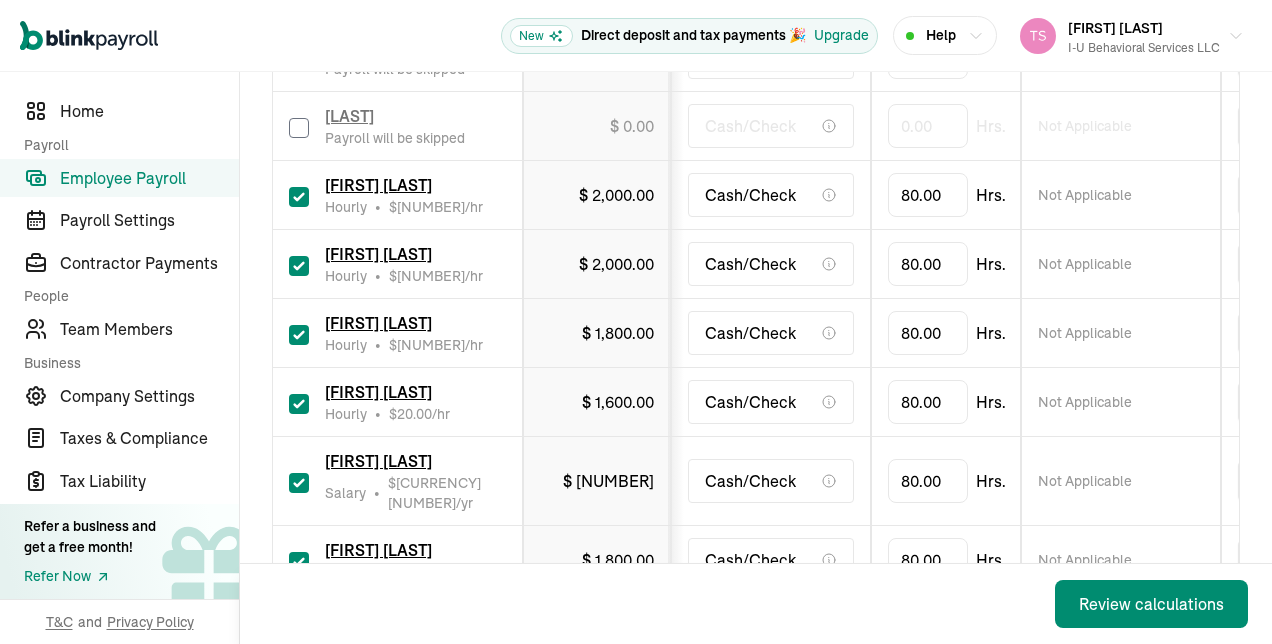 click at bounding box center [299, 197] 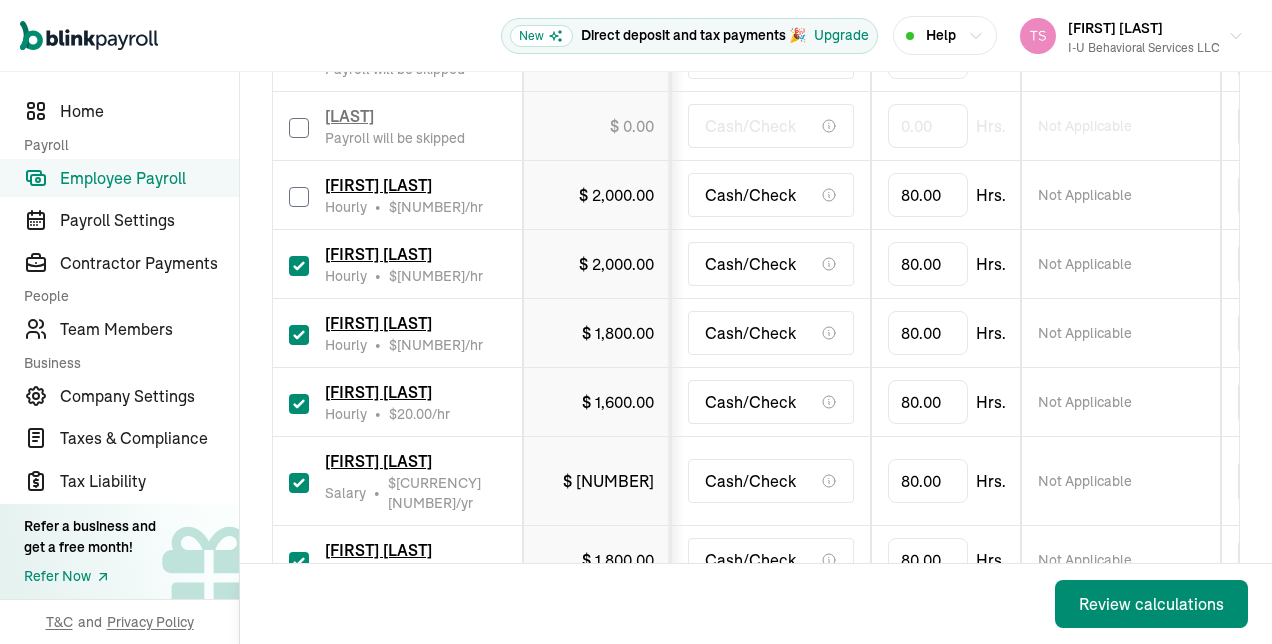 checkbox on "false" 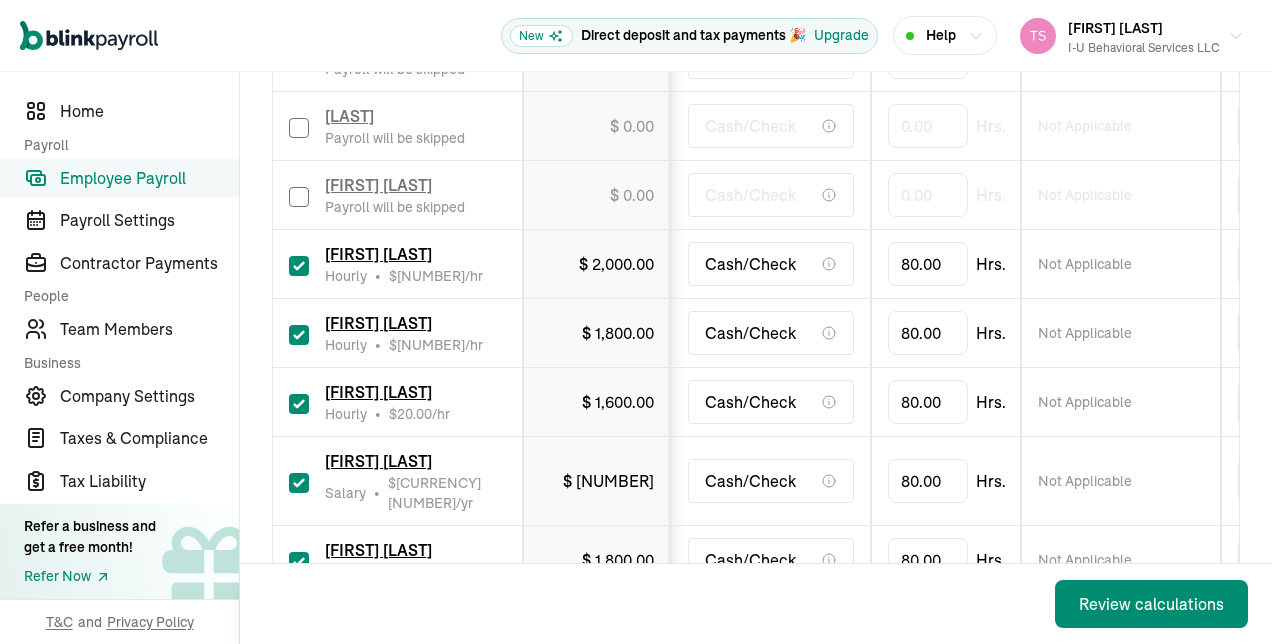 type on "0.00" 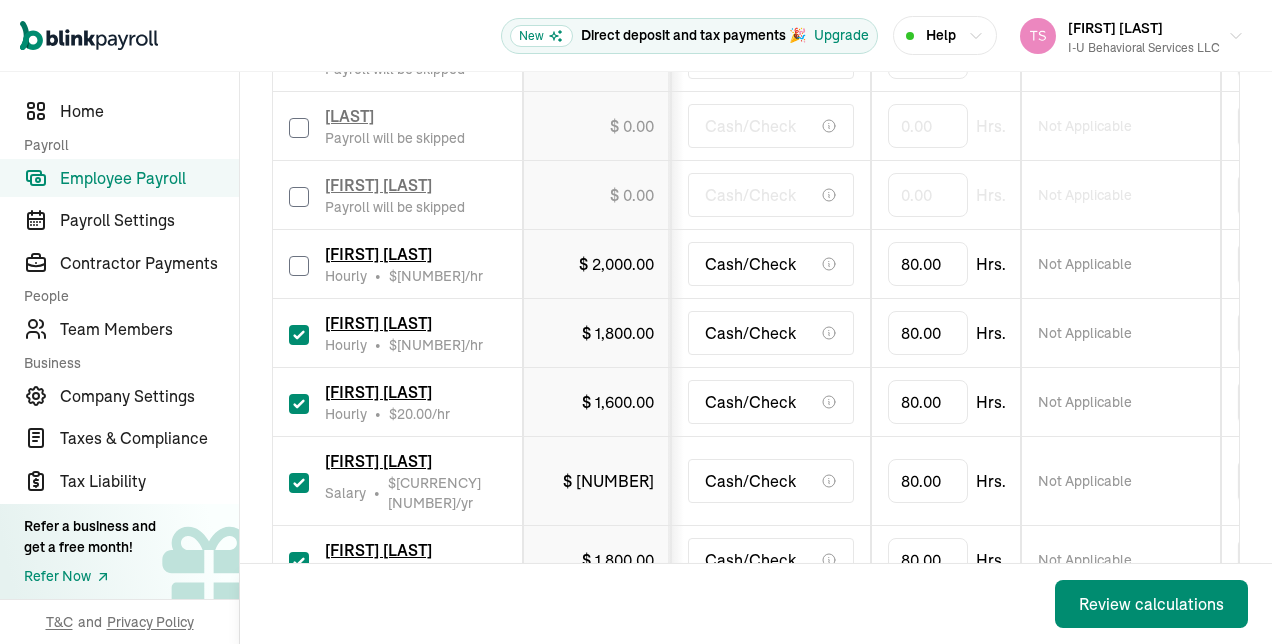 checkbox on "false" 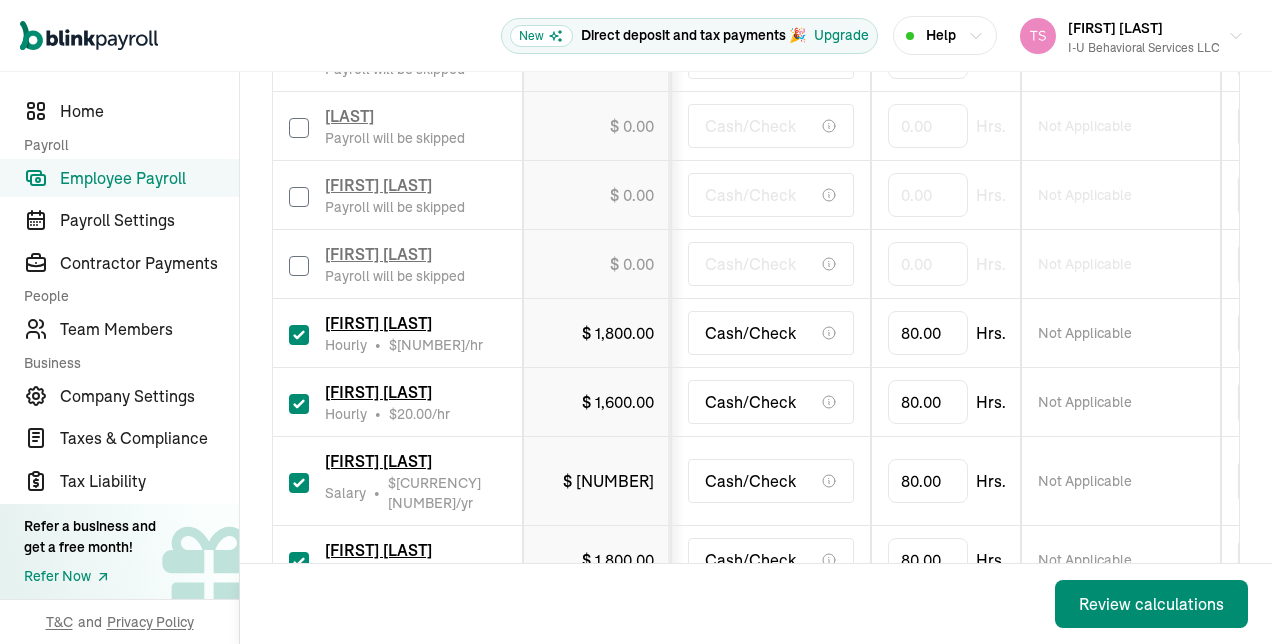 click at bounding box center [299, 335] 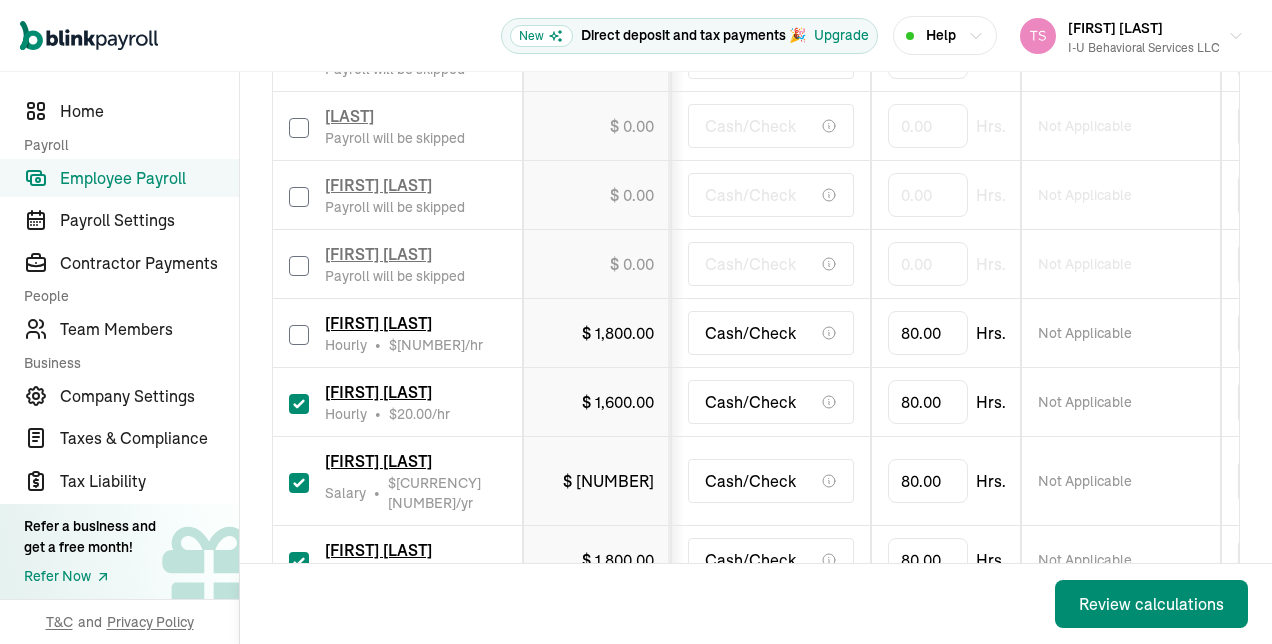 checkbox on "false" 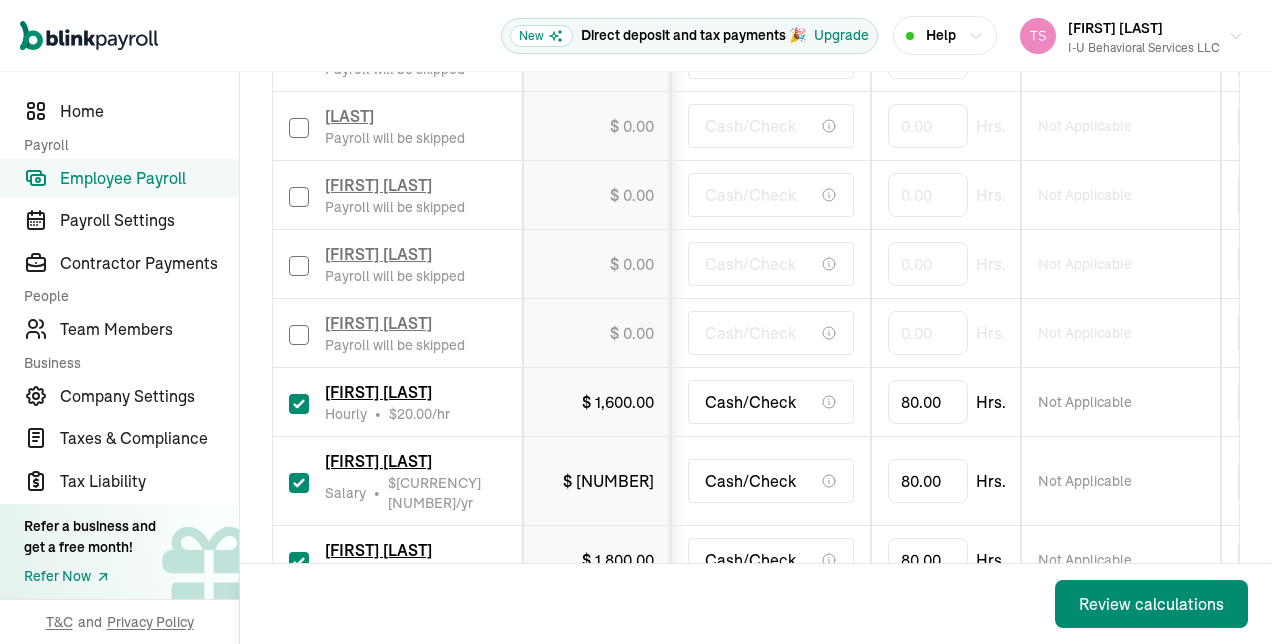 click on "[FIRST] [LAST] Hourly • $ 20.00 /hr" at bounding box center [397, 402] 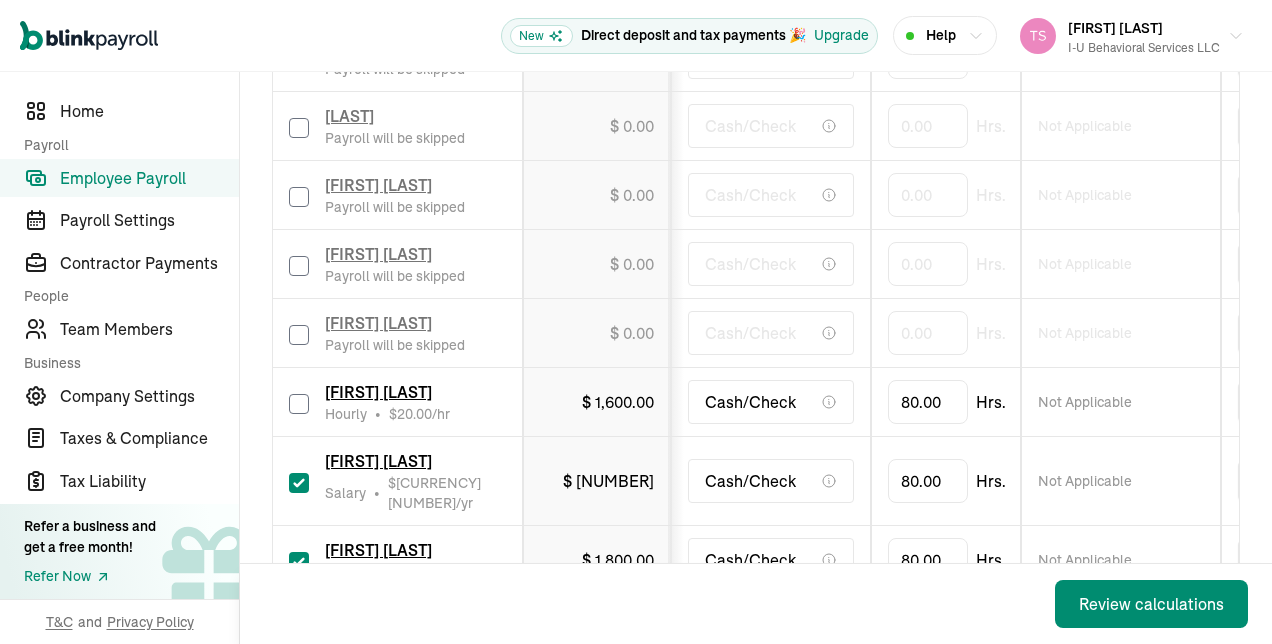 checkbox on "false" 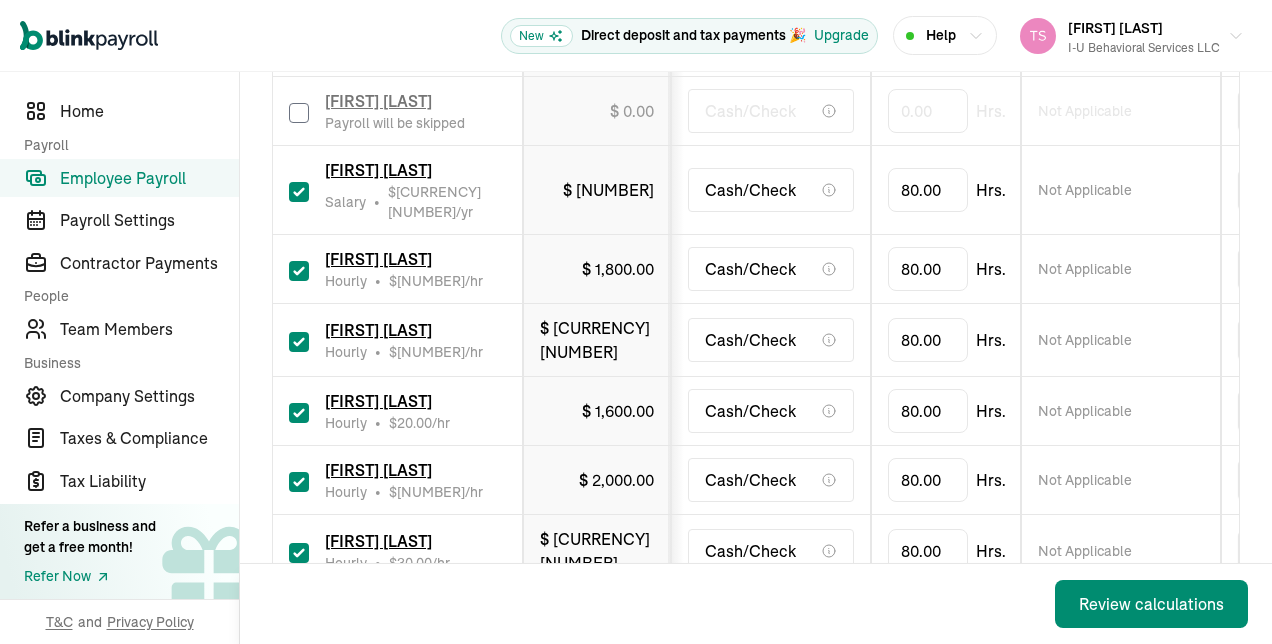 scroll, scrollTop: 1546, scrollLeft: 0, axis: vertical 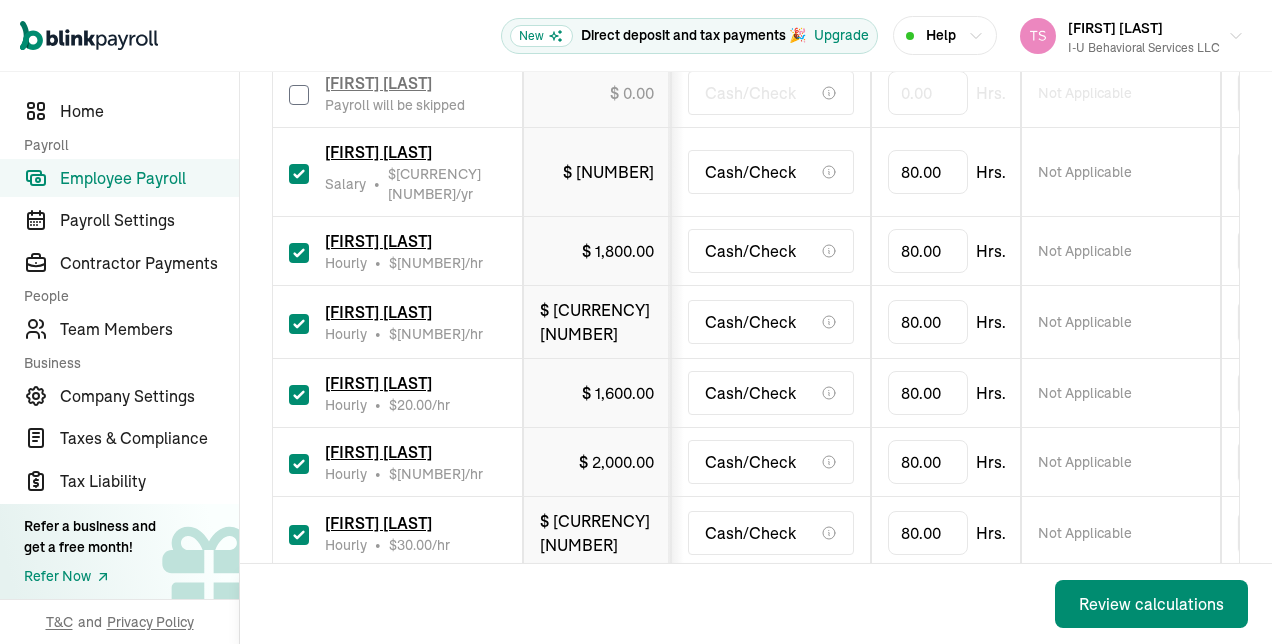 click at bounding box center [299, 174] 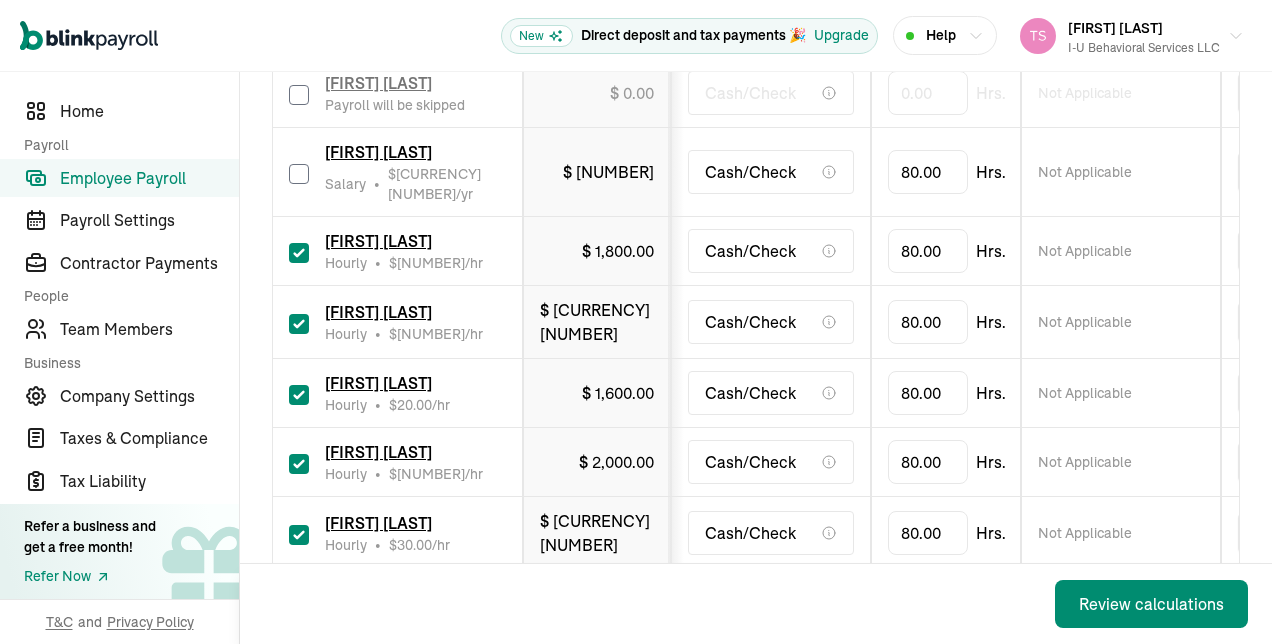 checkbox on "false" 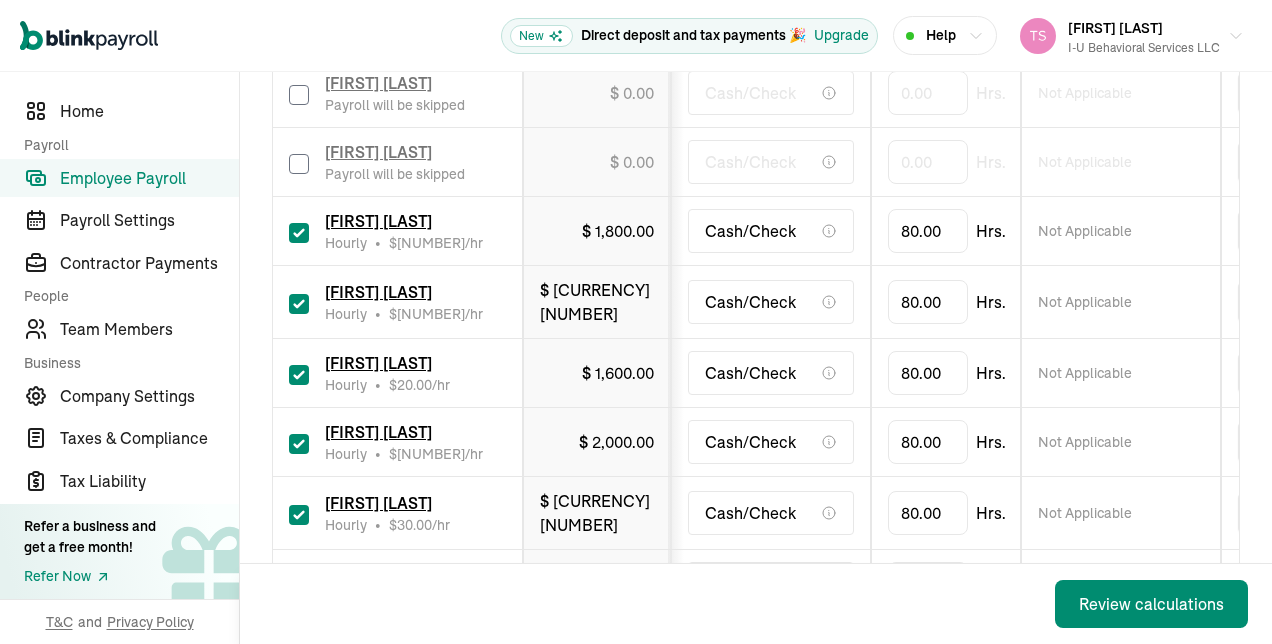 click at bounding box center [299, 233] 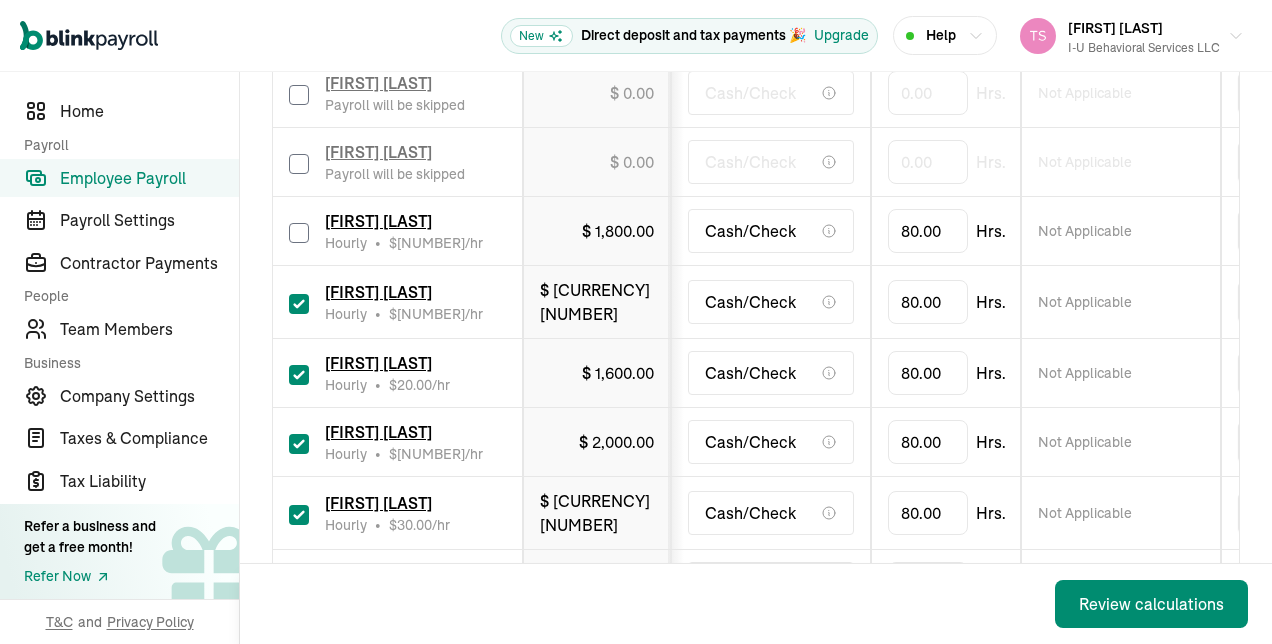 checkbox on "false" 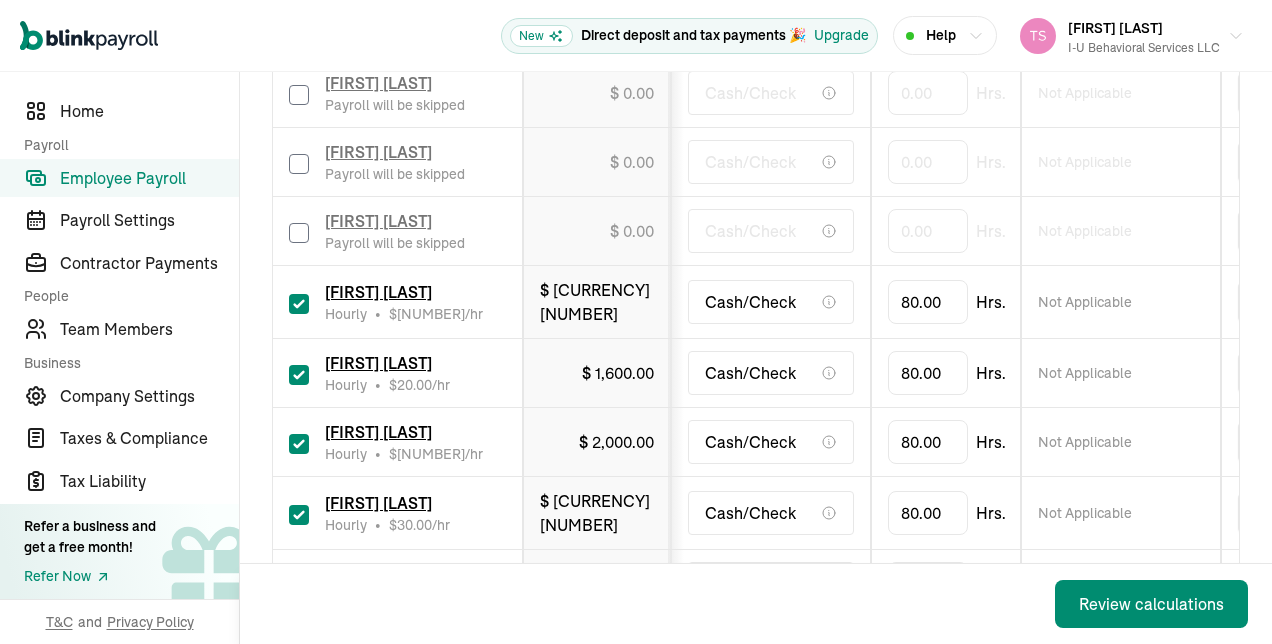 click at bounding box center [299, 304] 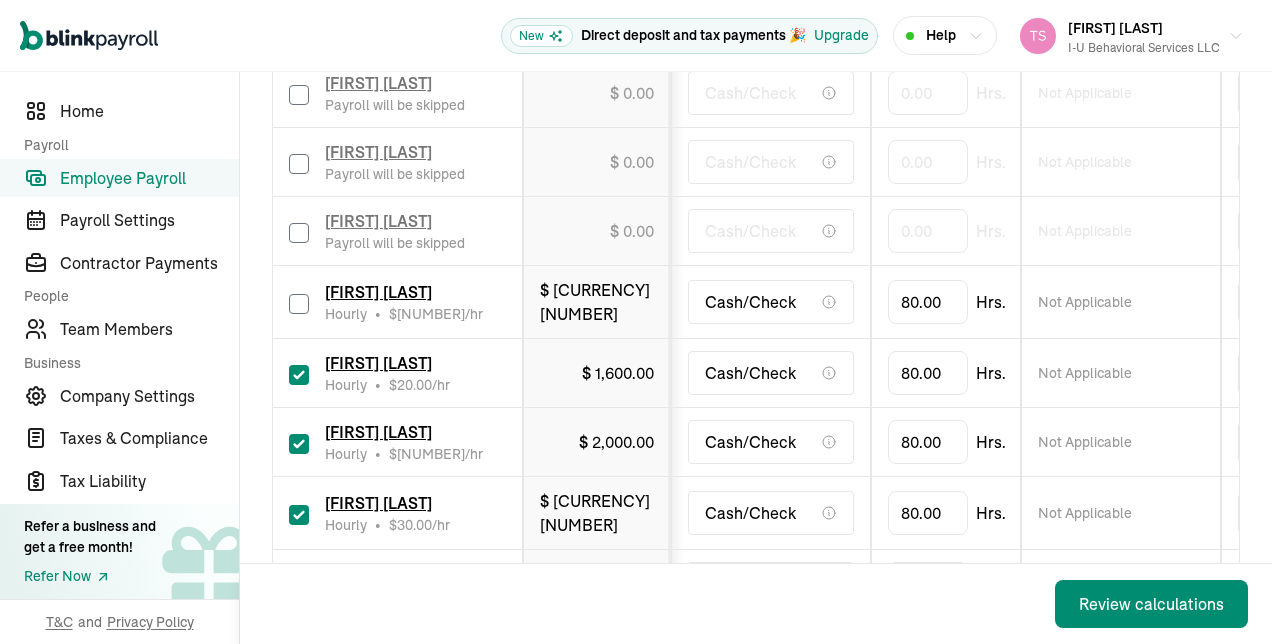 checkbox on "false" 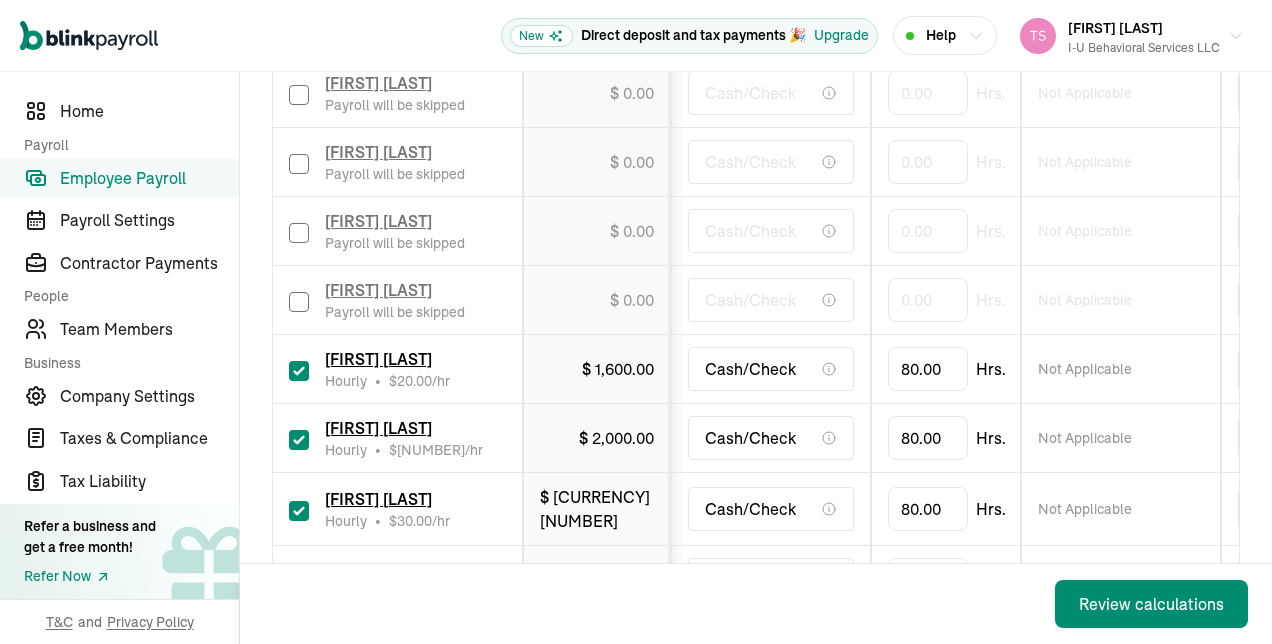 type on "0.00" 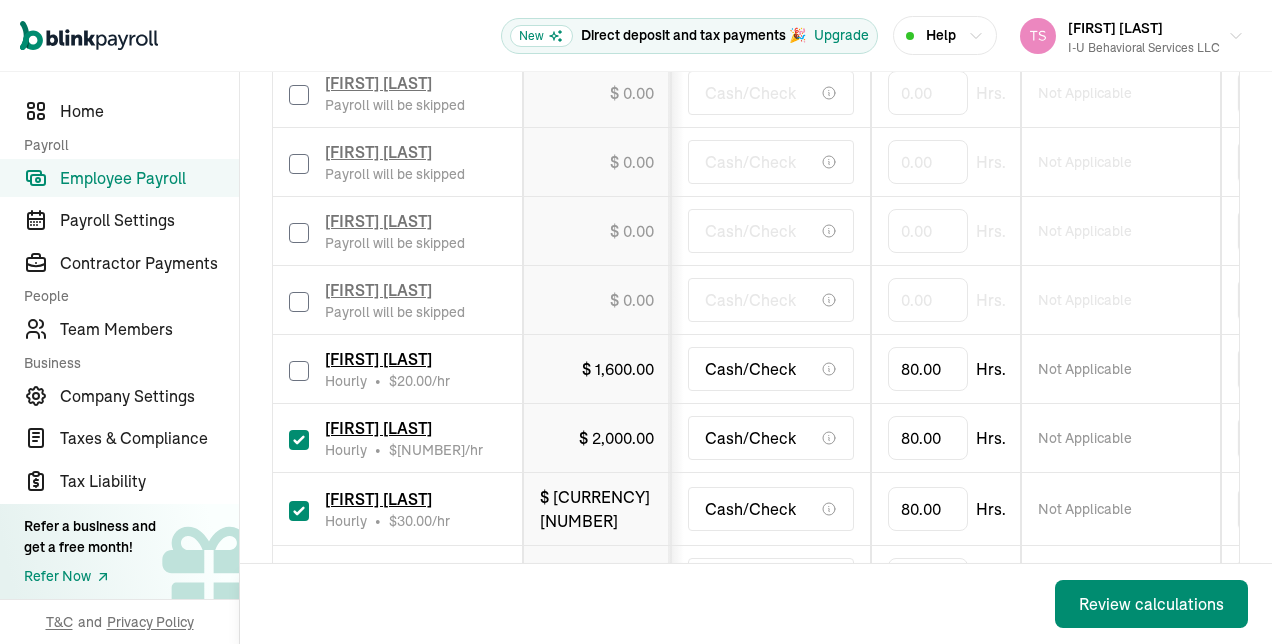 checkbox on "false" 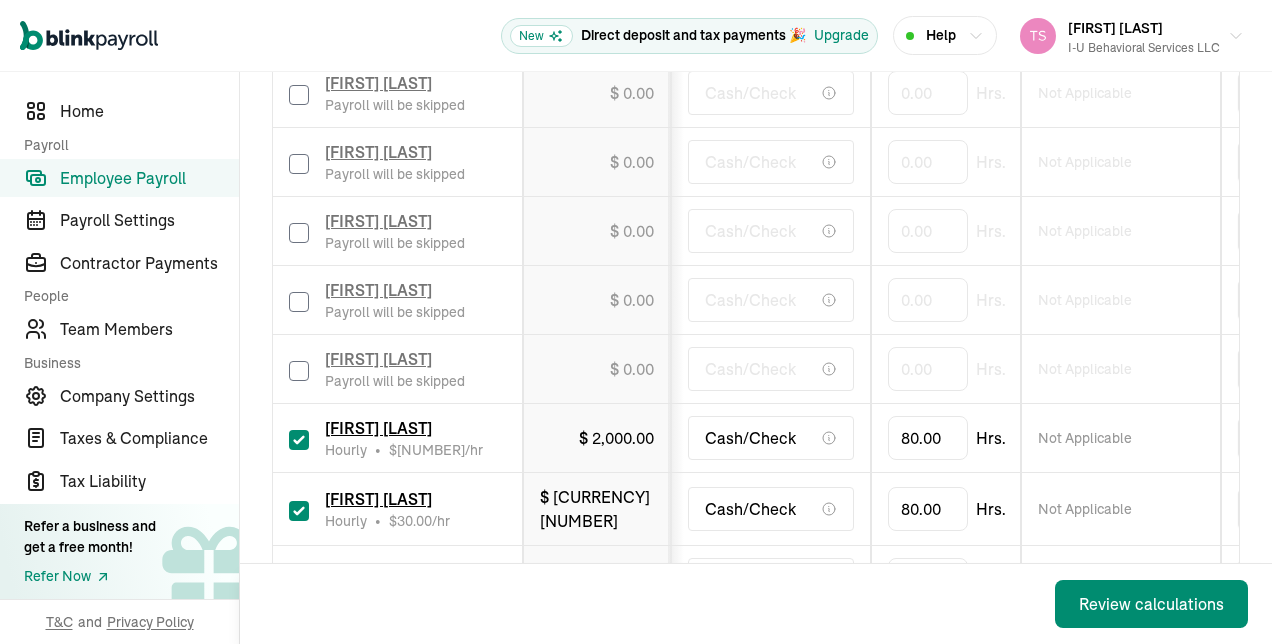 click on "[FIRST] [LAST] Hourly • $ [PRICE] /hr" at bounding box center [397, 438] 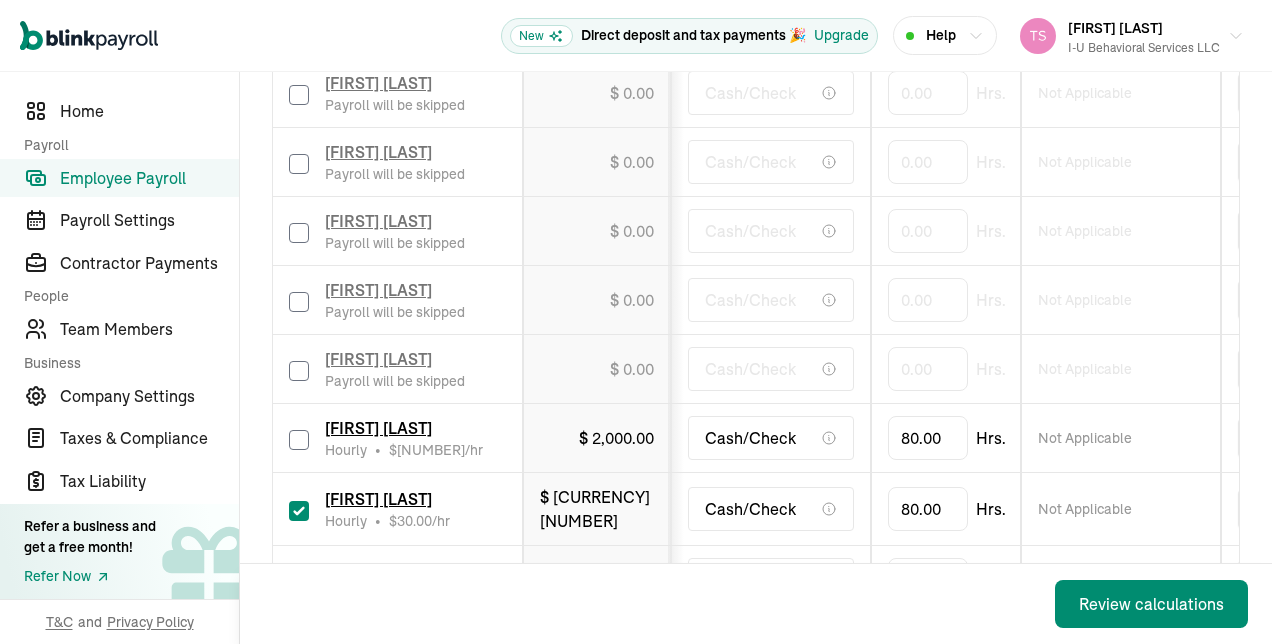 checkbox on "false" 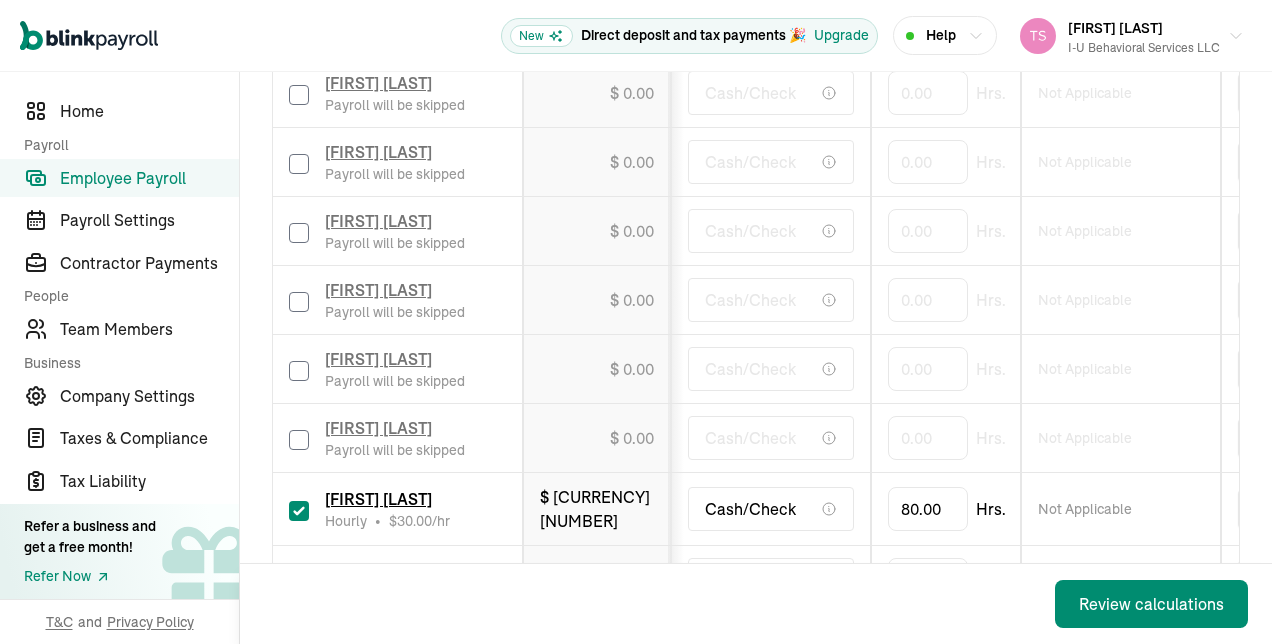 click at bounding box center [299, 511] 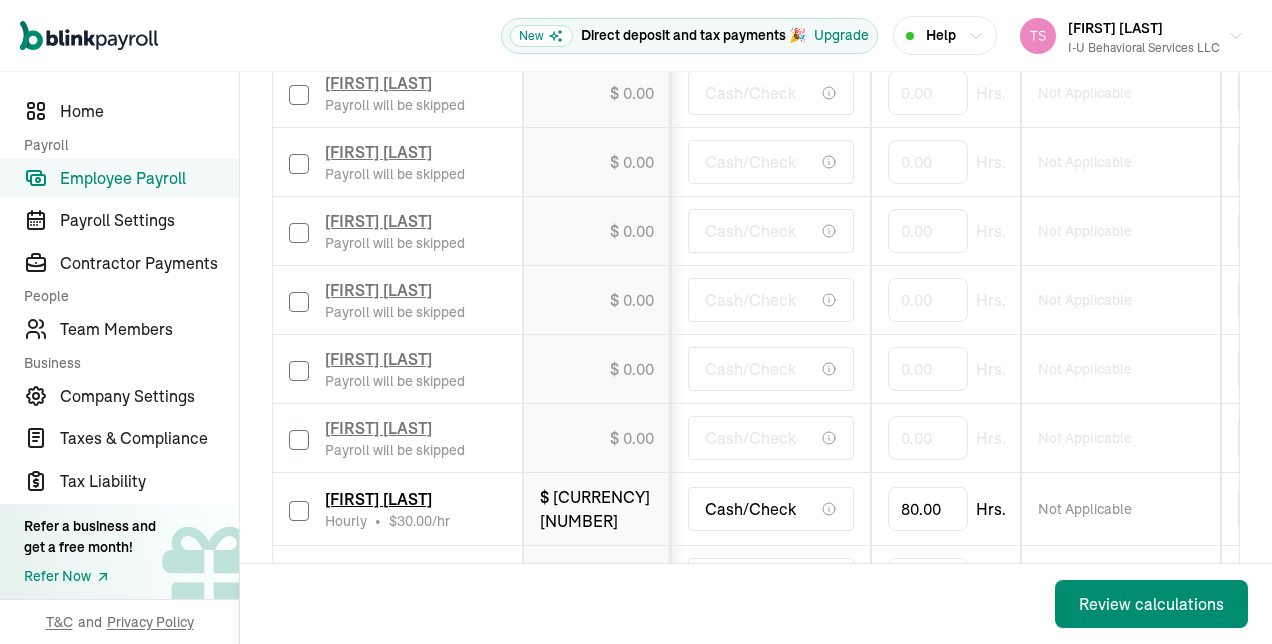 checkbox on "false" 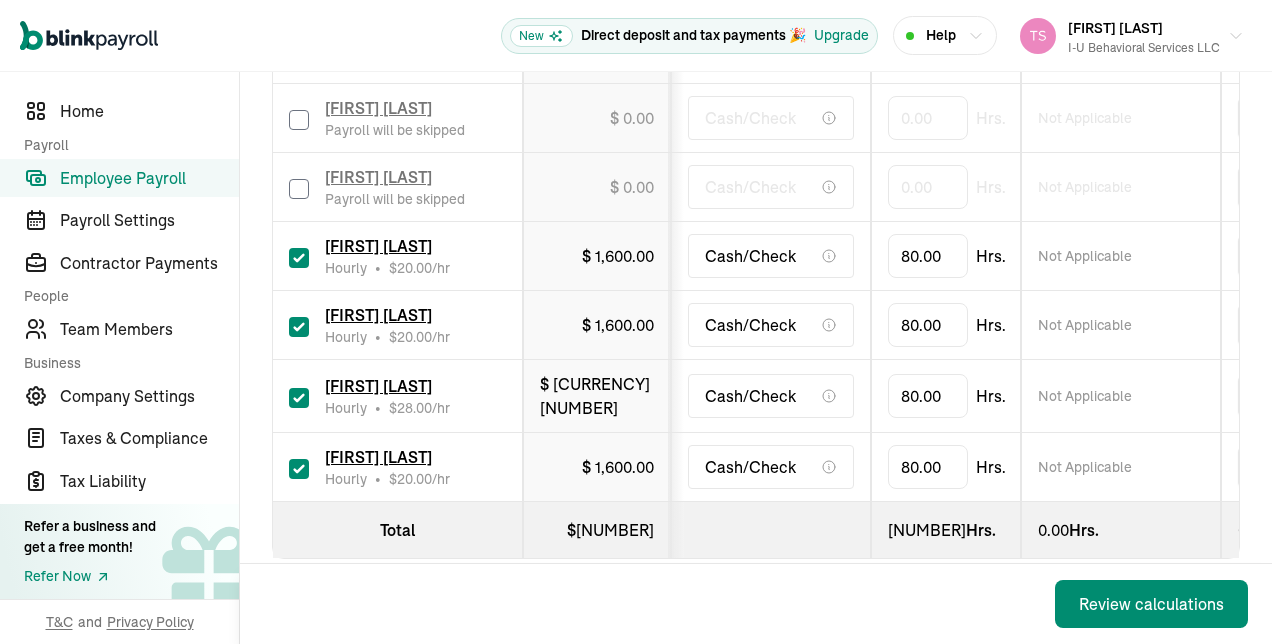 scroll, scrollTop: 1868, scrollLeft: 0, axis: vertical 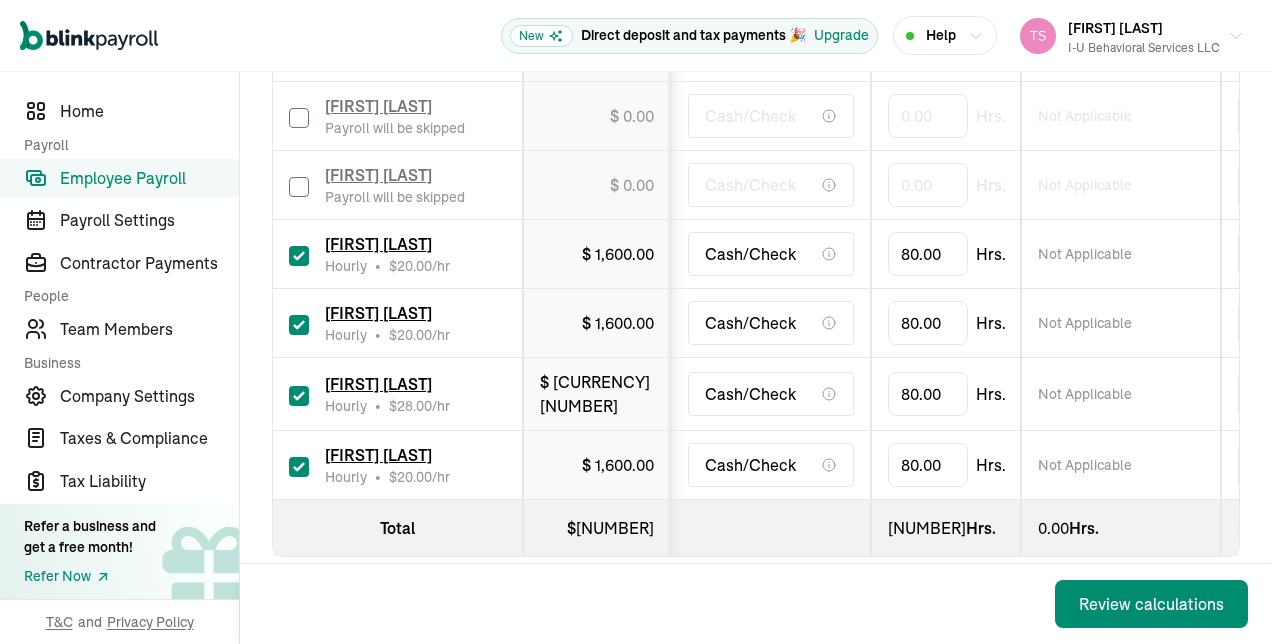 click at bounding box center [299, 256] 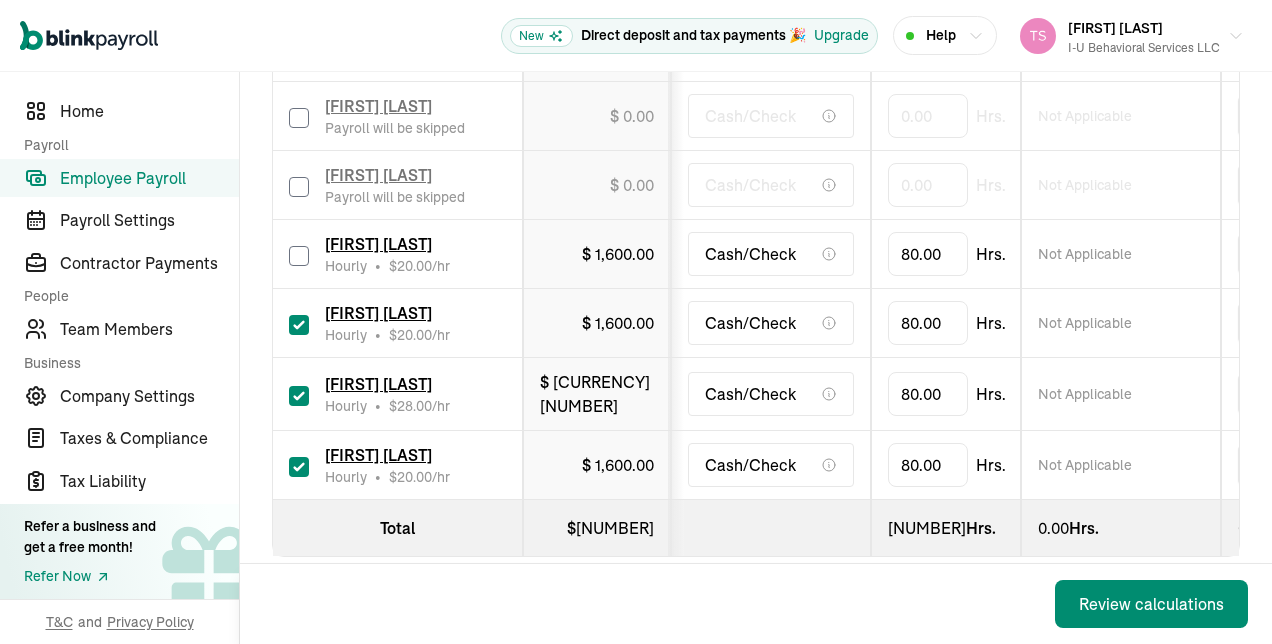 checkbox on "false" 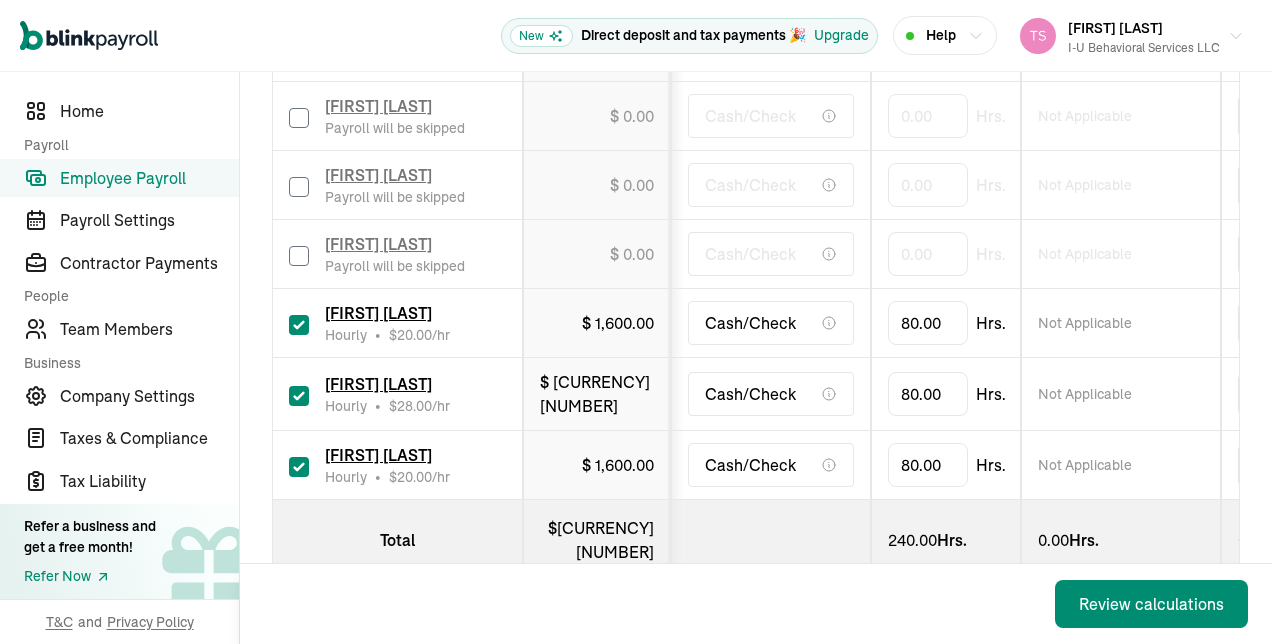 click at bounding box center [299, 325] 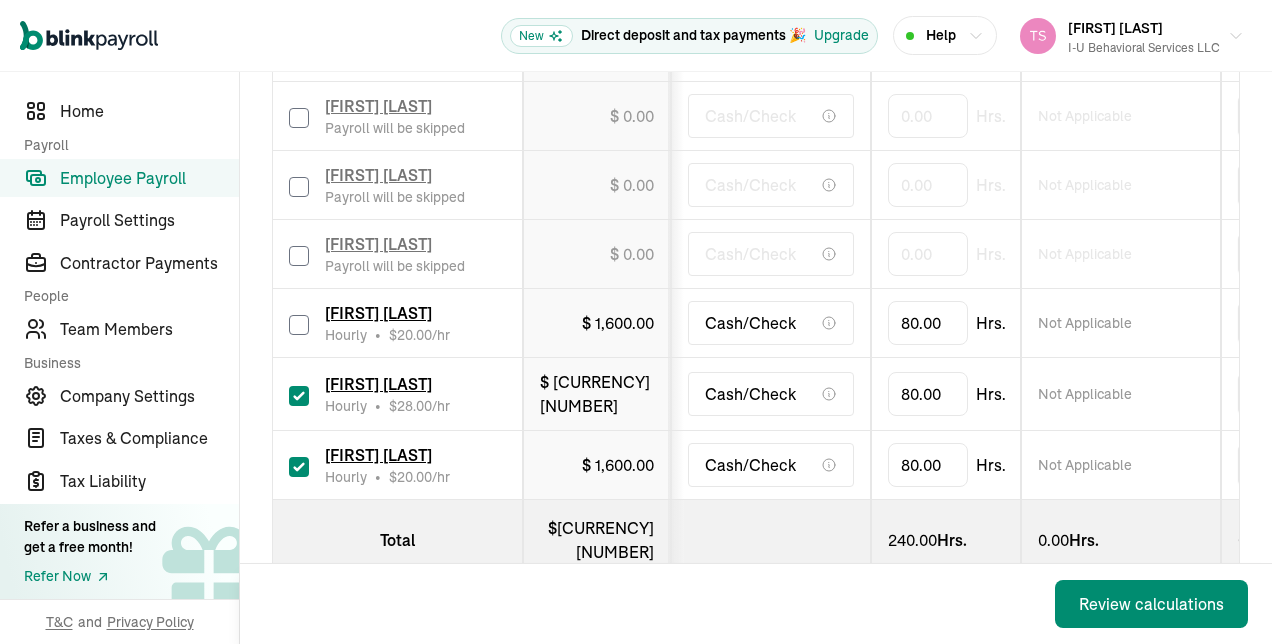 checkbox on "false" 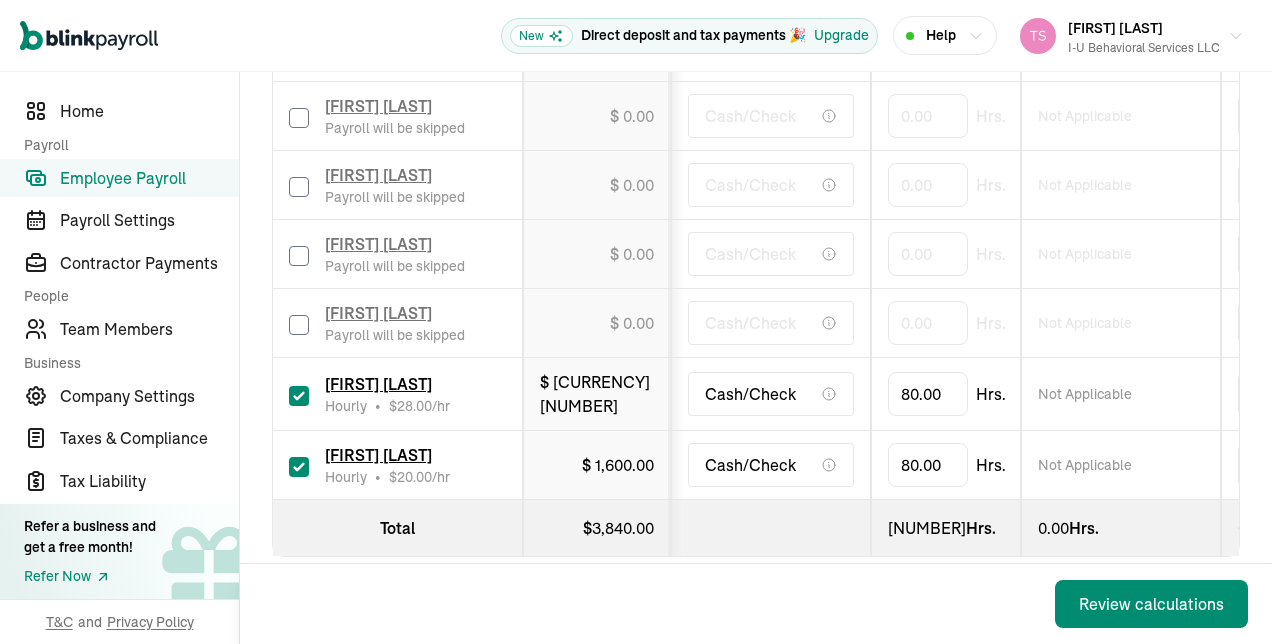 click at bounding box center [299, 396] 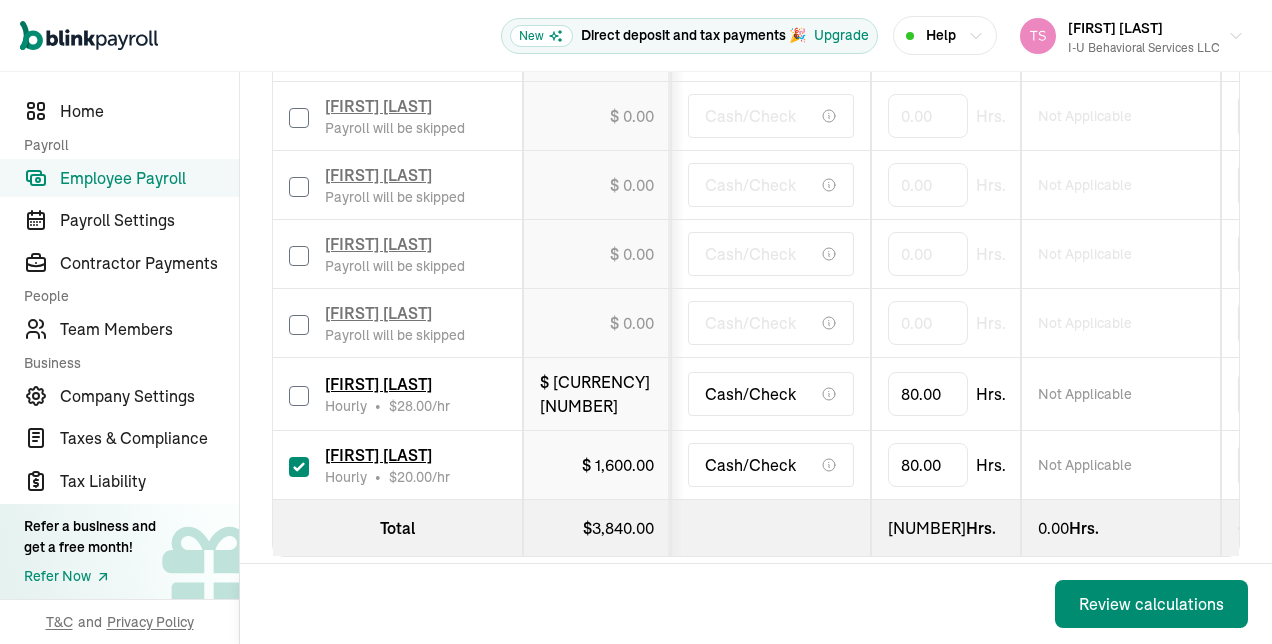 checkbox on "false" 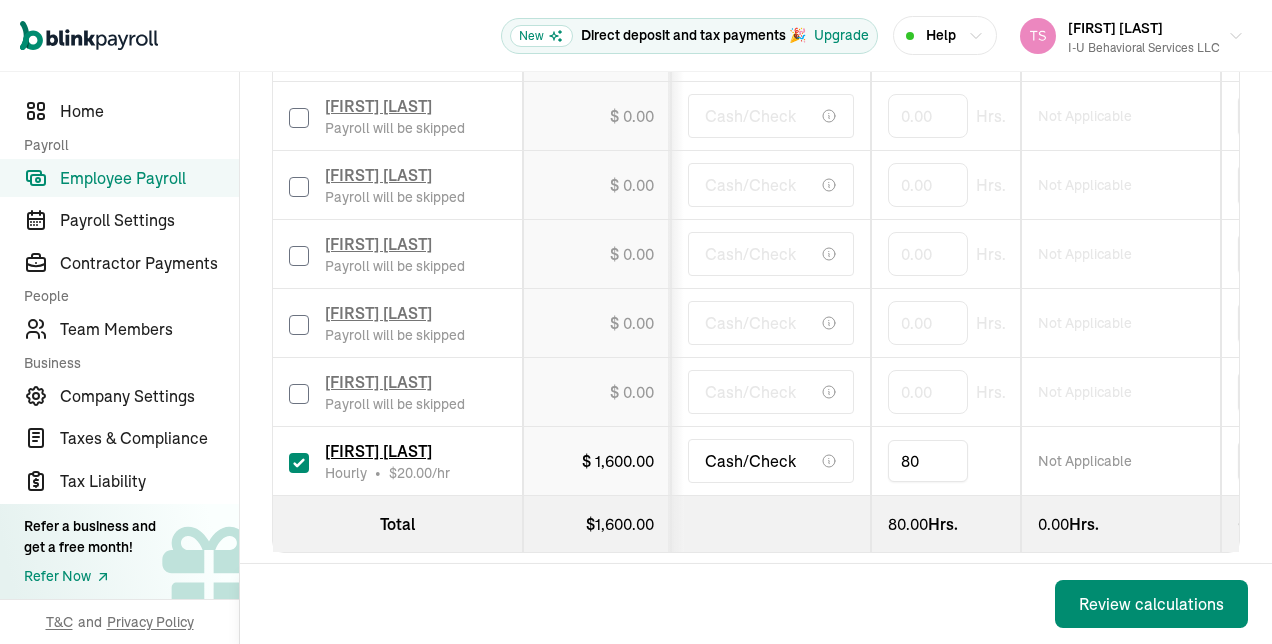 click on "80" at bounding box center (928, 461) 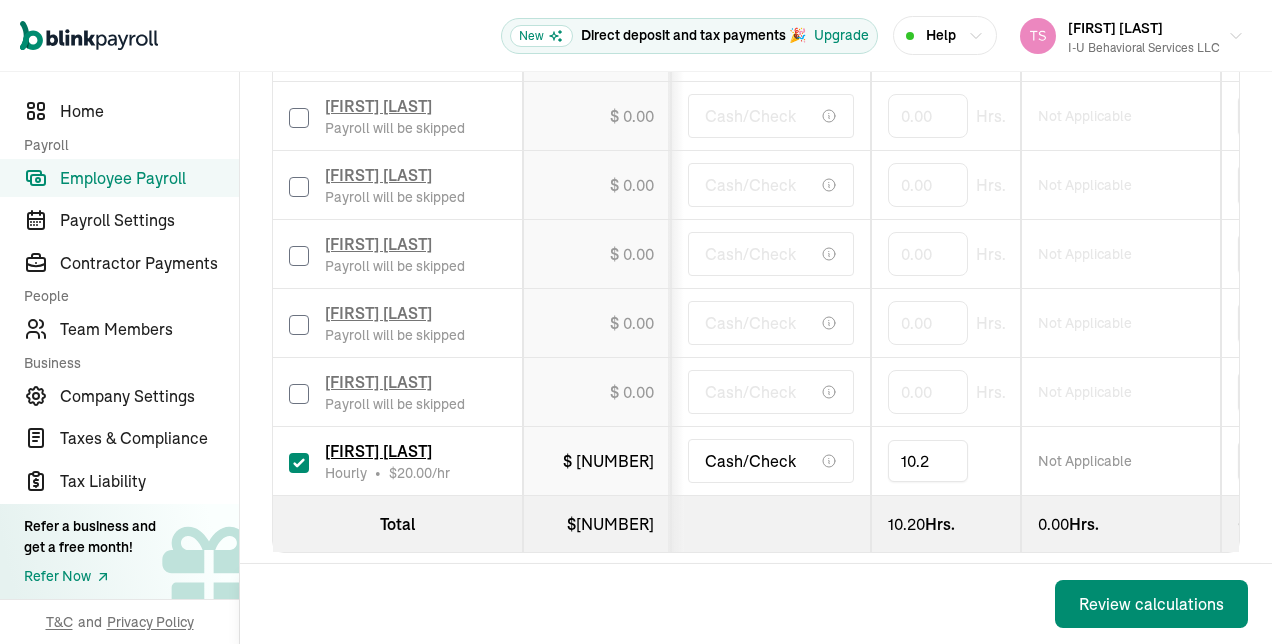type on "[NUMBER]" 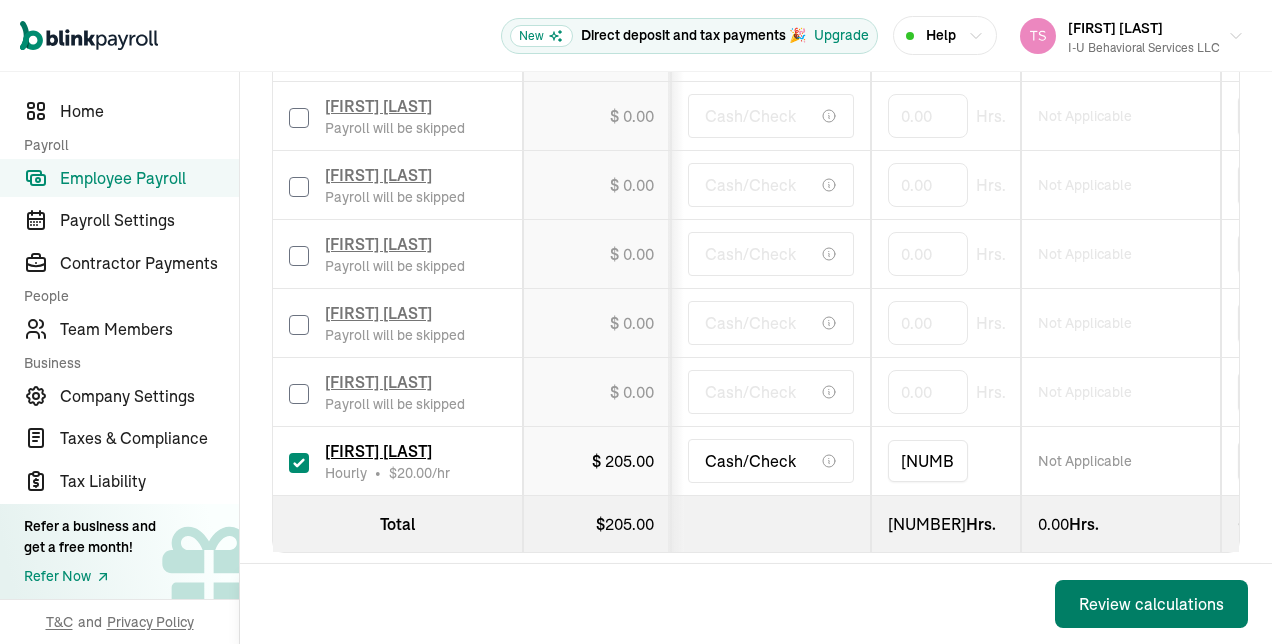 click on "Review calculations" at bounding box center [1151, 604] 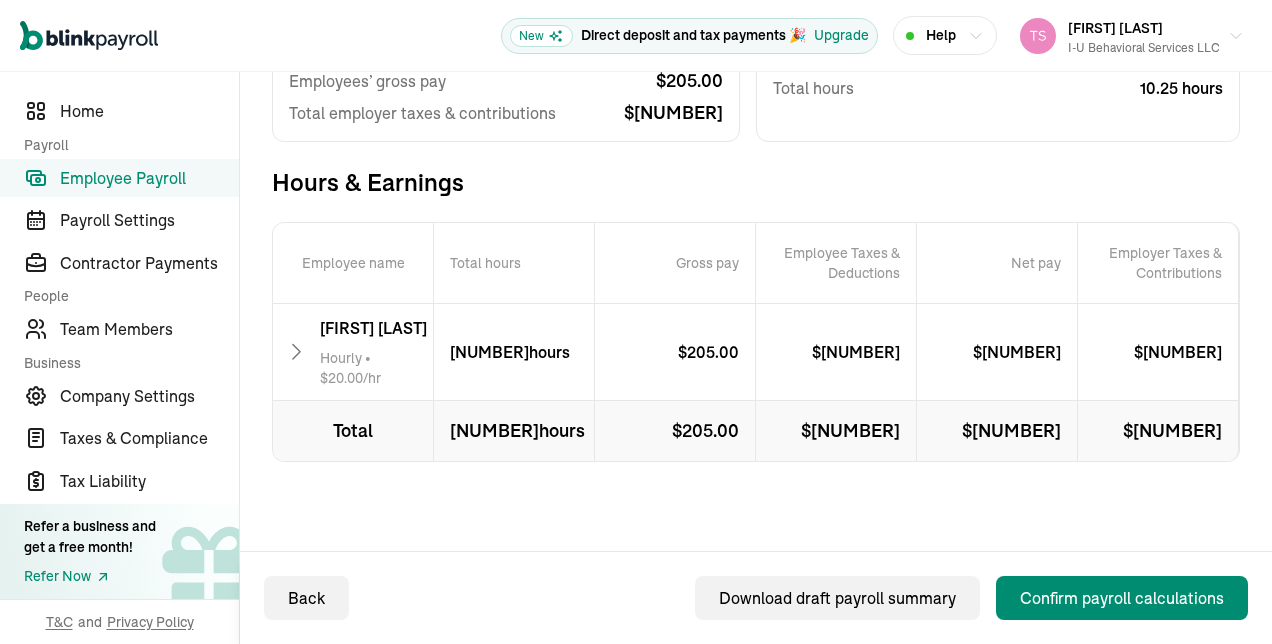 scroll, scrollTop: 316, scrollLeft: 0, axis: vertical 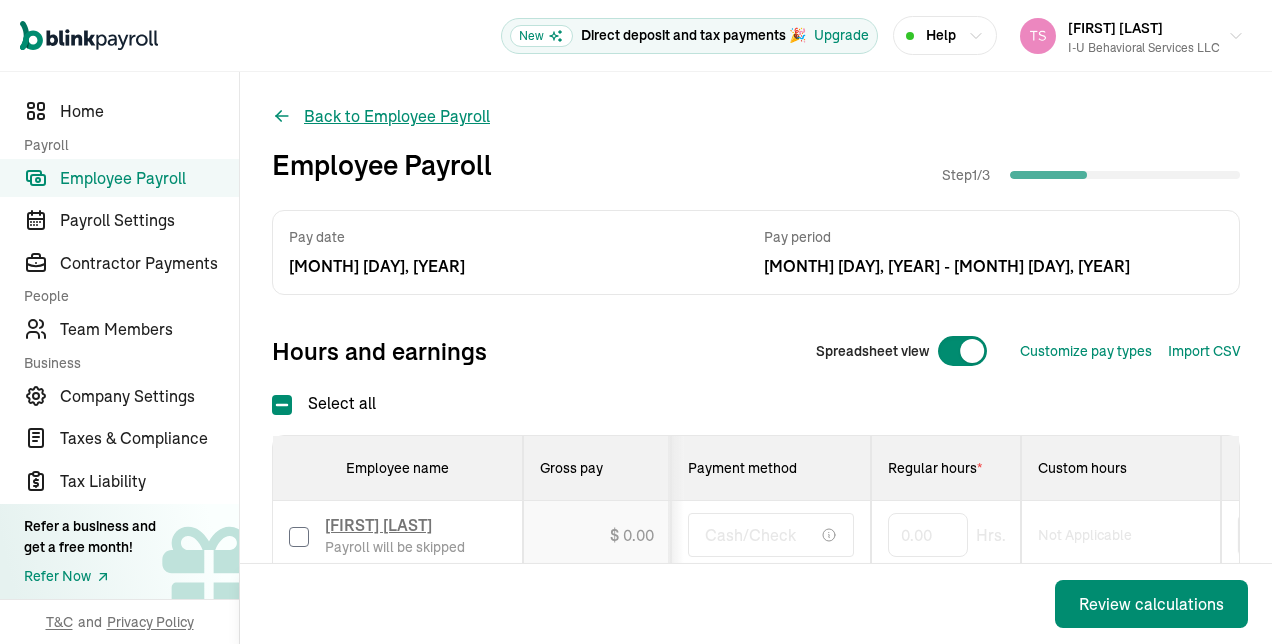click 